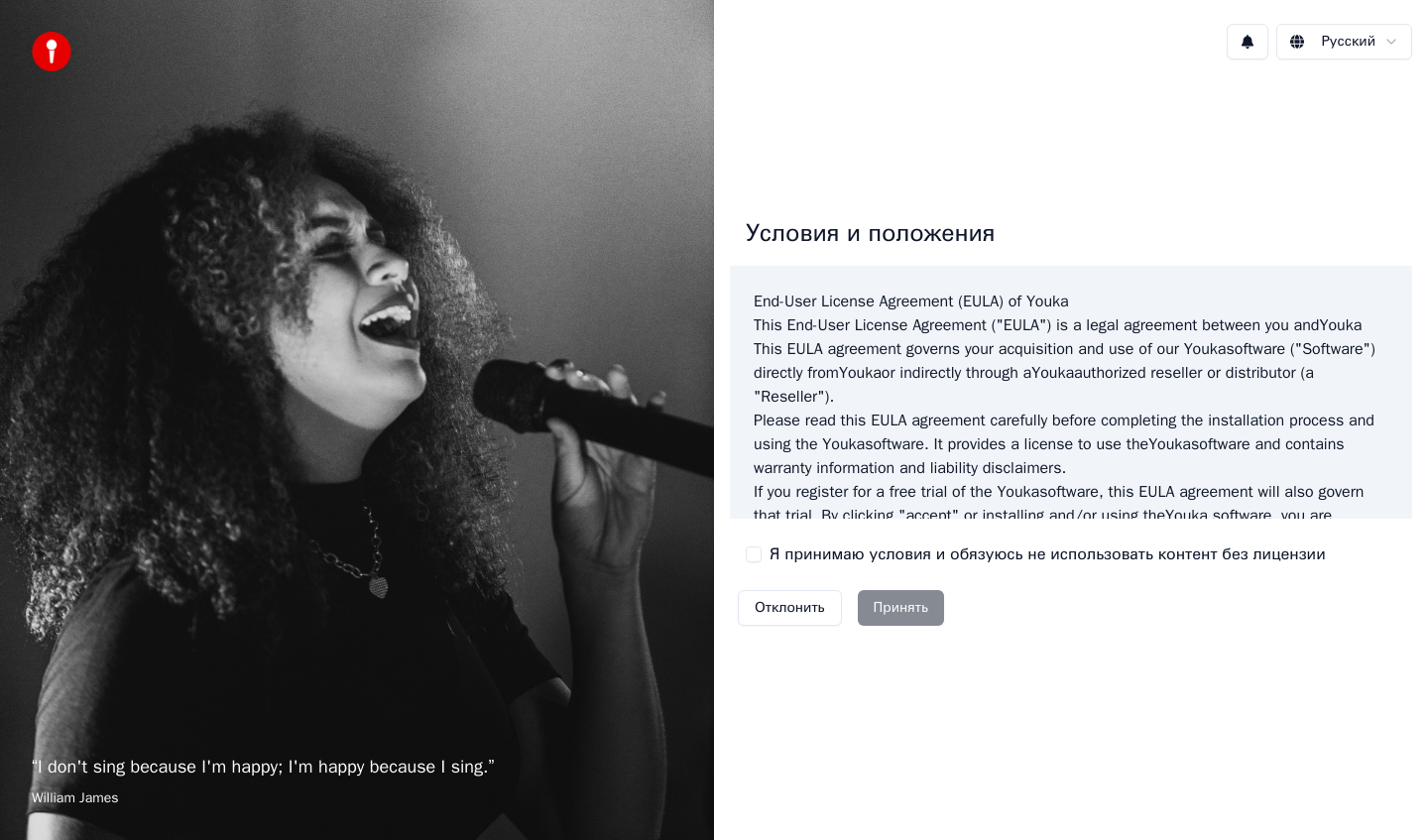 scroll, scrollTop: 0, scrollLeft: 0, axis: both 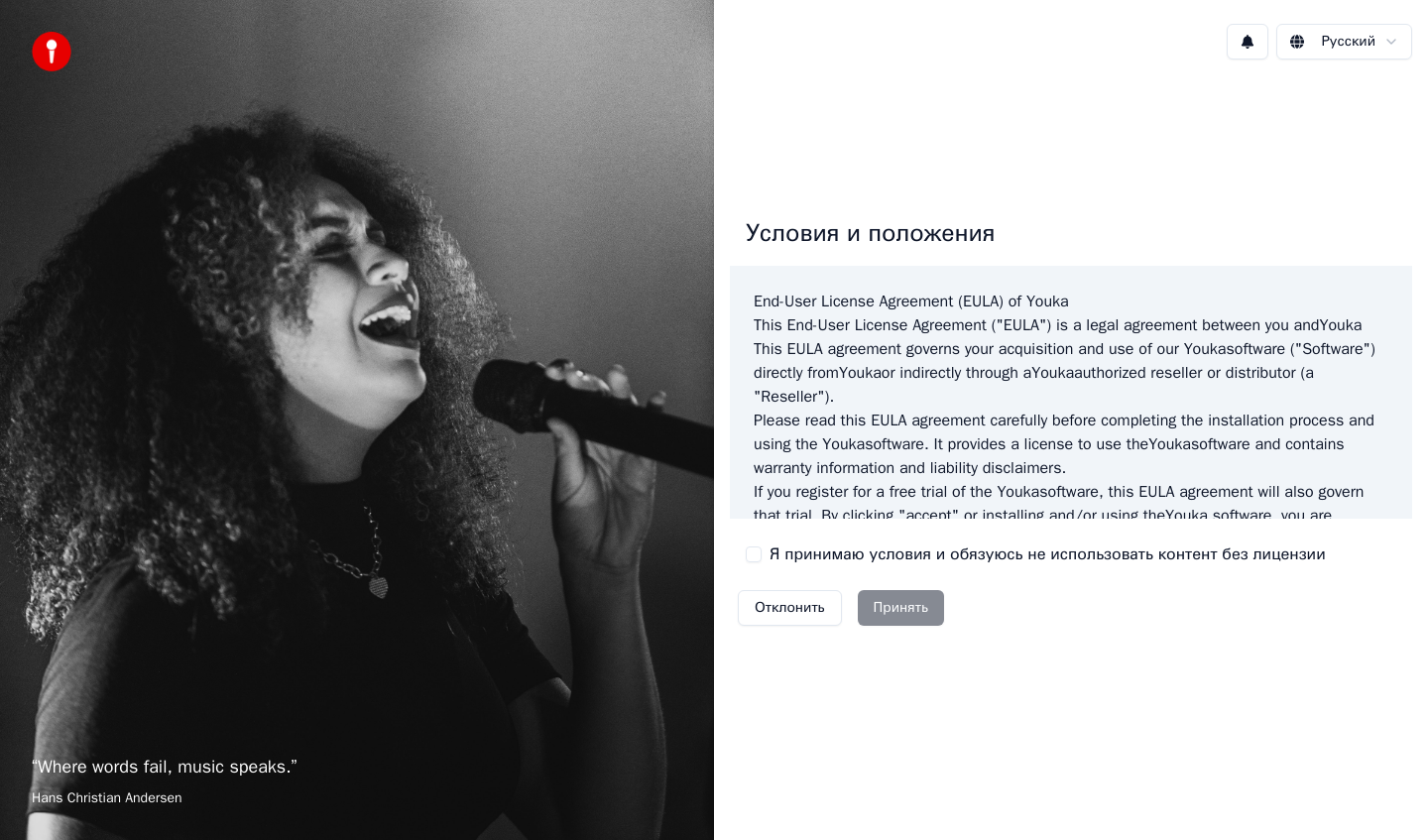 click on "Я принимаю условия и обязуюсь не использовать контент без лицензии" at bounding box center [1035, 554] 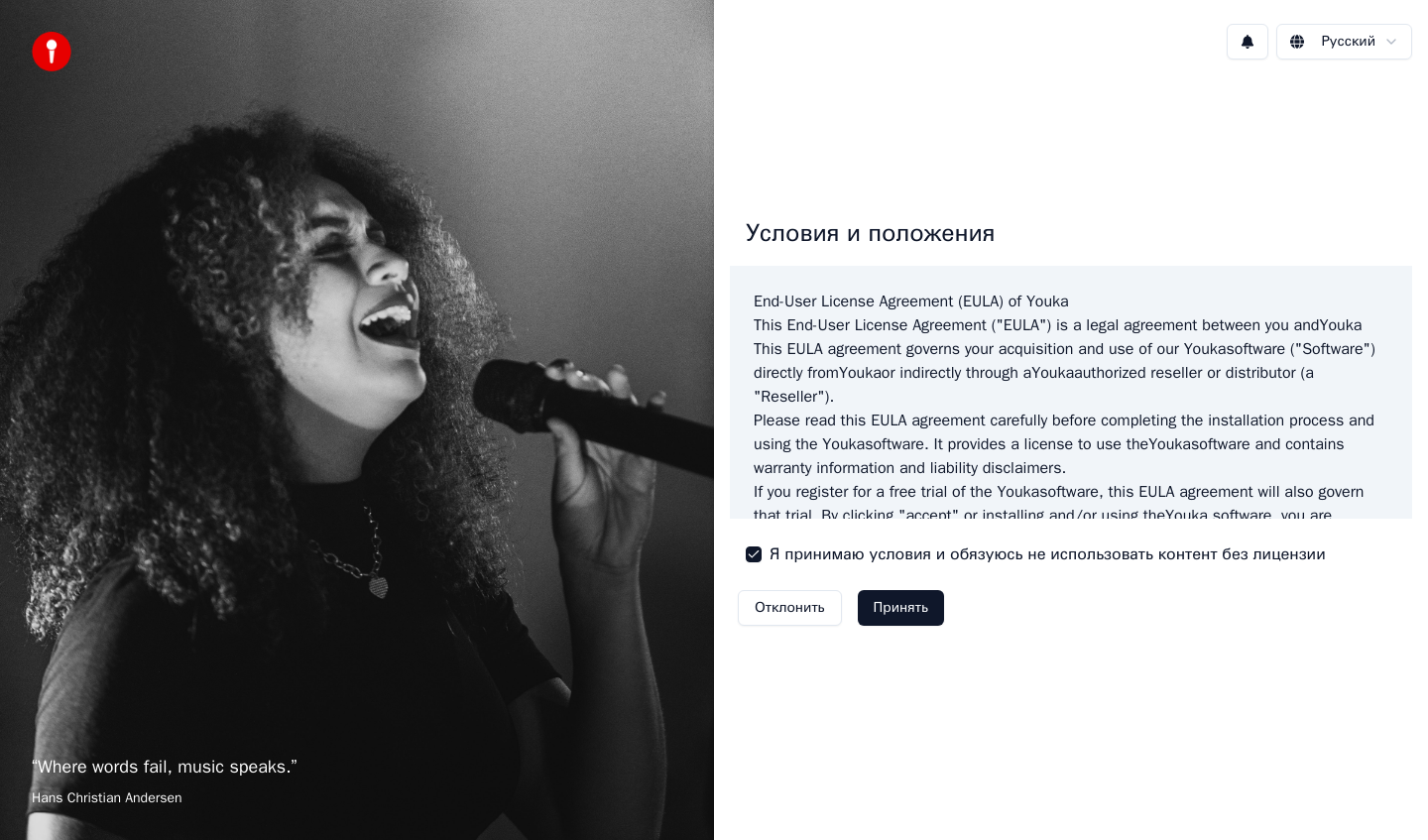 click on "Принять" at bounding box center [900, 608] 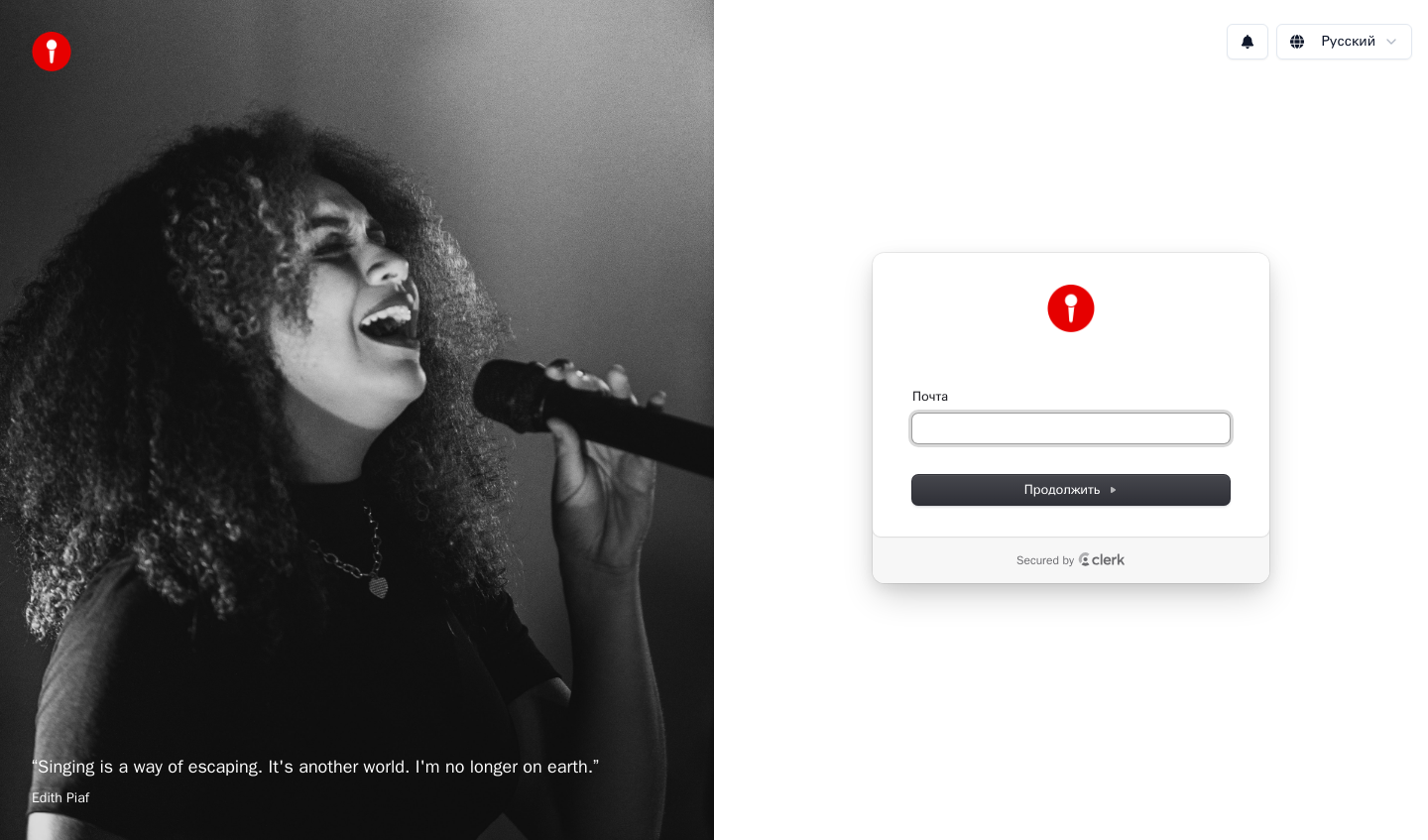 click on "Почта" at bounding box center [1071, 428] 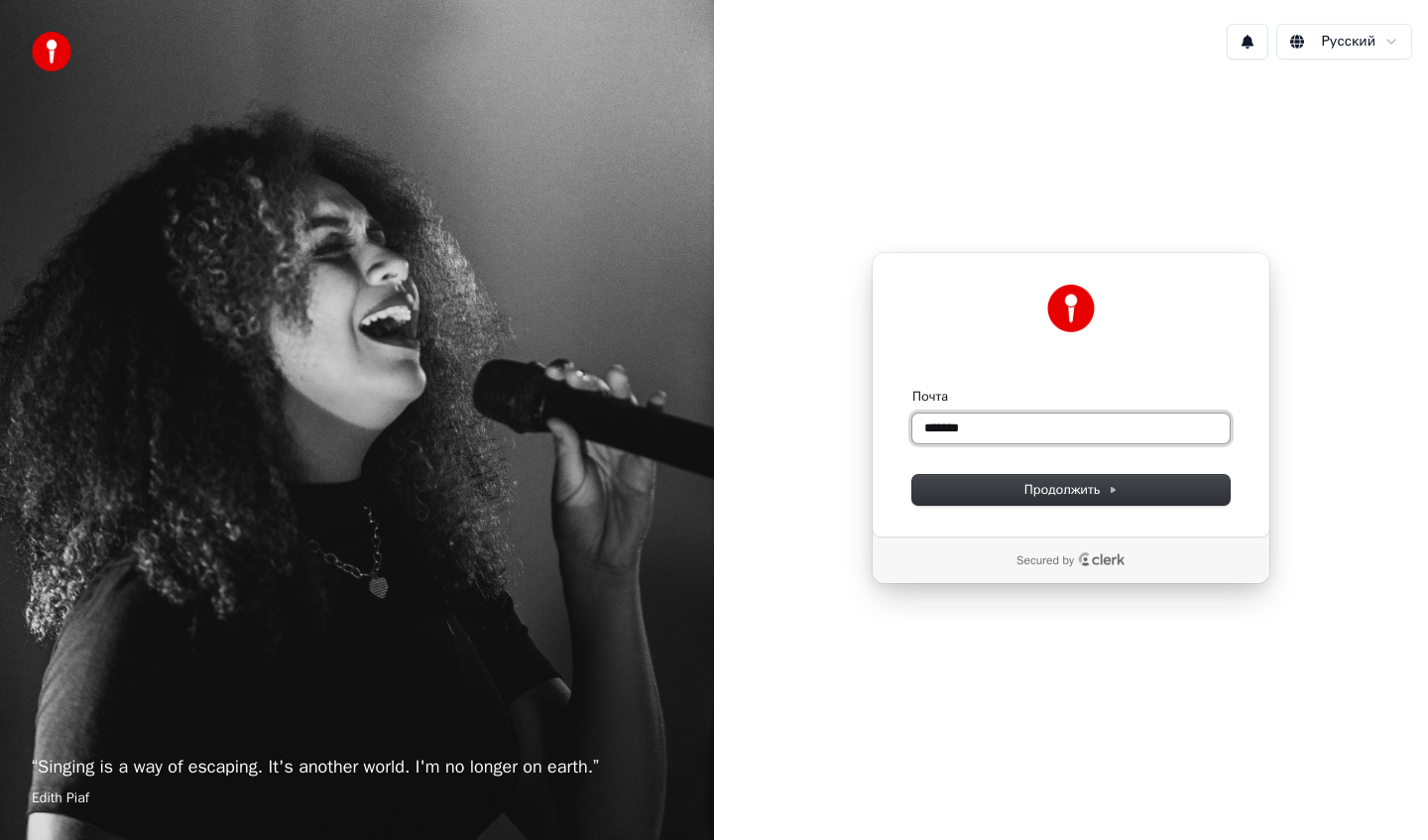 type on "********" 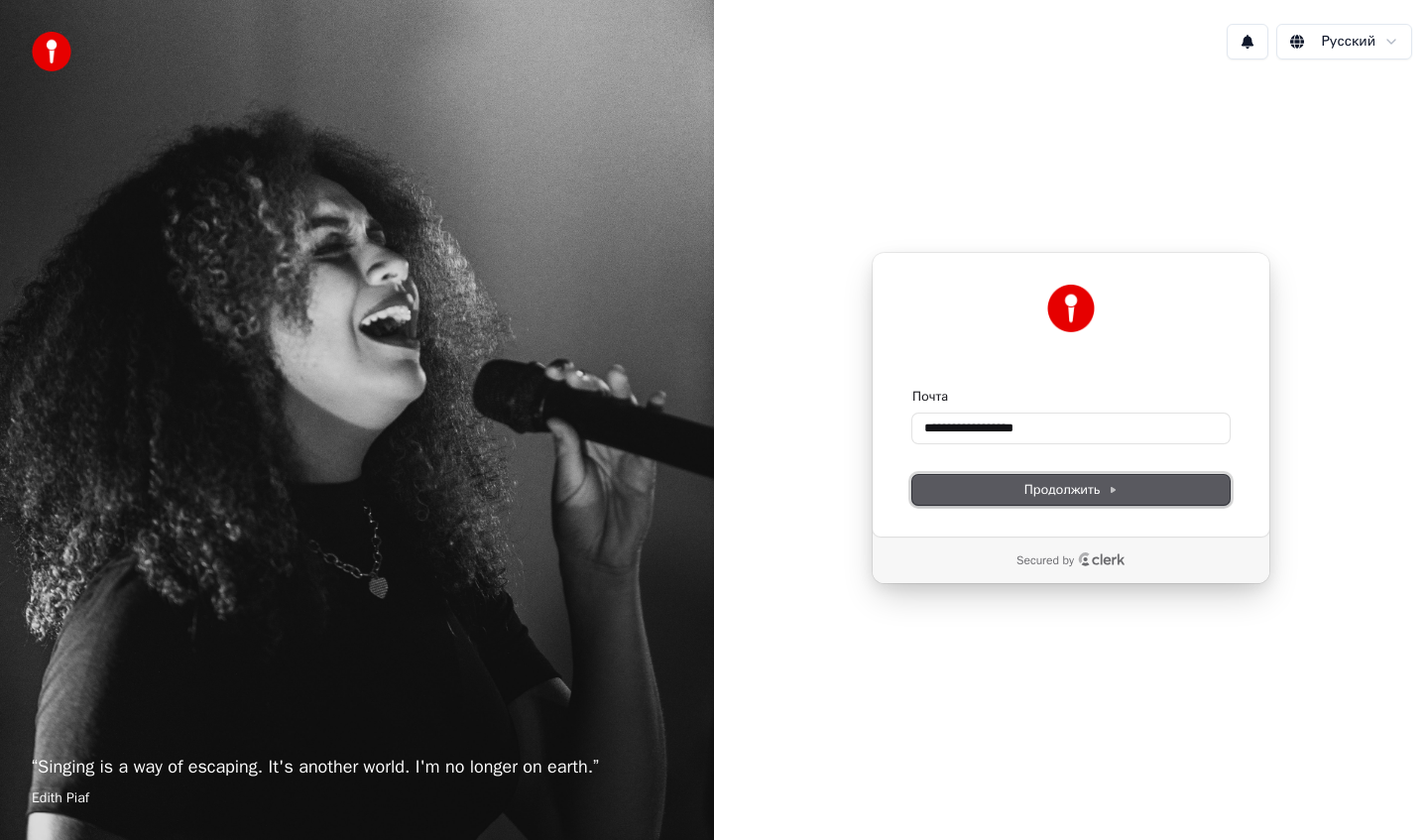 click on "Продолжить" at bounding box center [1071, 490] 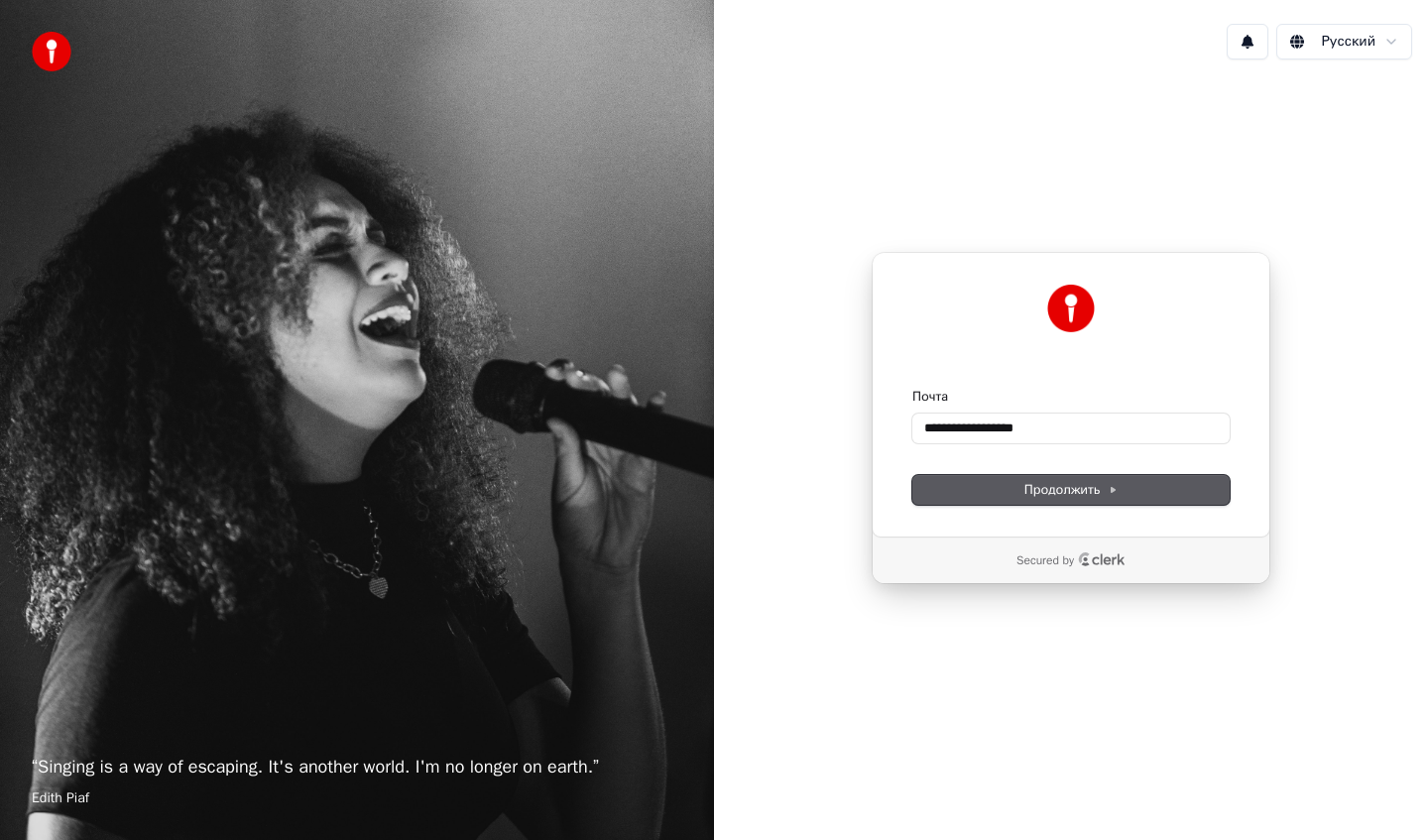 type on "**********" 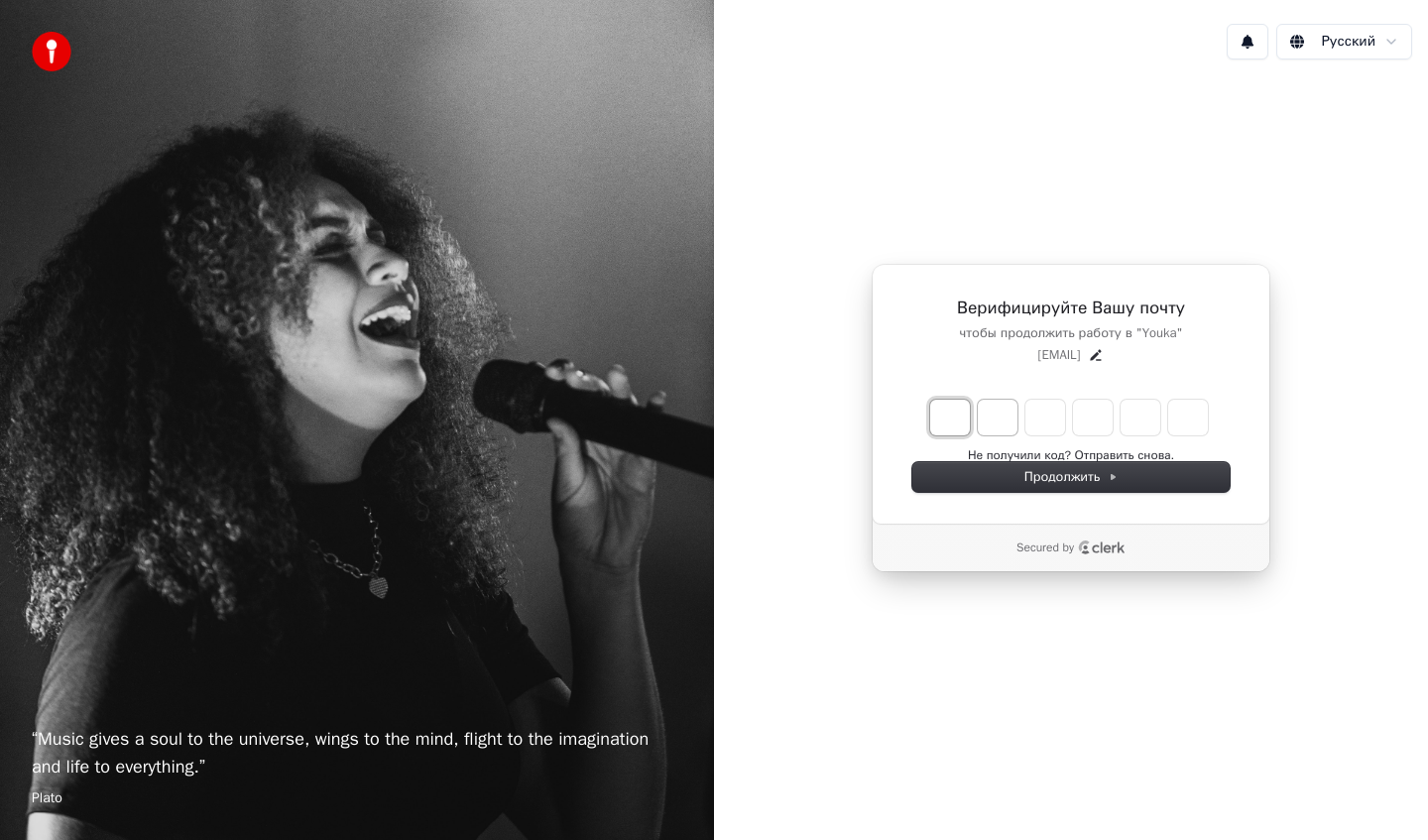 type on "*" 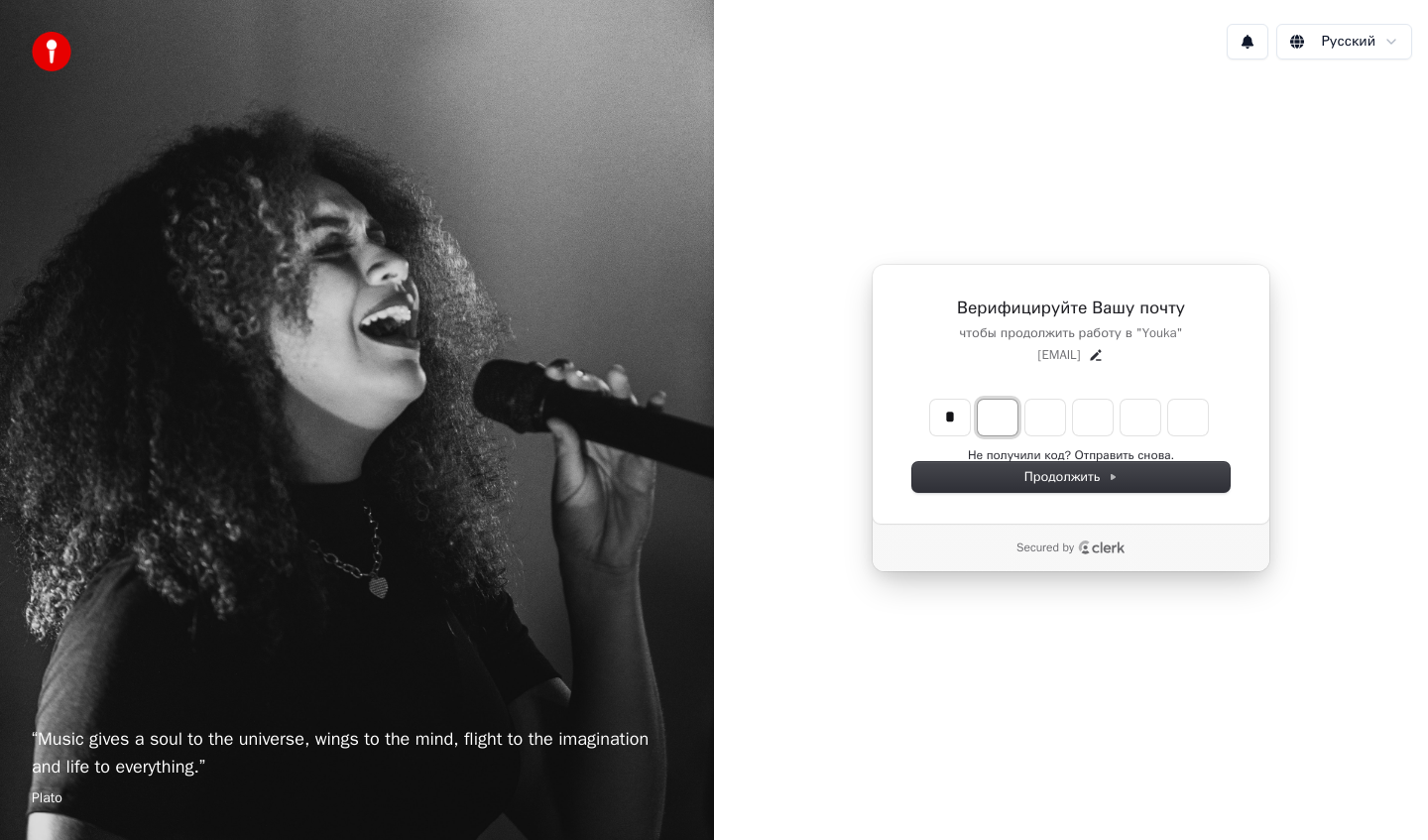 type on "*" 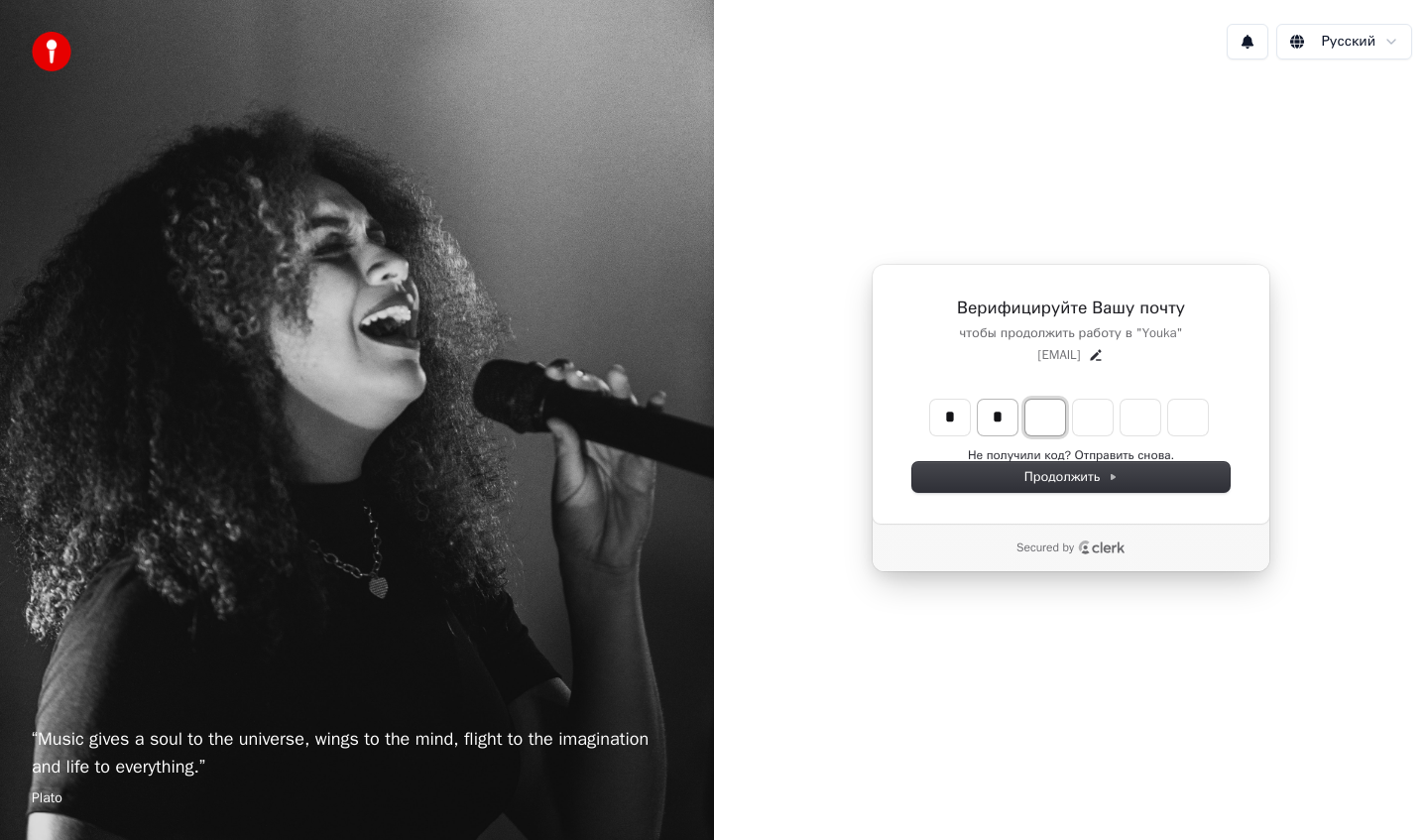 type on "**" 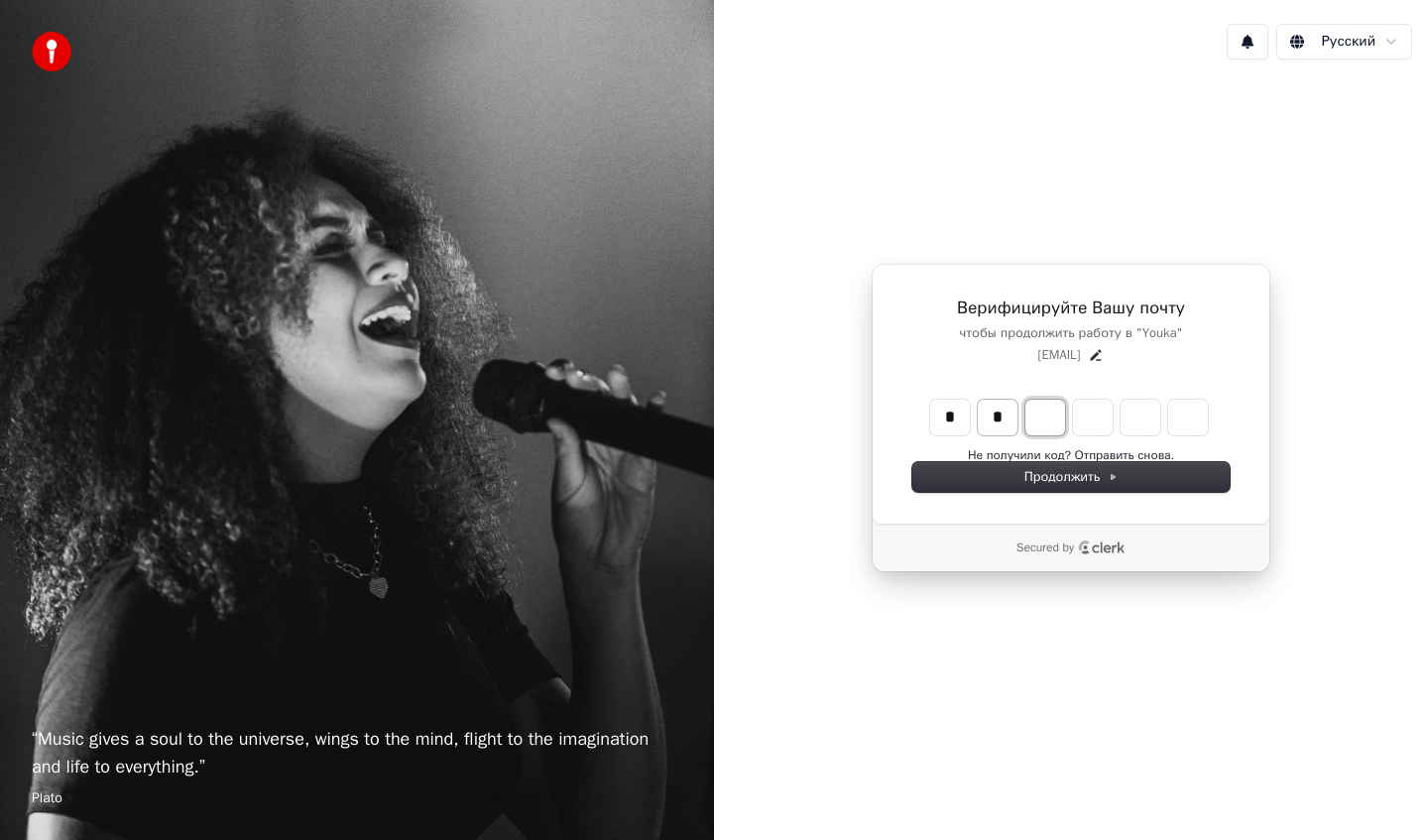 type on "*" 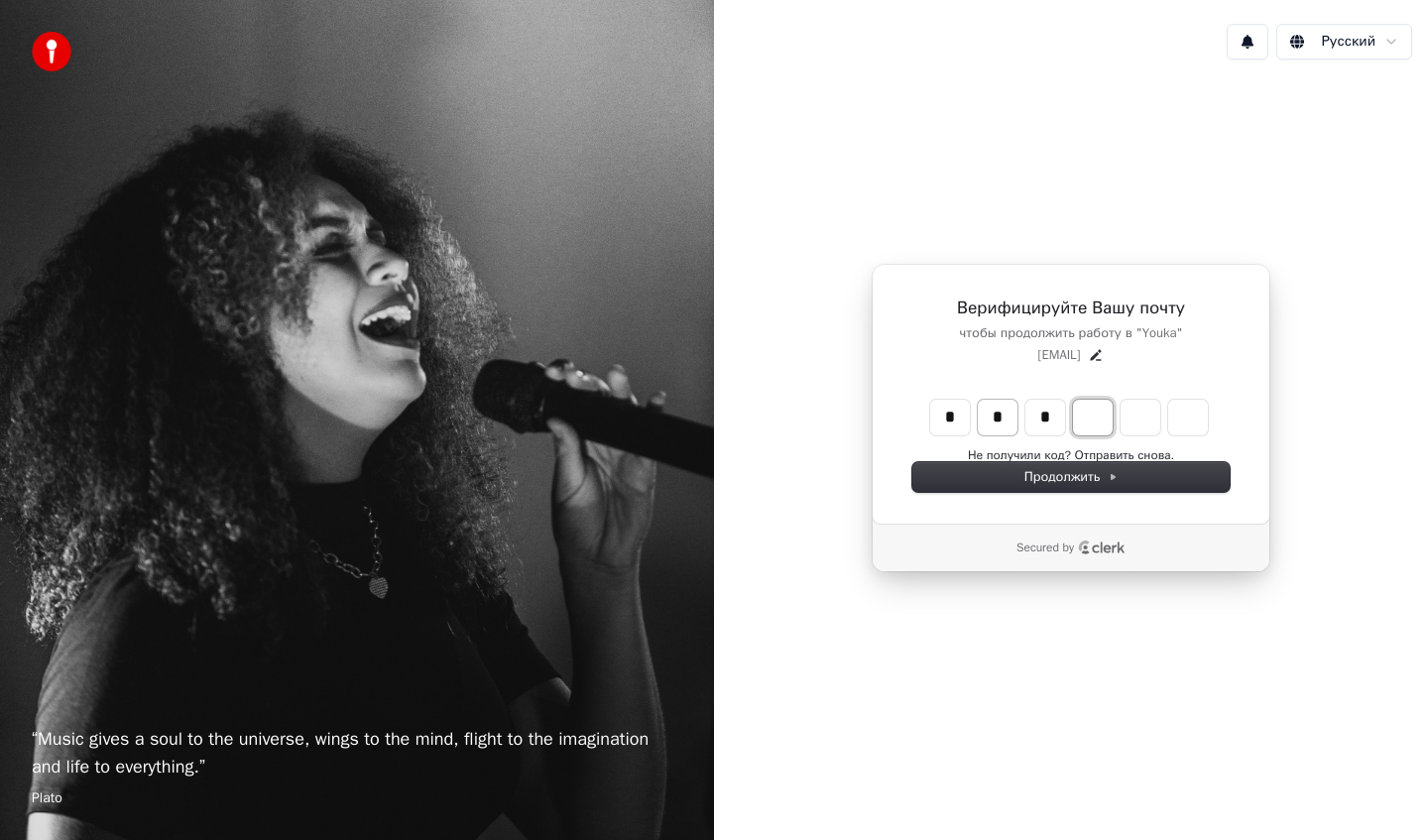 type on "***" 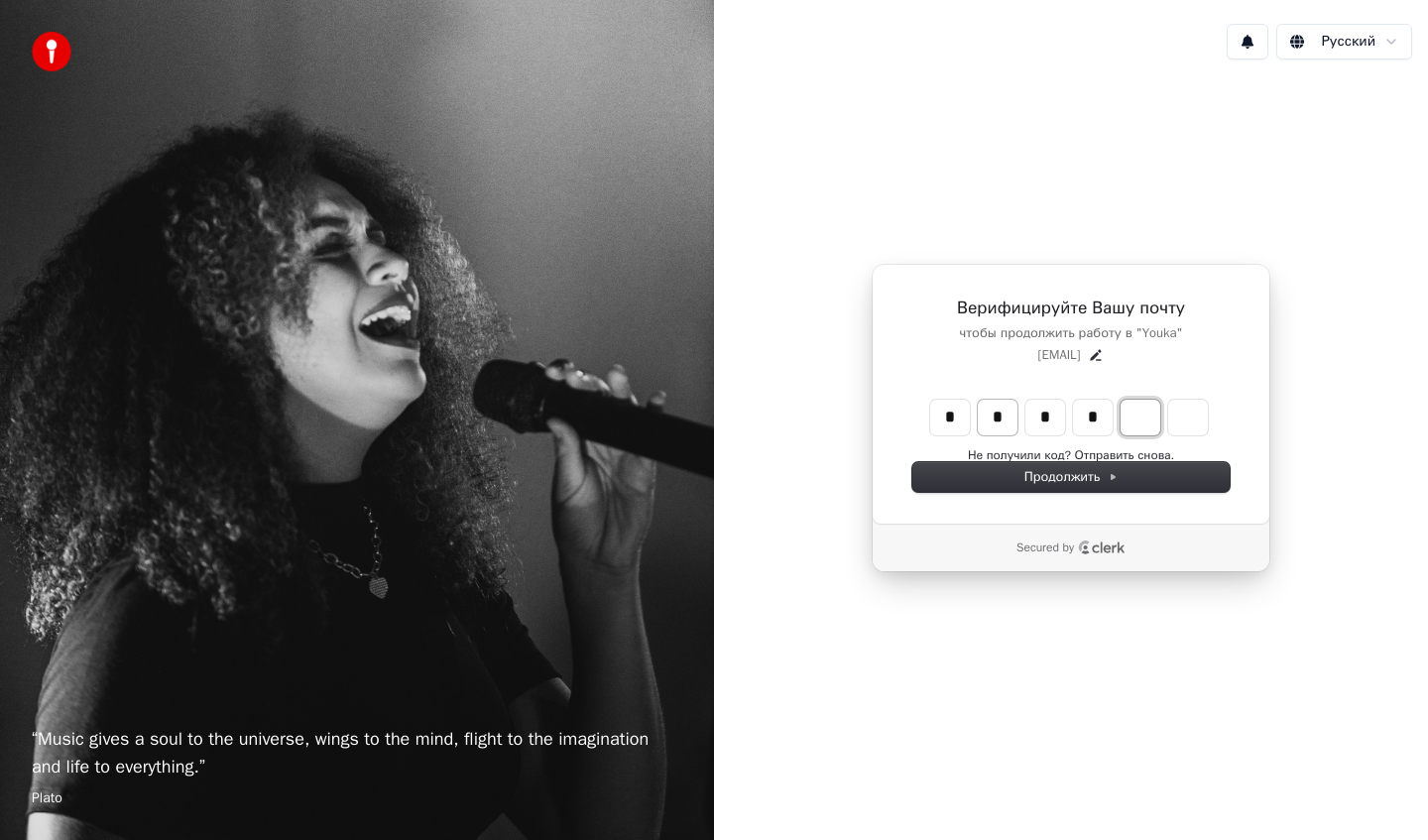 type on "****" 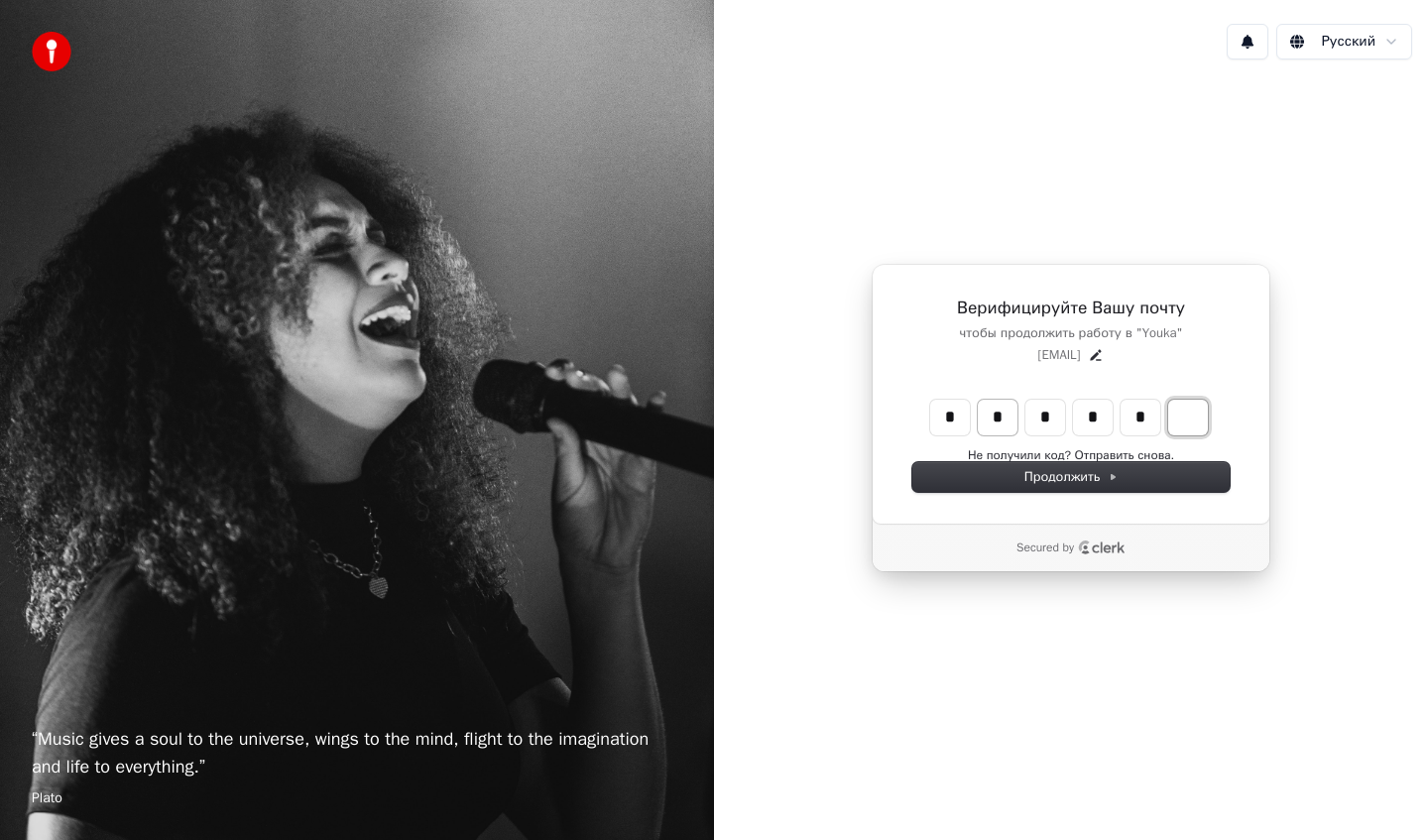 type on "*****" 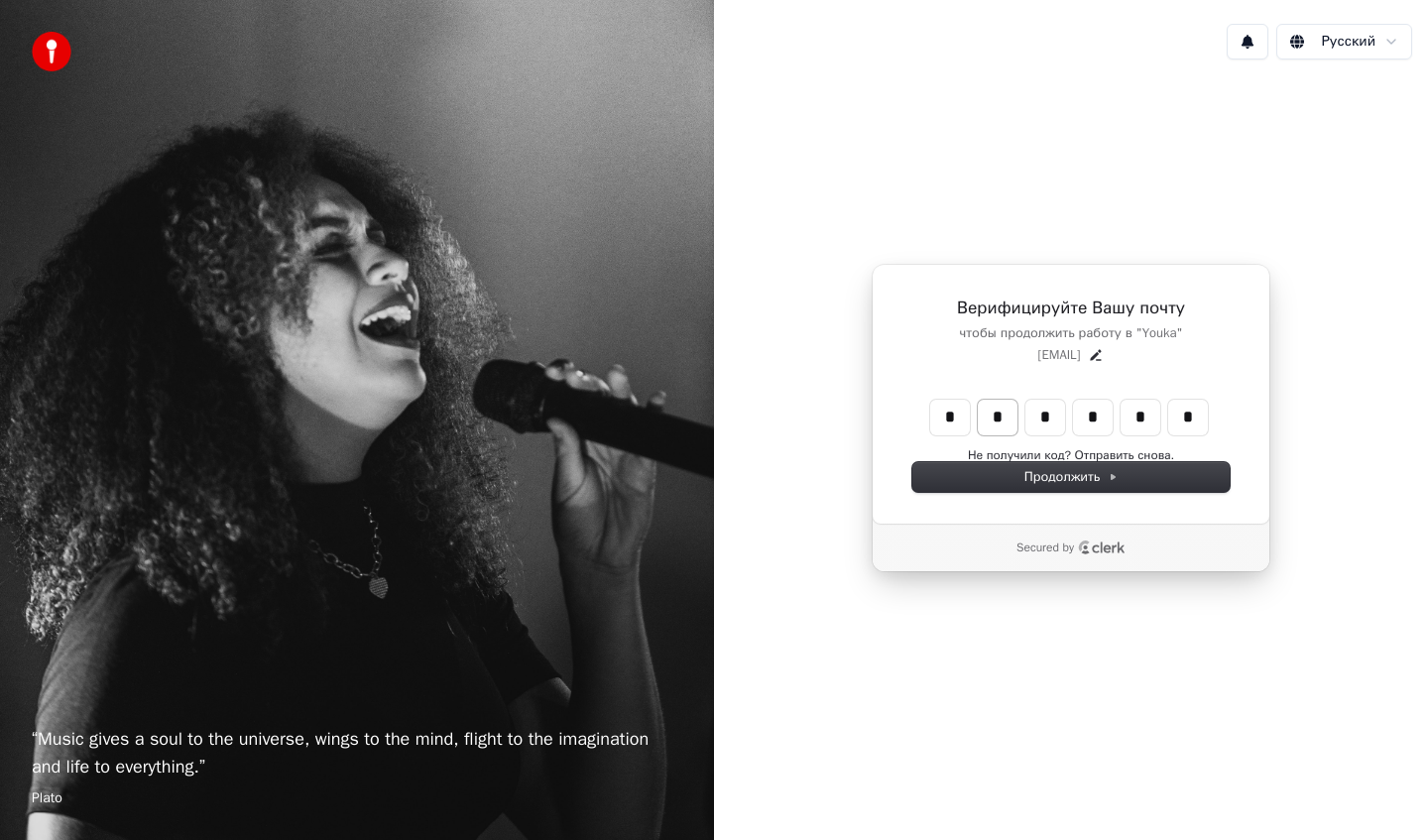 type on "******" 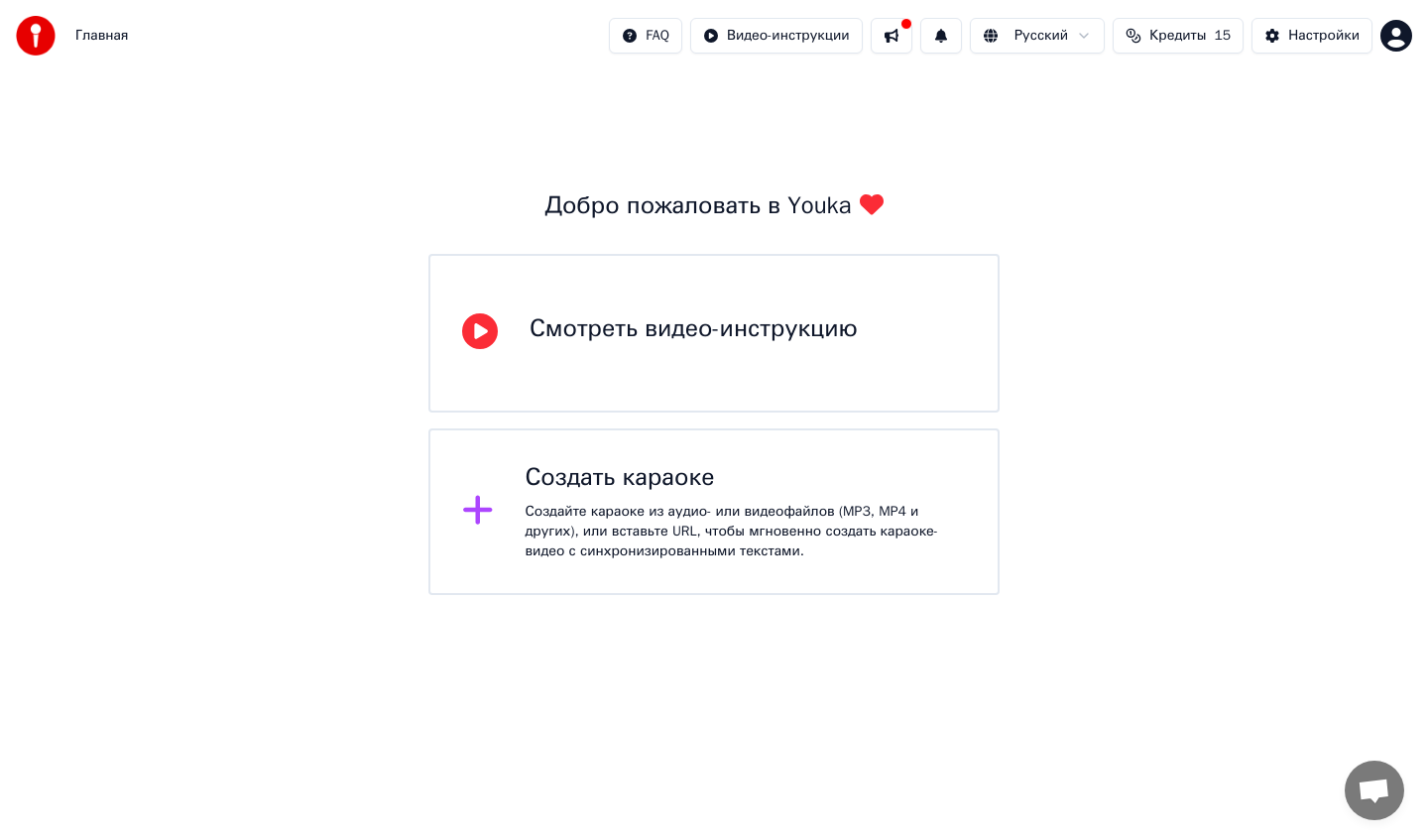 click on "Создать караоке" at bounding box center [746, 478] 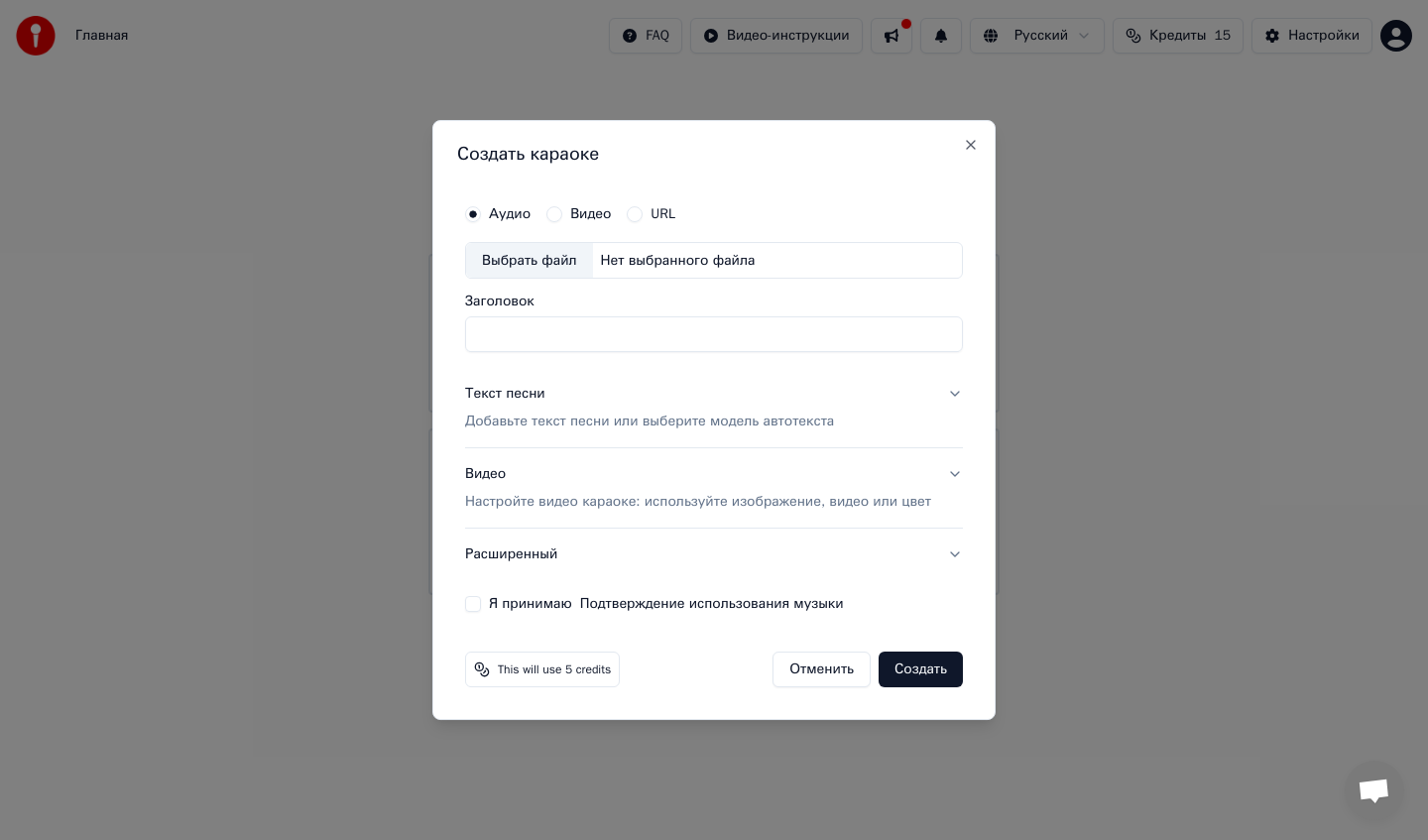 click on "Выбрать файл" at bounding box center (530, 261) 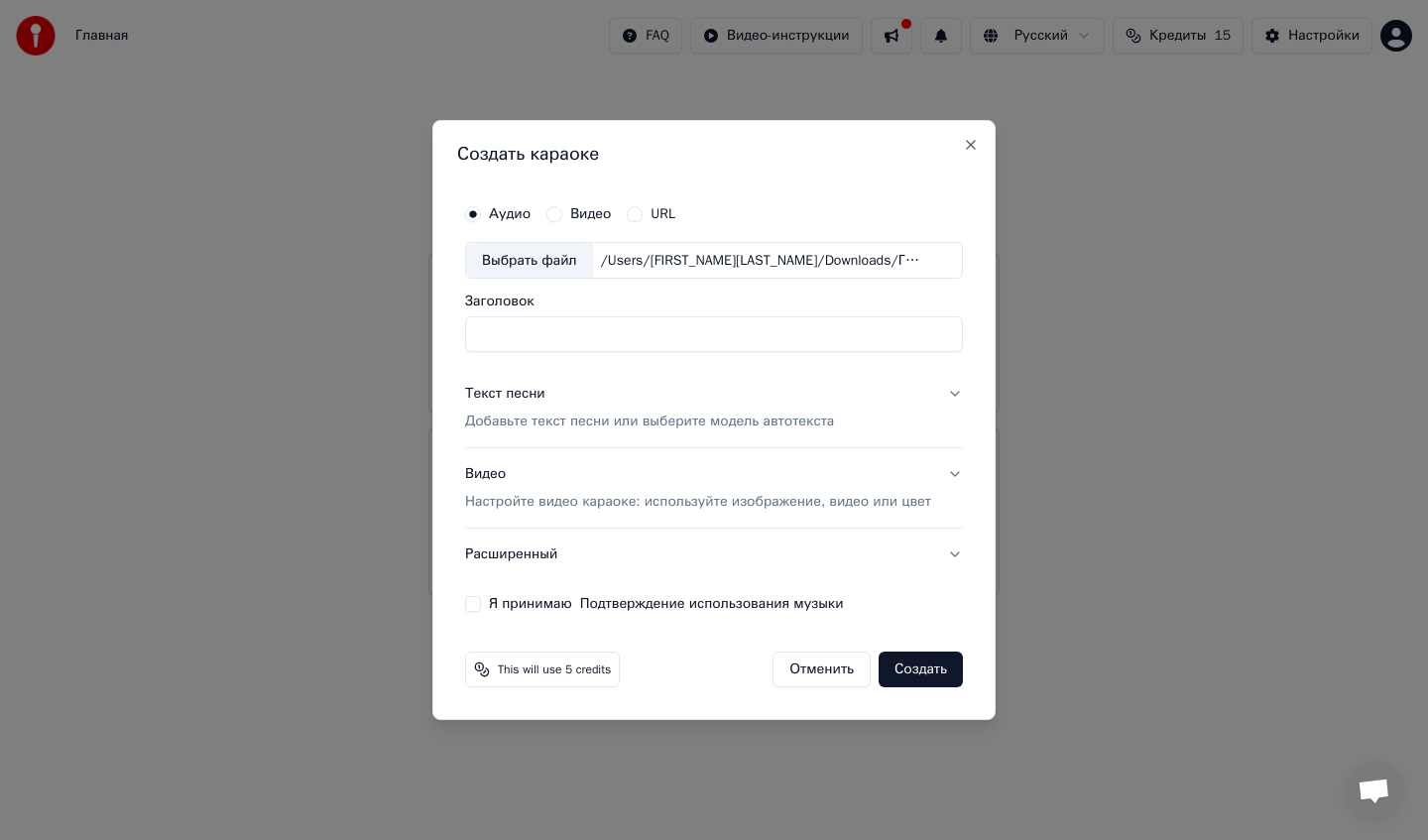 type on "**********" 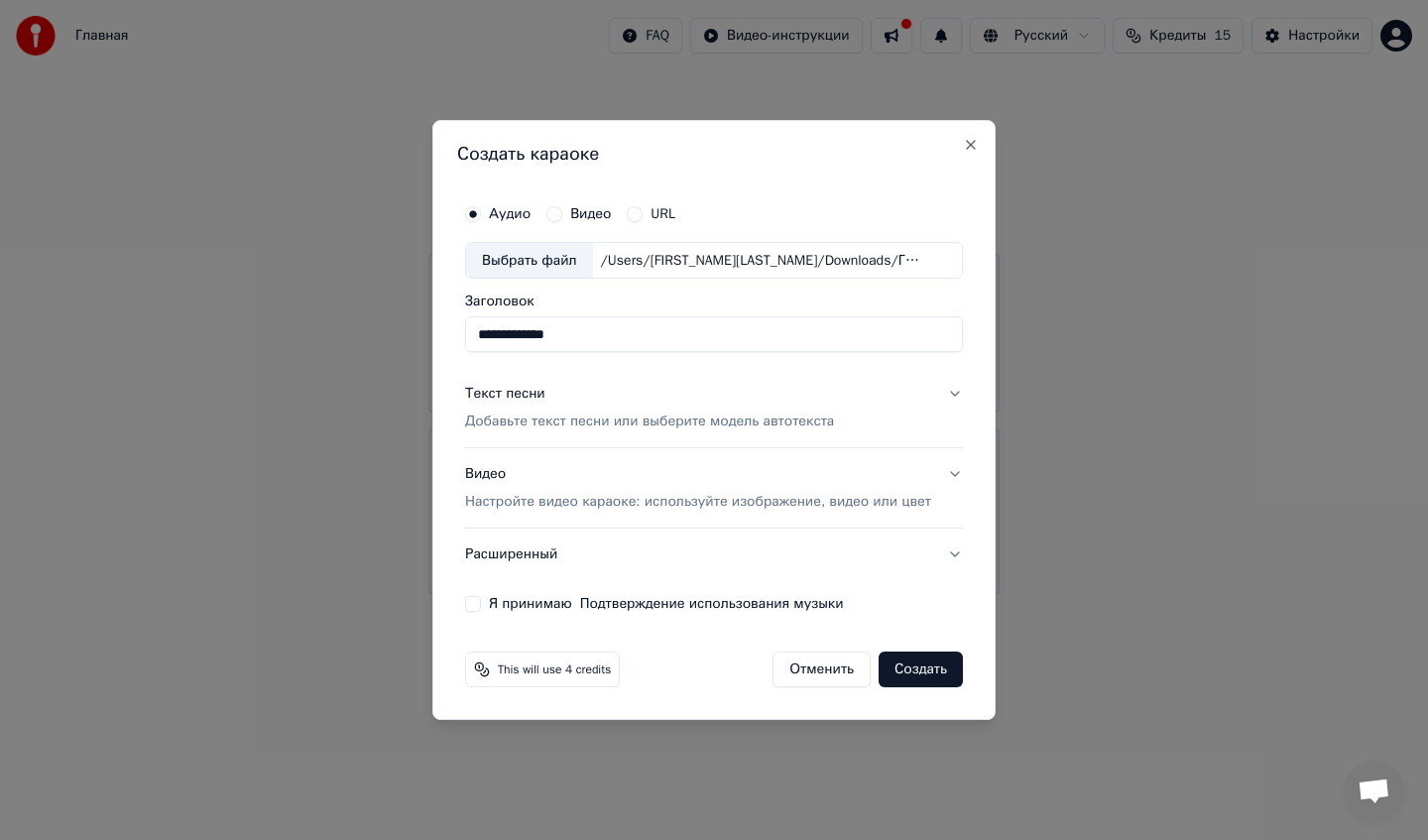 click on "Текст песни Добавьте текст песни или выберите модель автотекста" at bounding box center (650, 409) 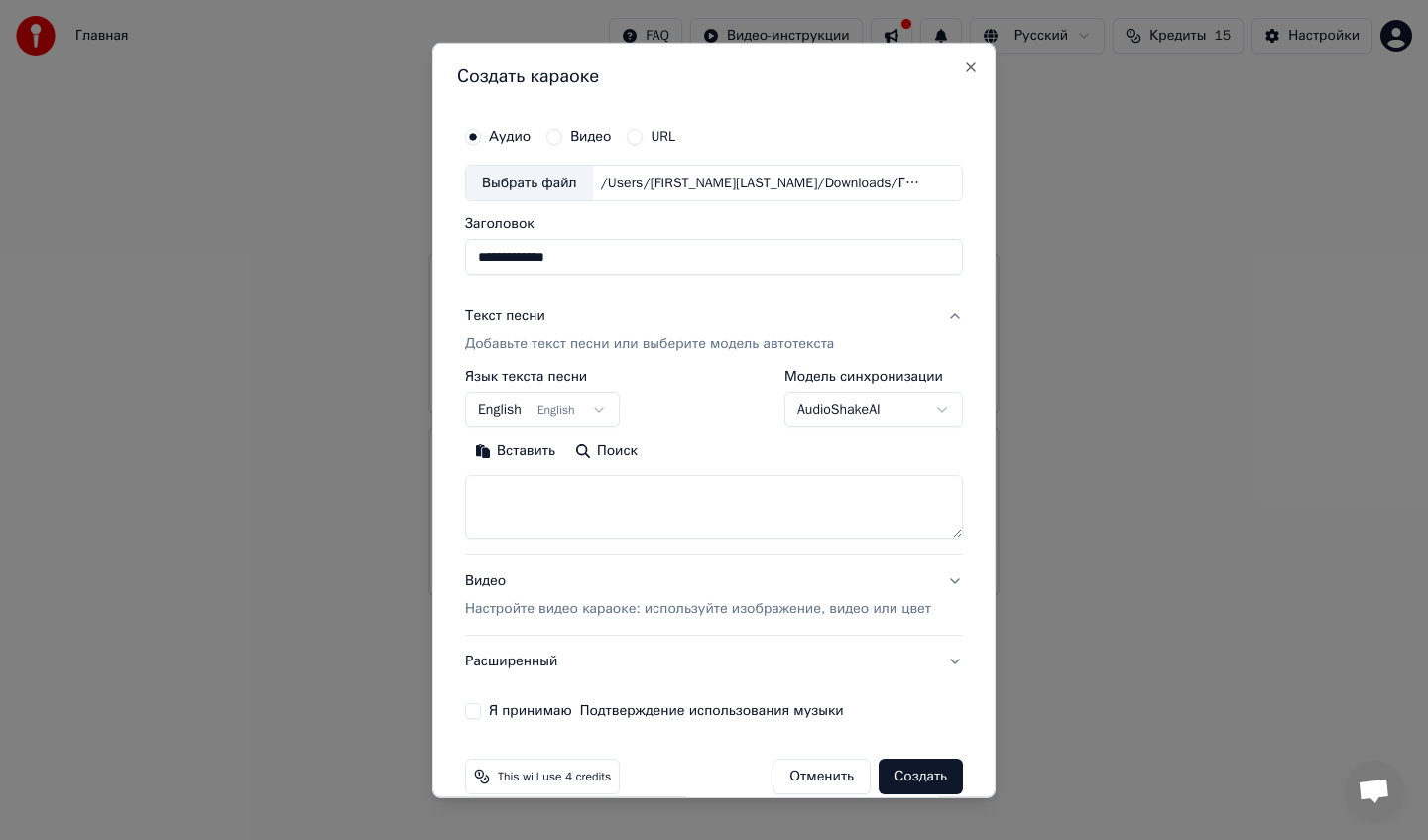 click at bounding box center [714, 507] 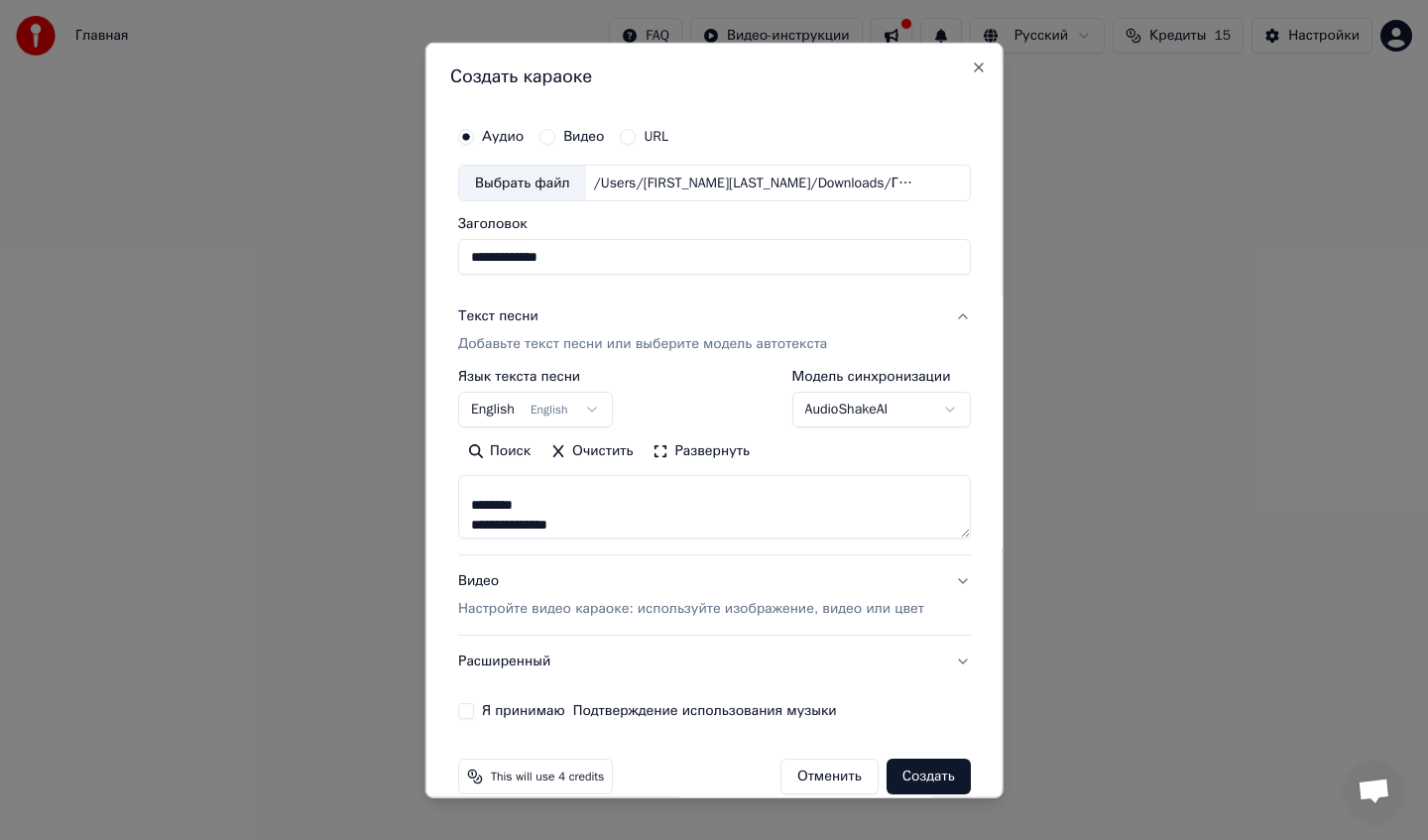 scroll, scrollTop: 89, scrollLeft: 0, axis: vertical 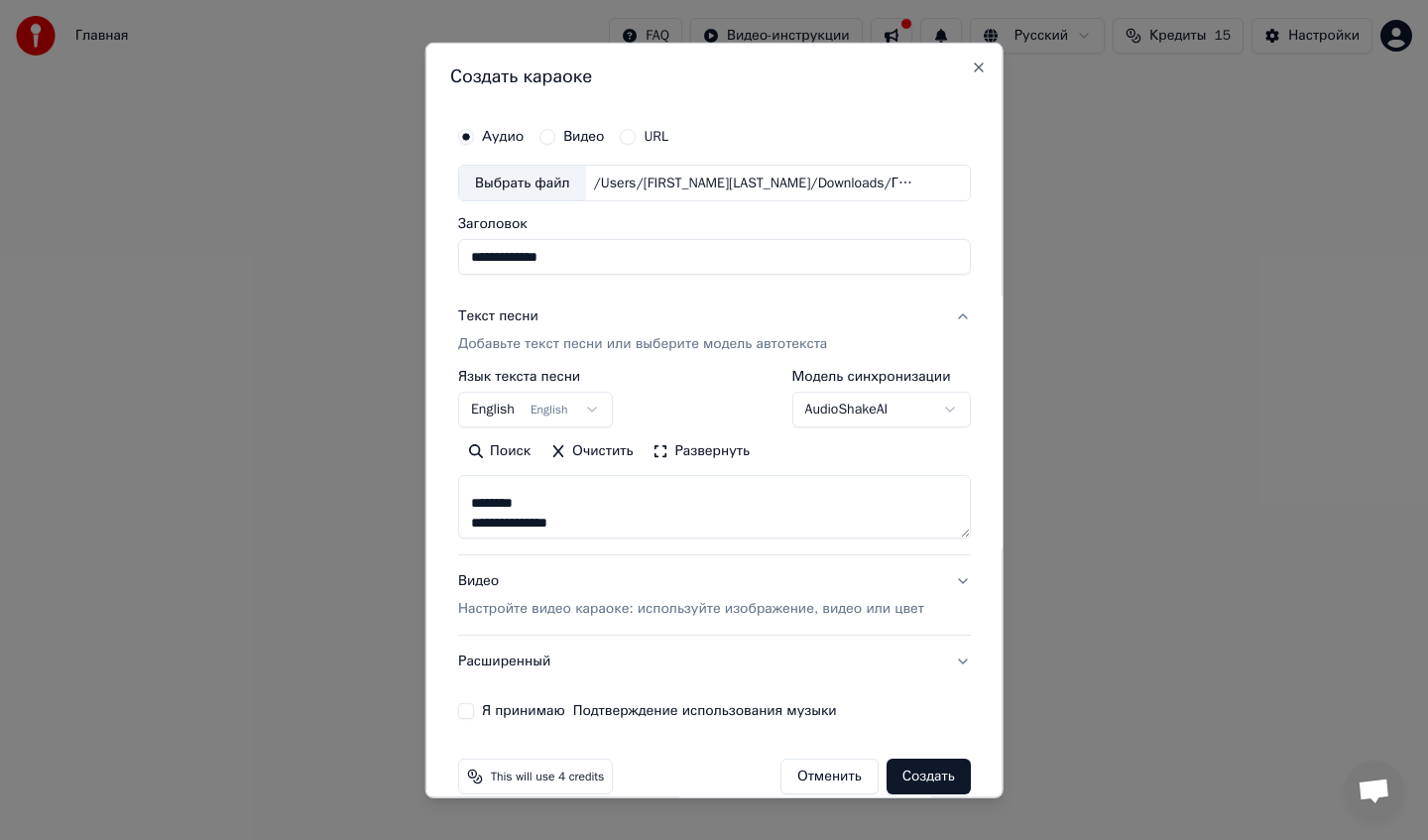 click on "**********" at bounding box center [714, 507] 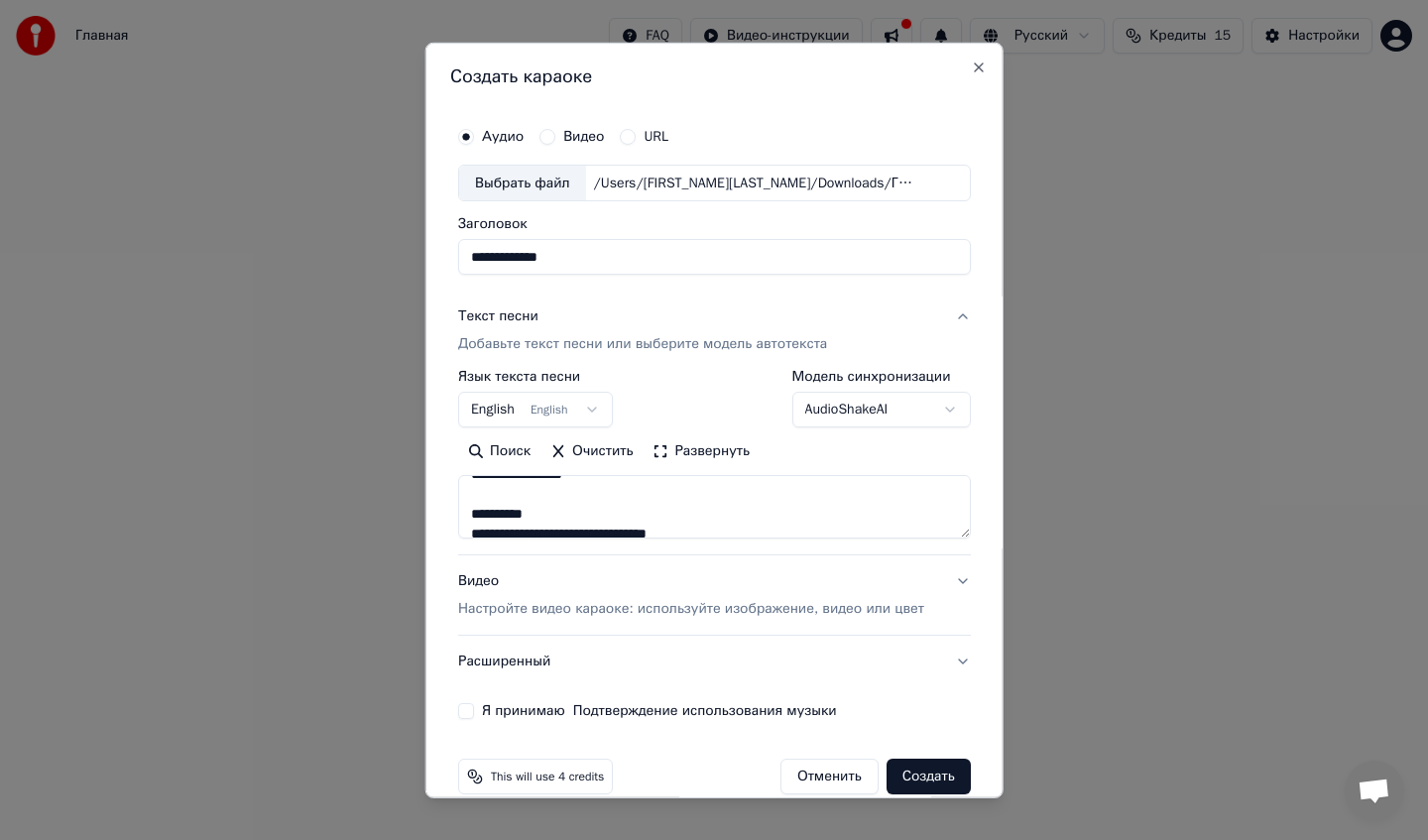 scroll, scrollTop: 239, scrollLeft: 0, axis: vertical 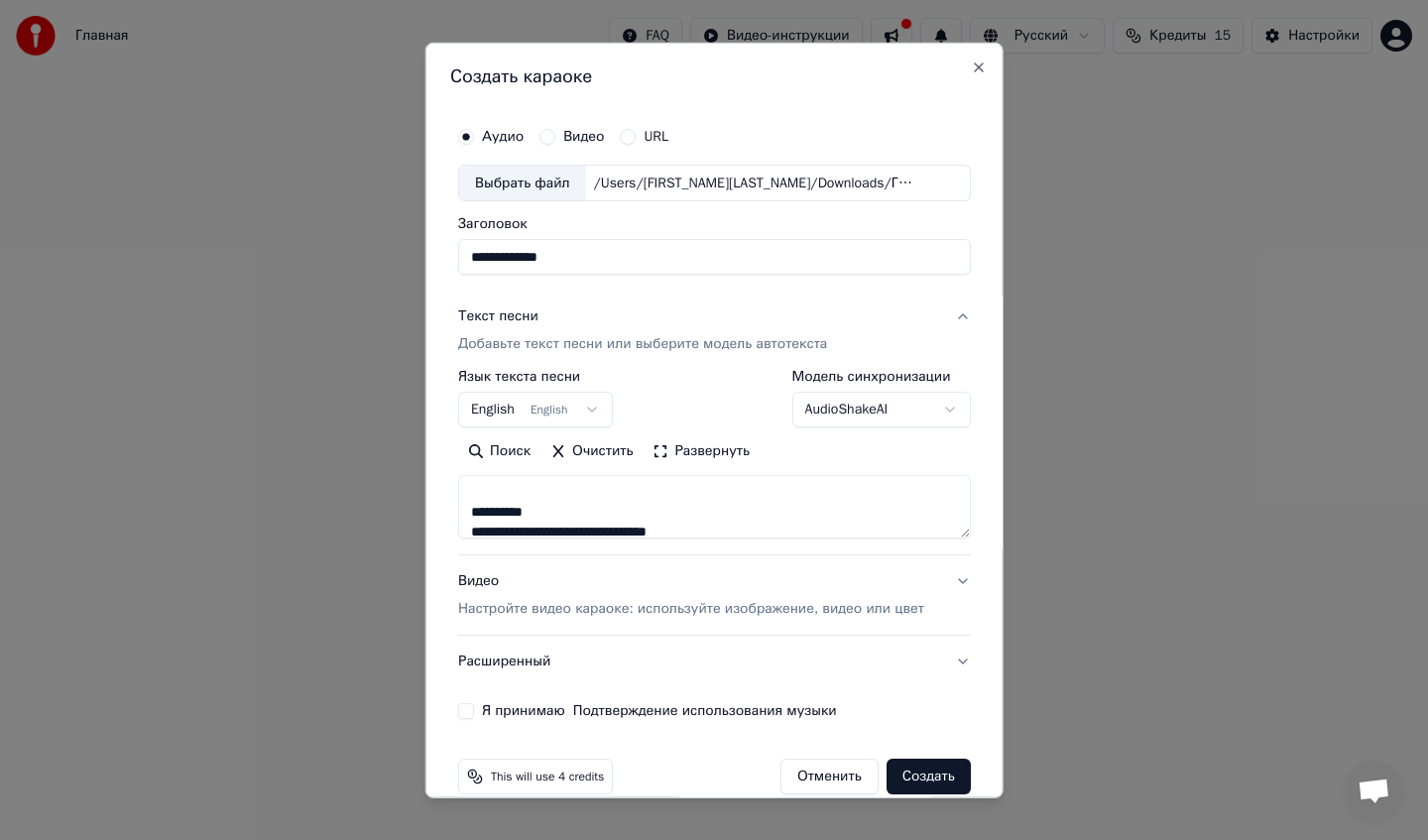 click on "**********" at bounding box center [714, 507] 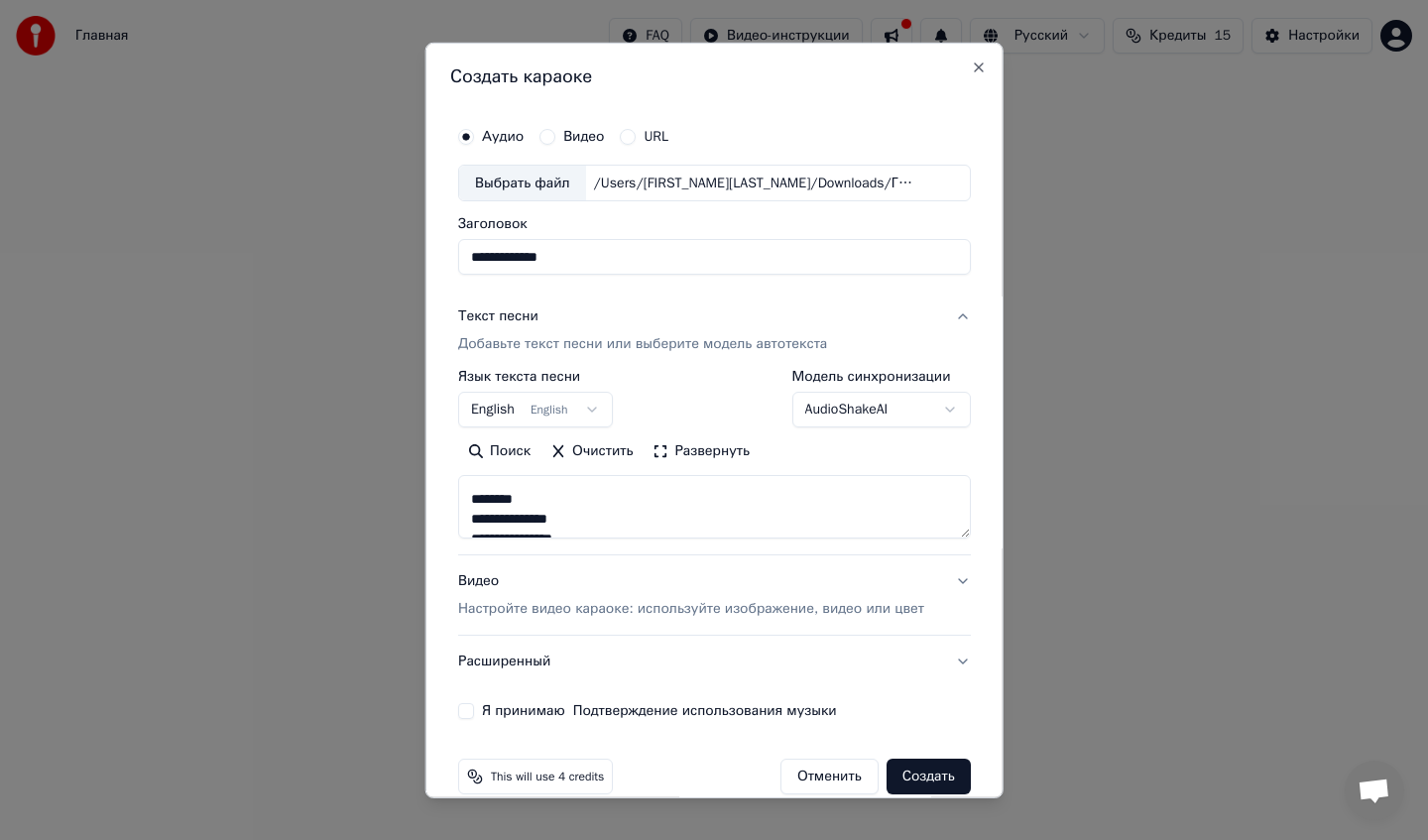 scroll, scrollTop: 330, scrollLeft: 0, axis: vertical 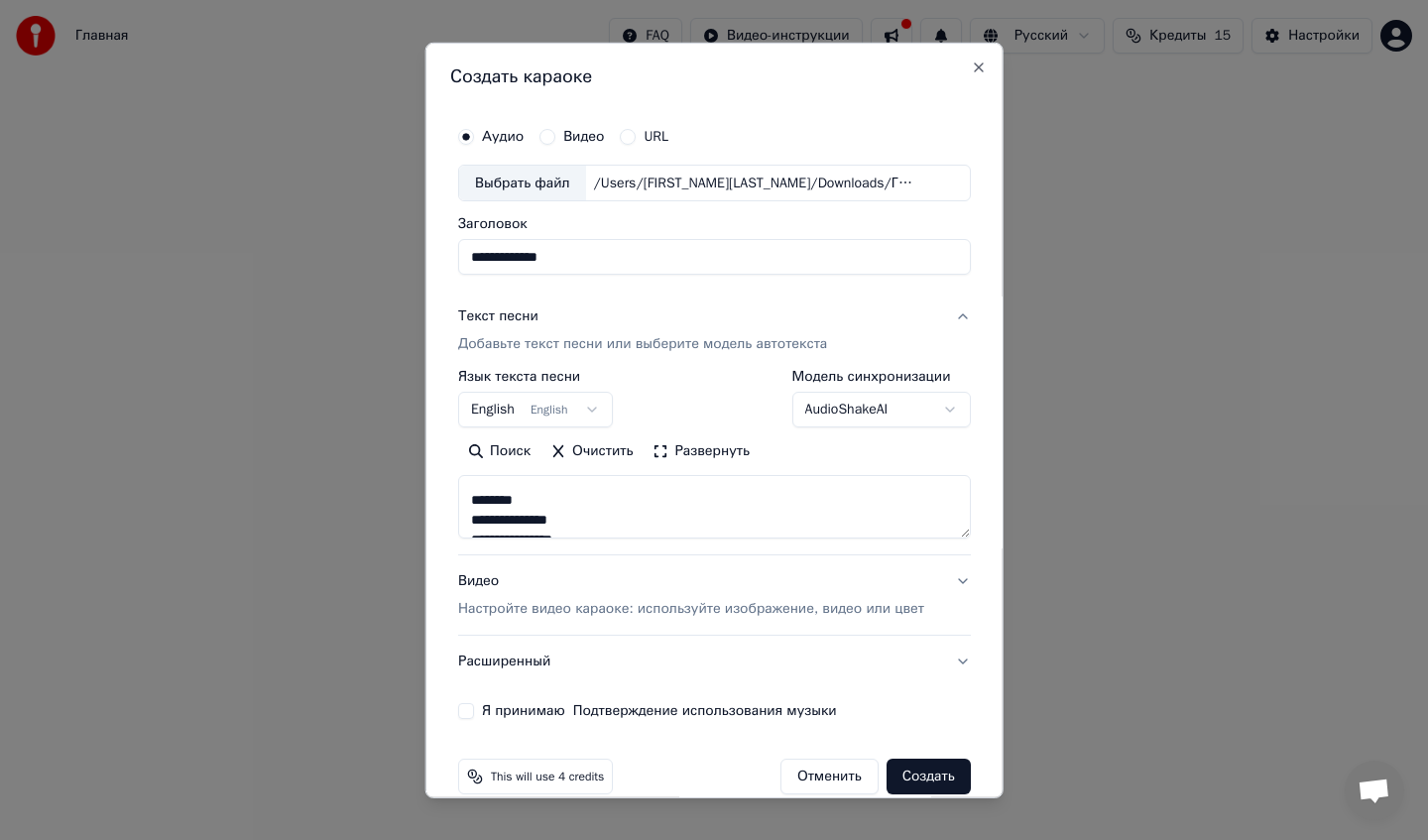 click on "**********" at bounding box center [714, 507] 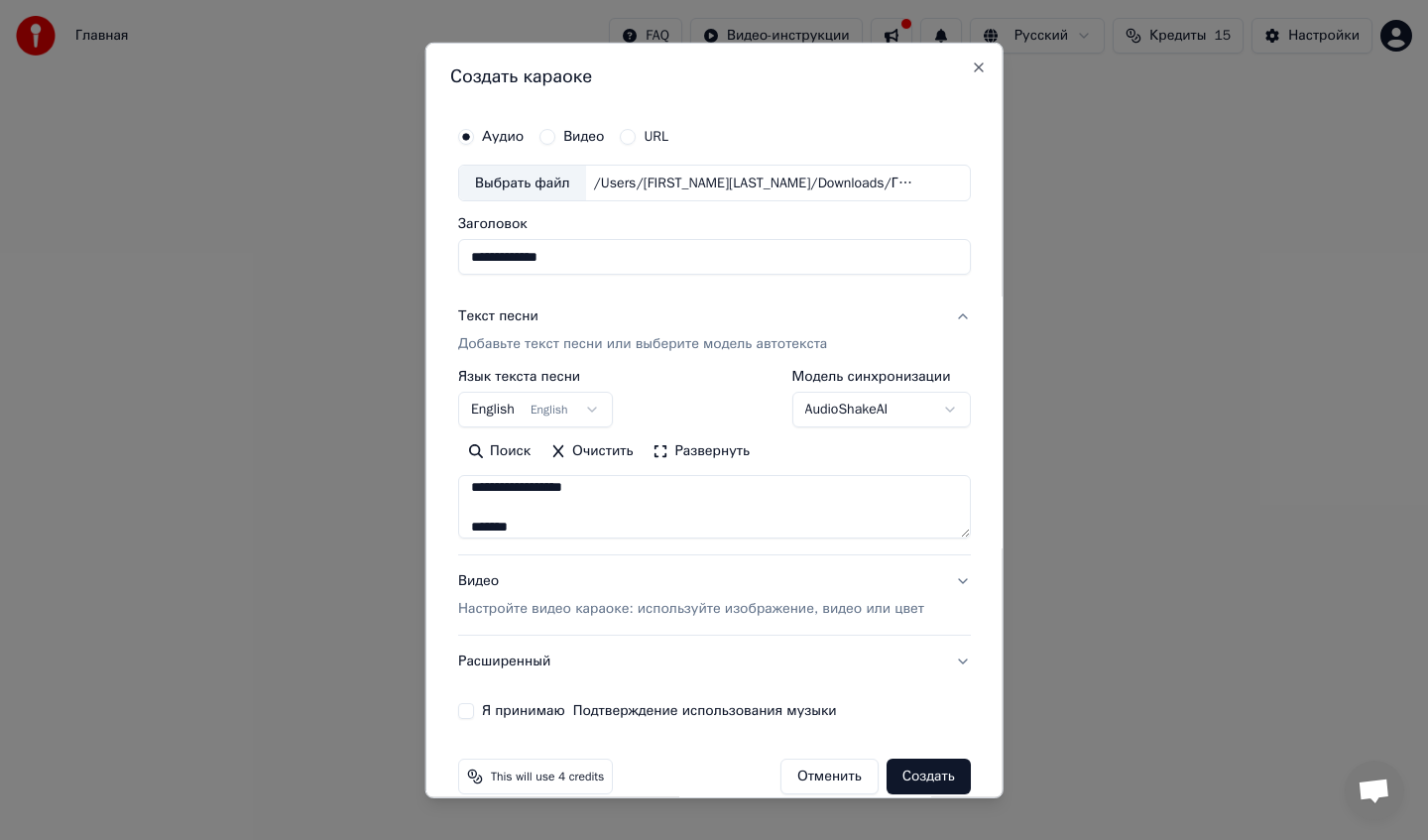 scroll, scrollTop: 478, scrollLeft: 0, axis: vertical 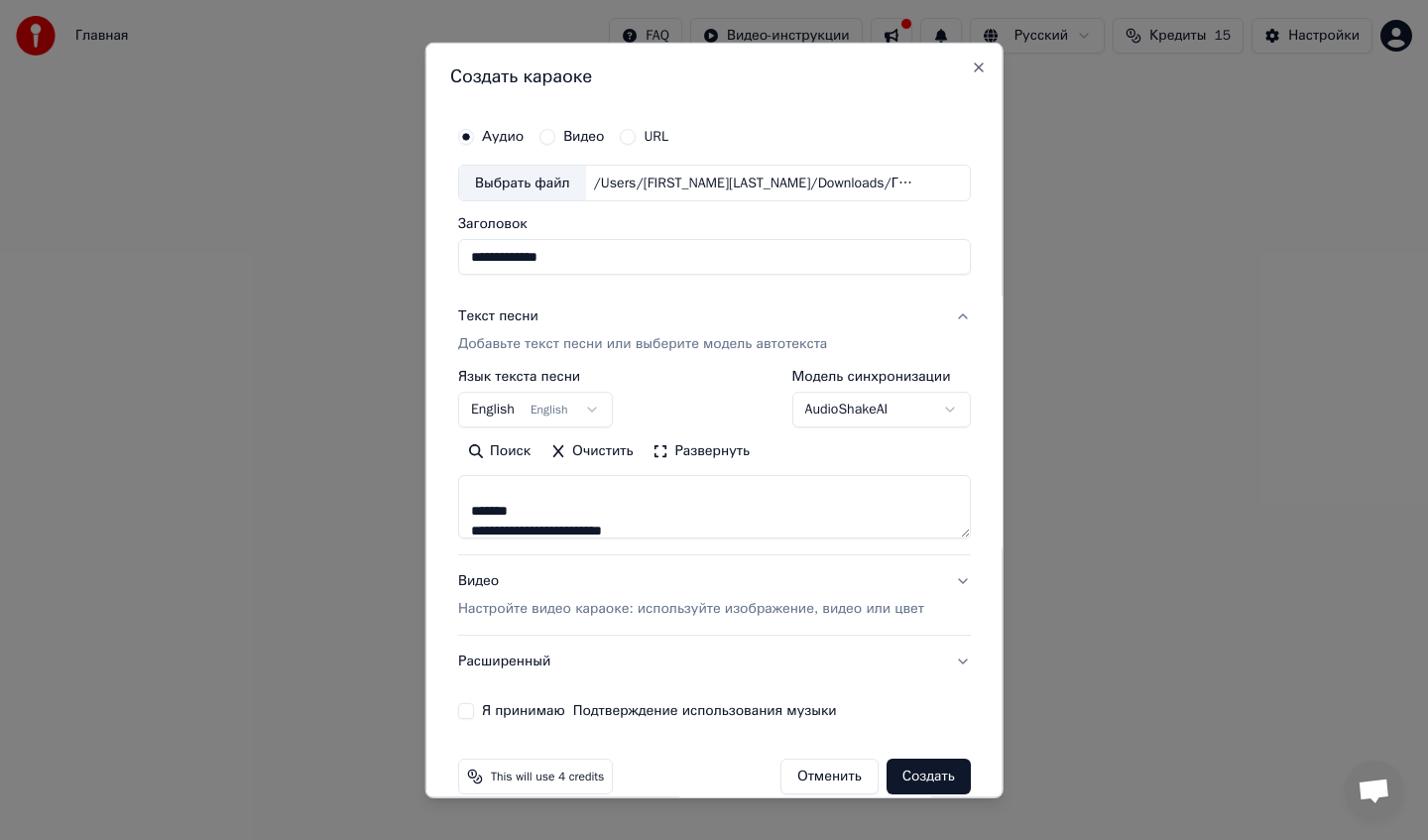 click on "**********" at bounding box center [714, 507] 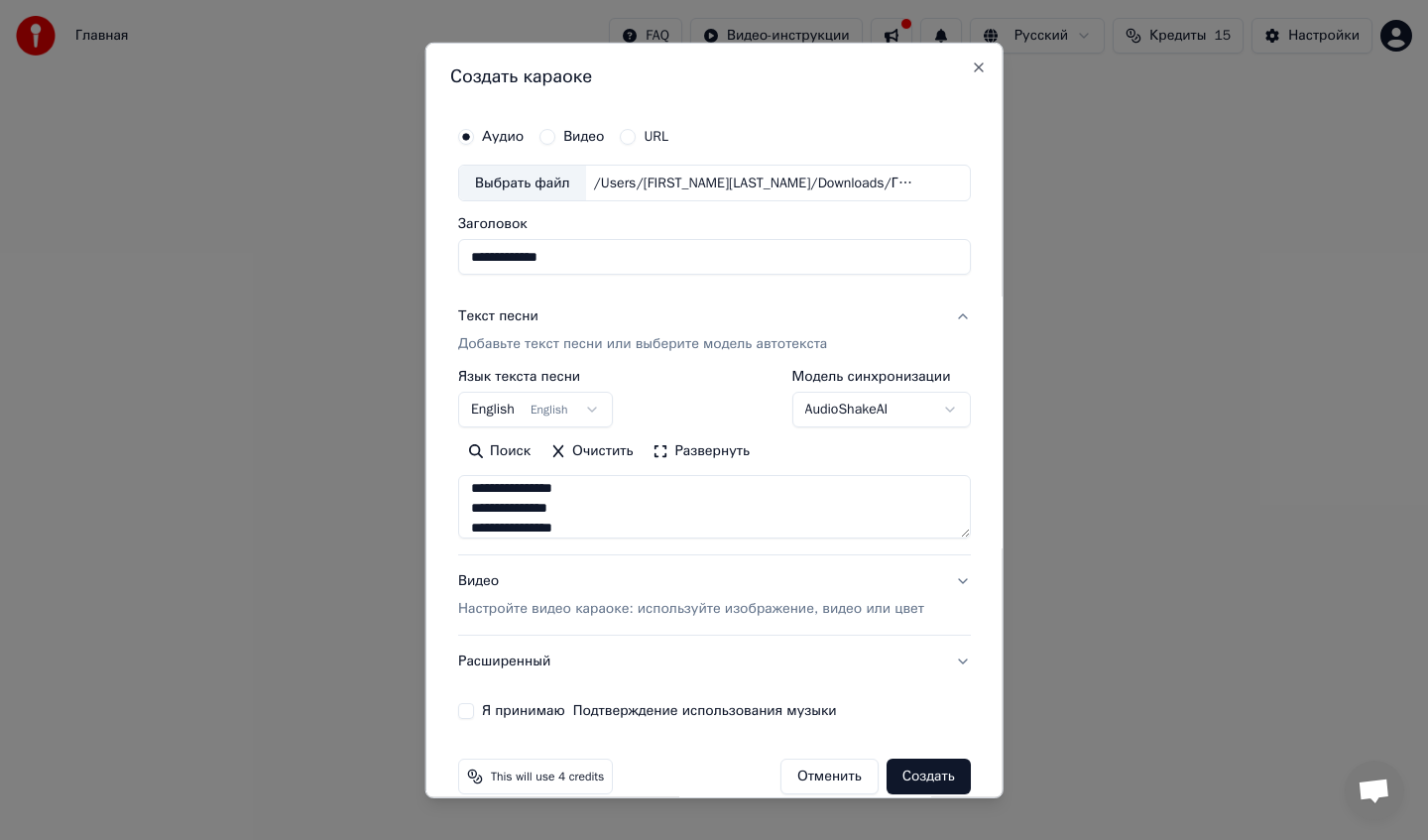 scroll, scrollTop: 561, scrollLeft: 0, axis: vertical 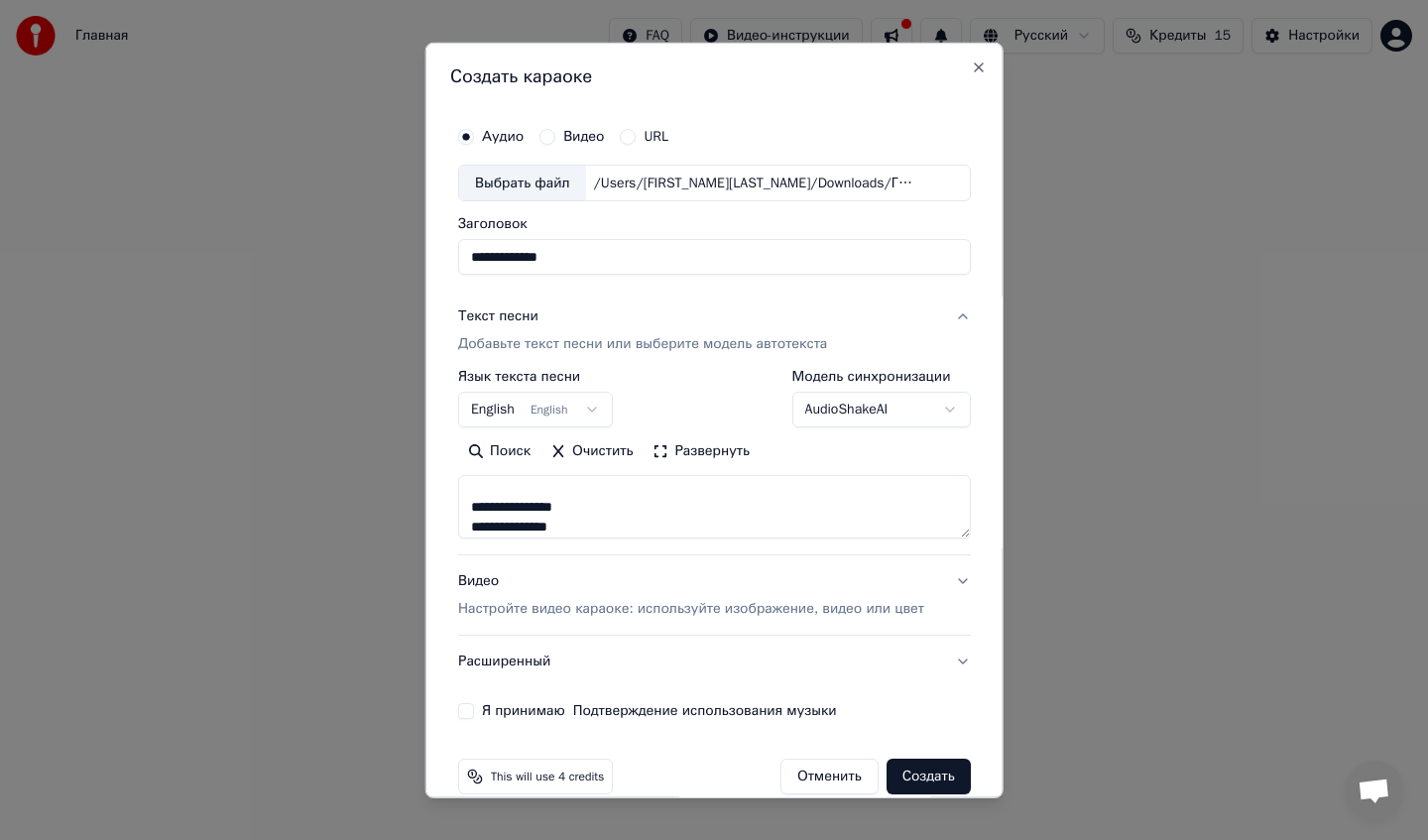 drag, startPoint x: 599, startPoint y: 511, endPoint x: 475, endPoint y: 497, distance: 124.78782 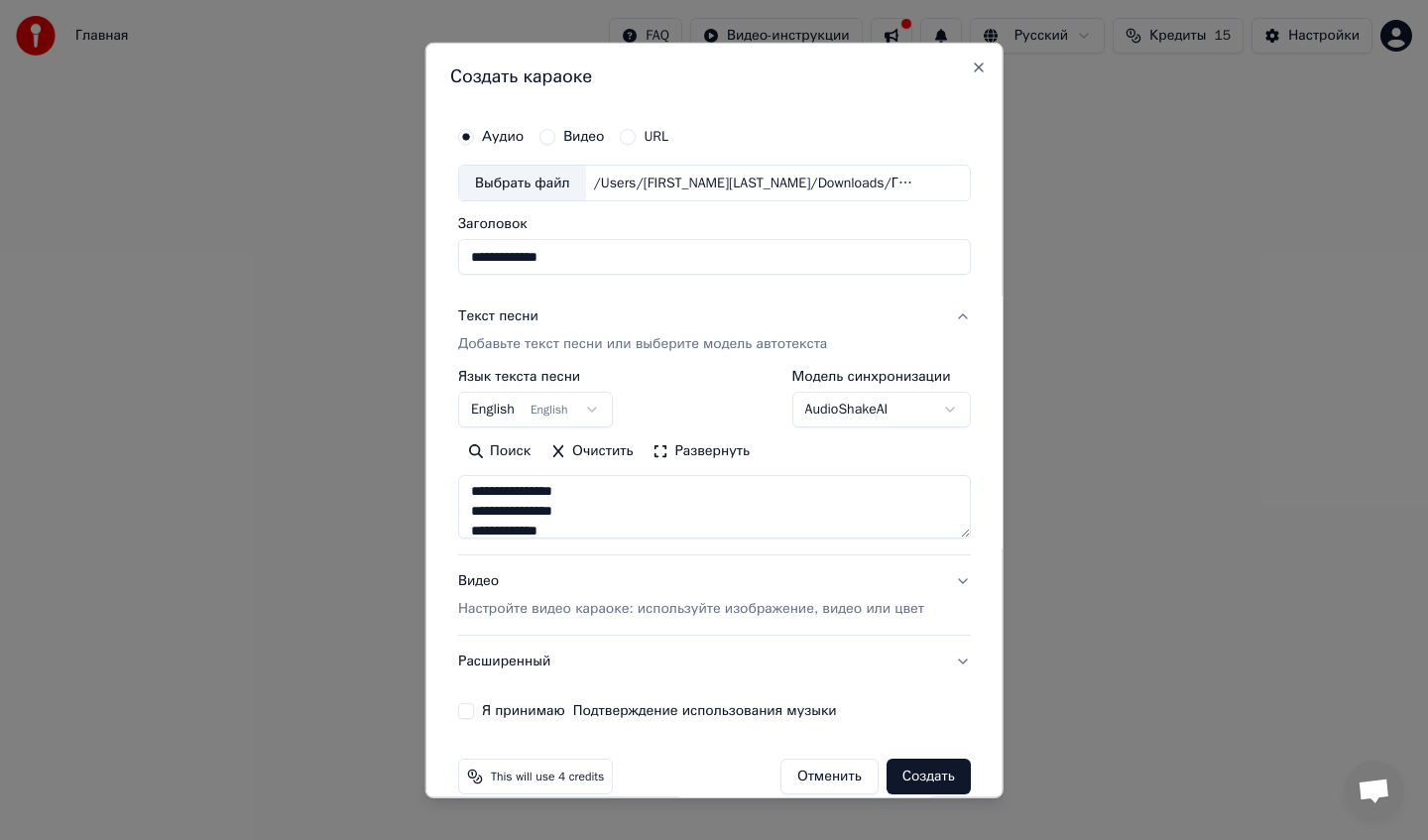 scroll, scrollTop: 667, scrollLeft: 0, axis: vertical 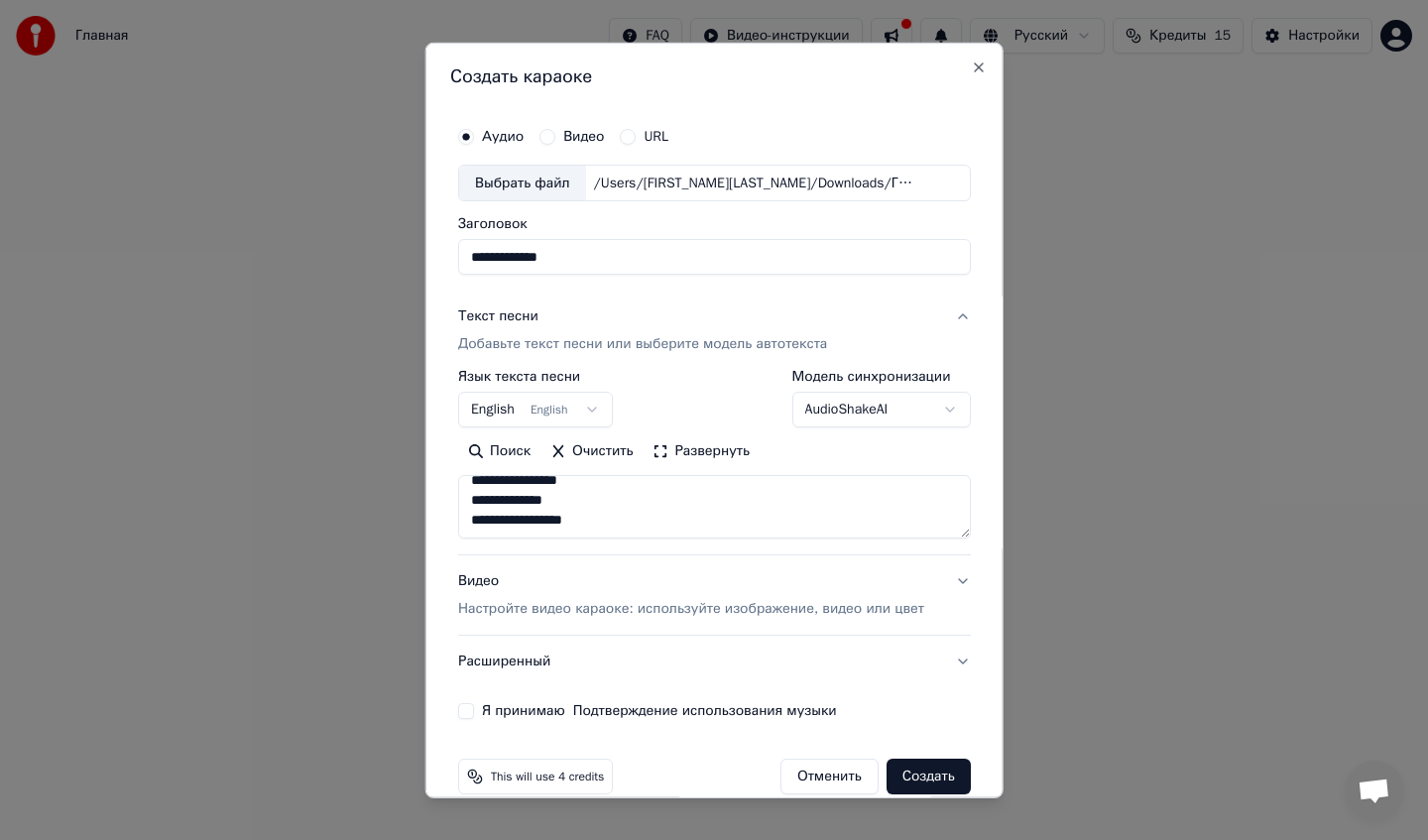 type on "**********" 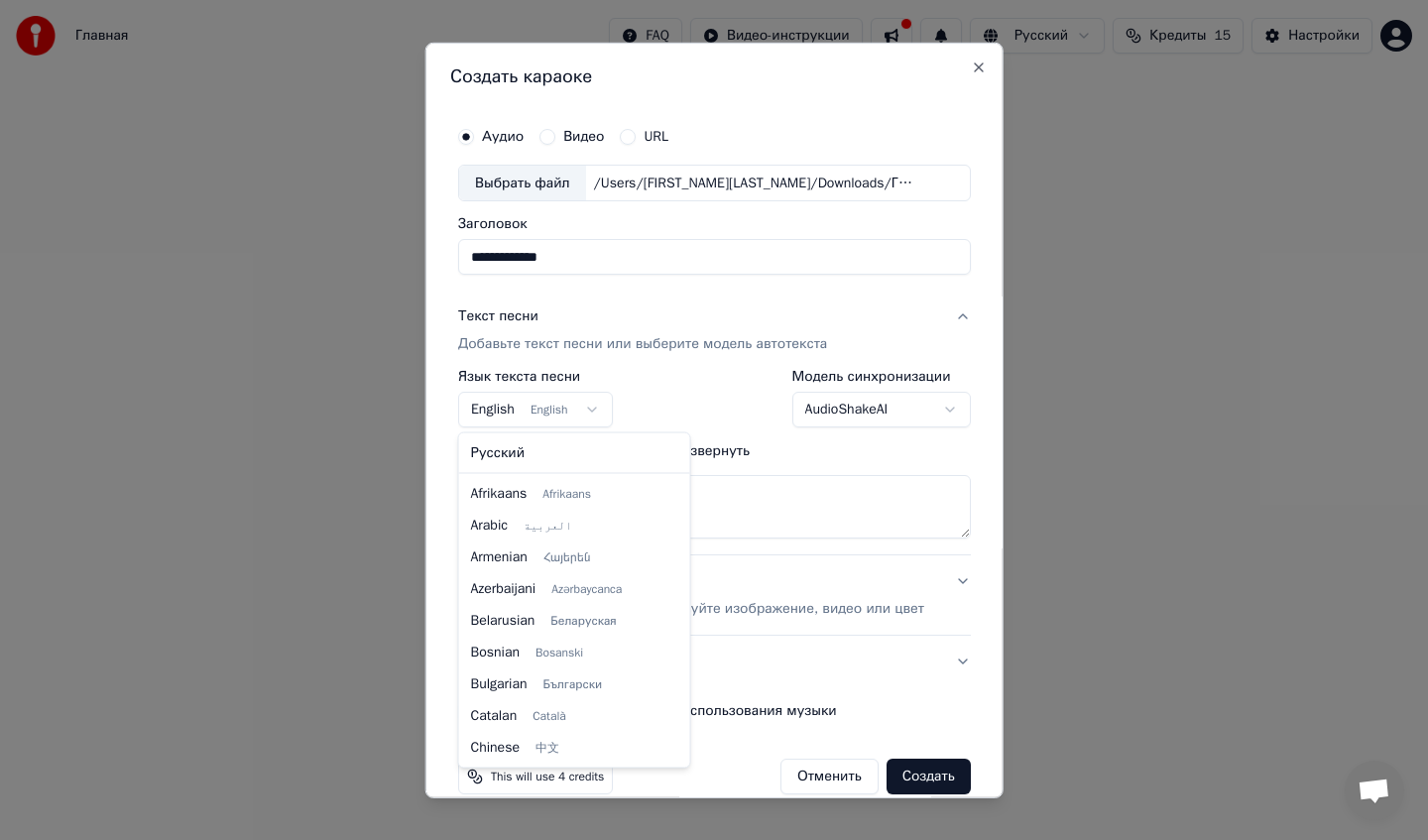 scroll, scrollTop: 0, scrollLeft: 0, axis: both 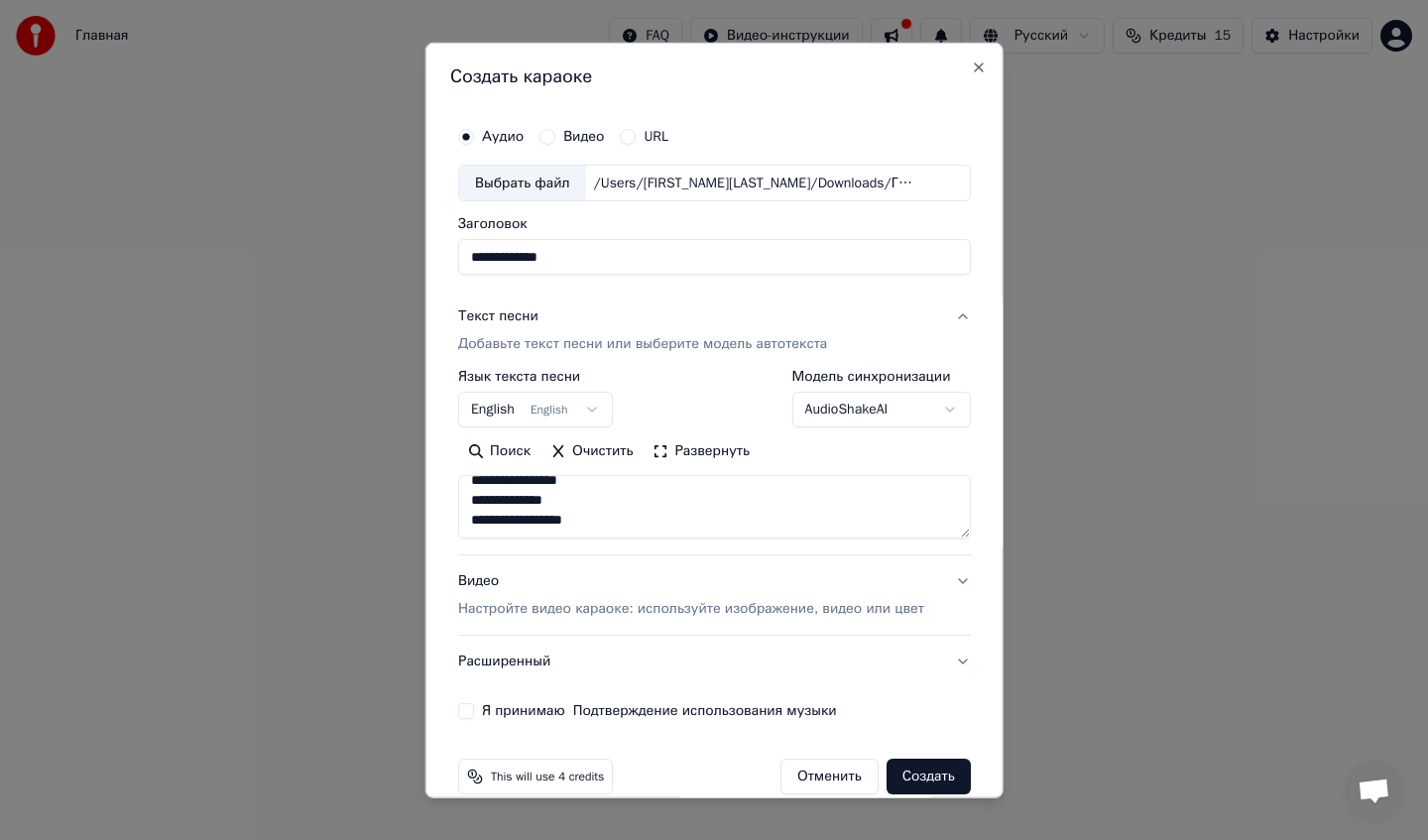 click on "**********" at bounding box center (714, 298) 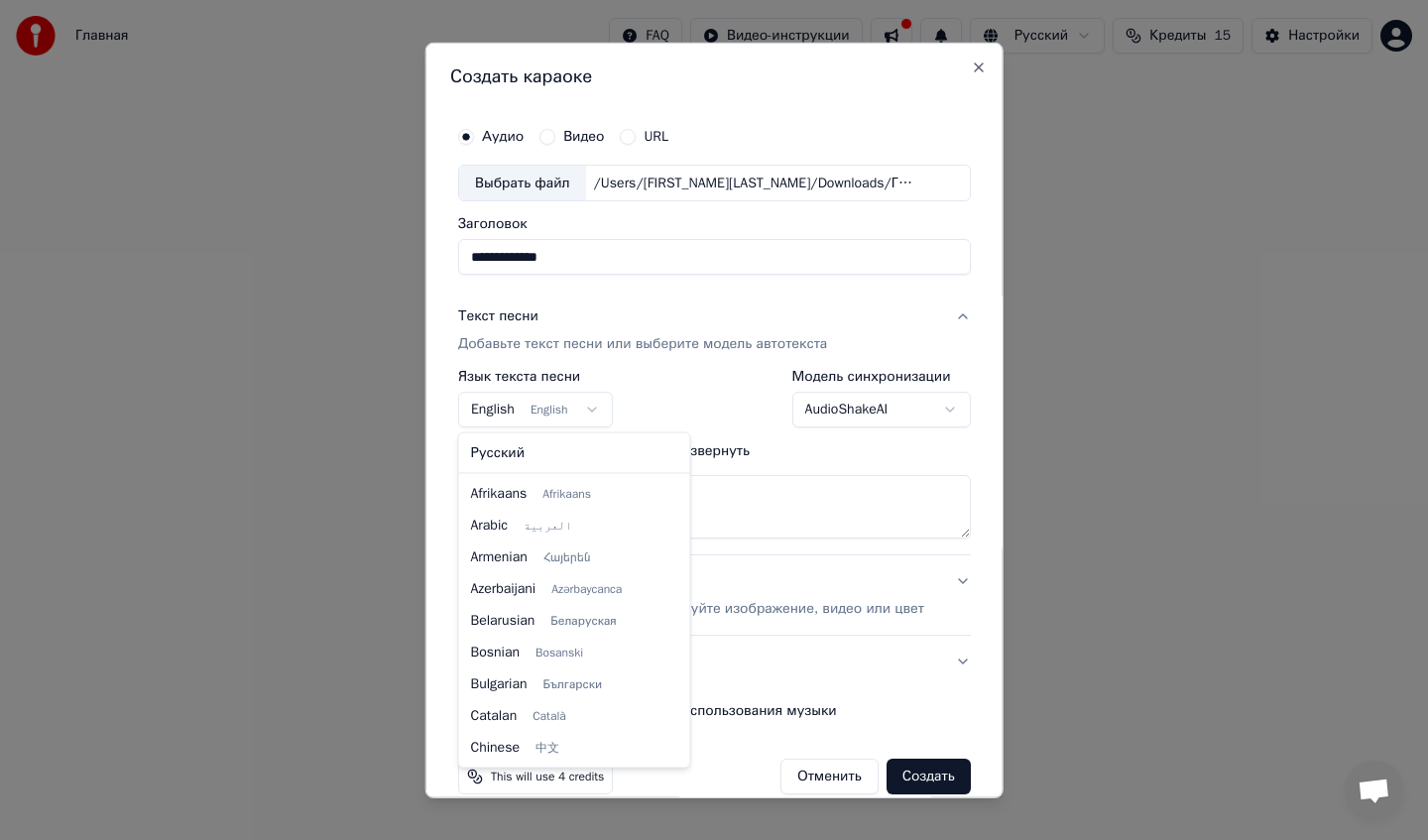 scroll, scrollTop: 159, scrollLeft: 0, axis: vertical 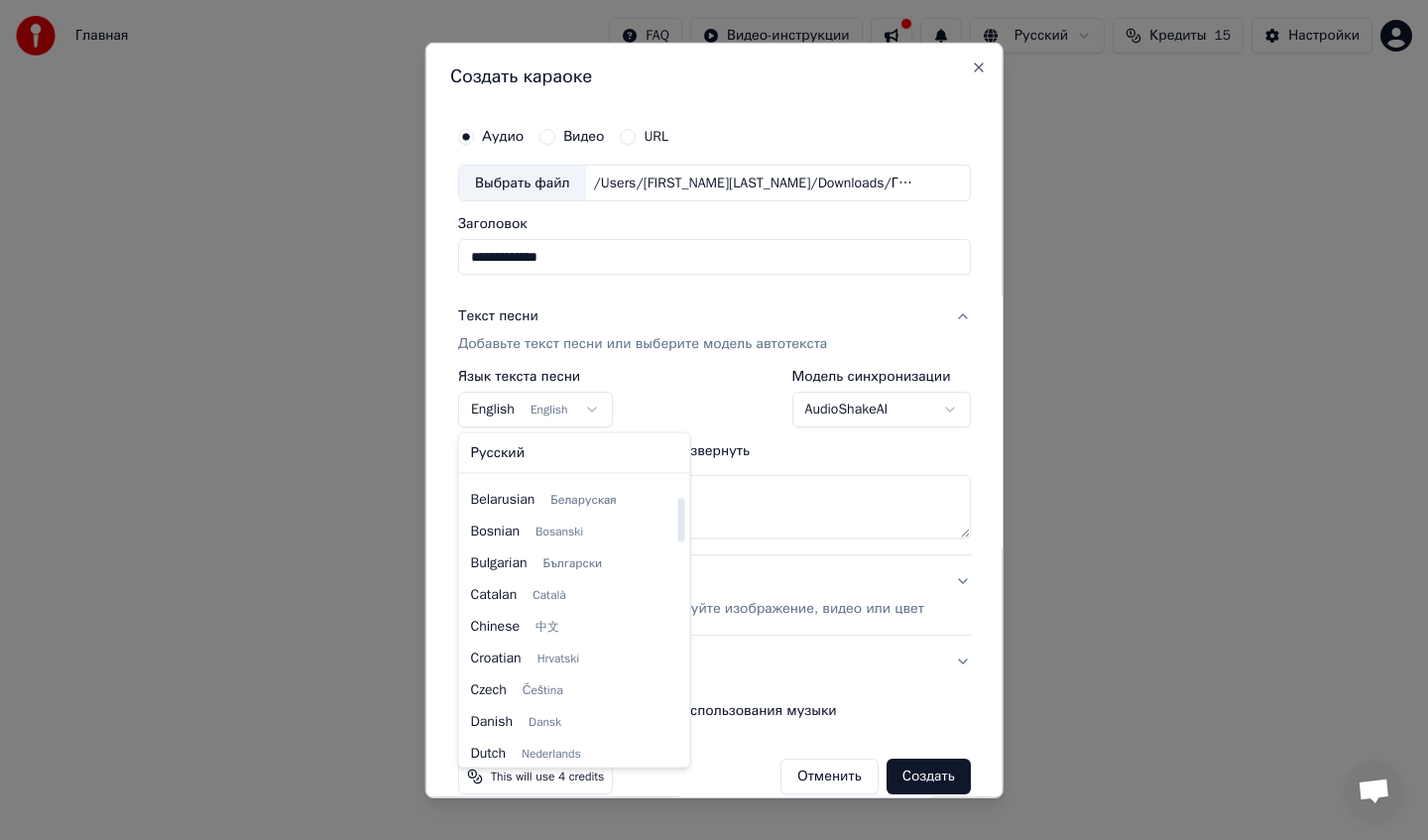 select on "**" 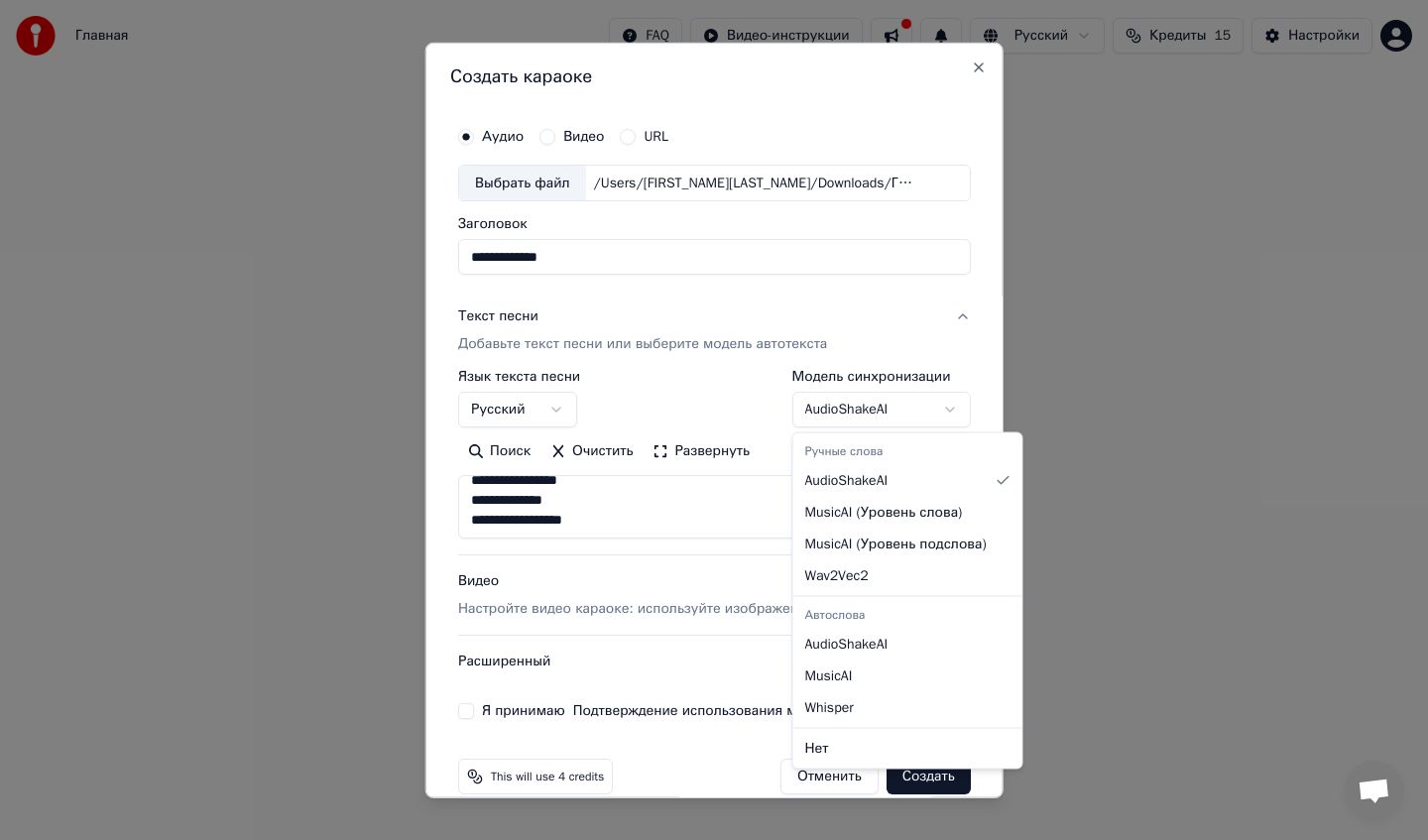 click on "**********" at bounding box center [714, 298] 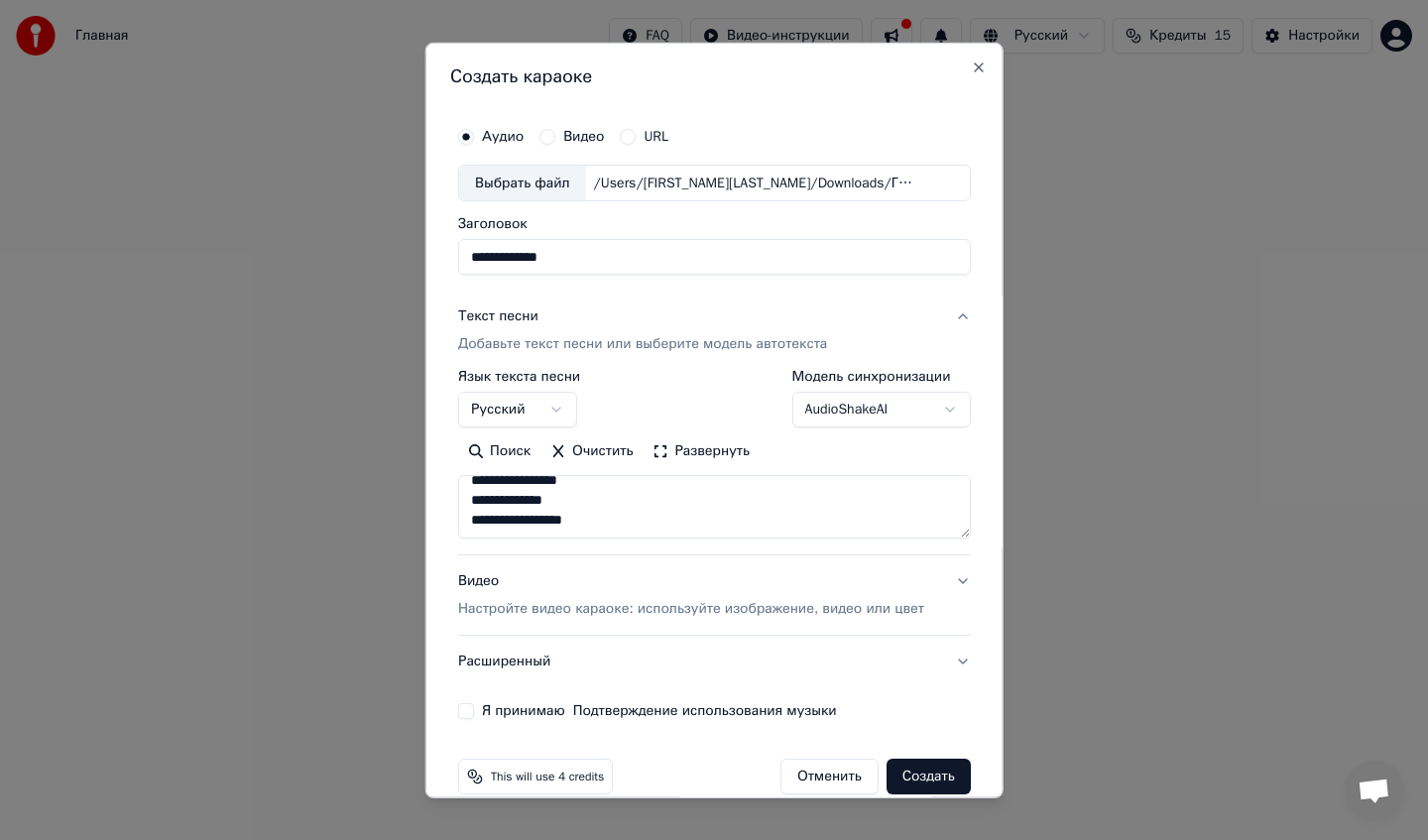 click on "**********" at bounding box center (714, 298) 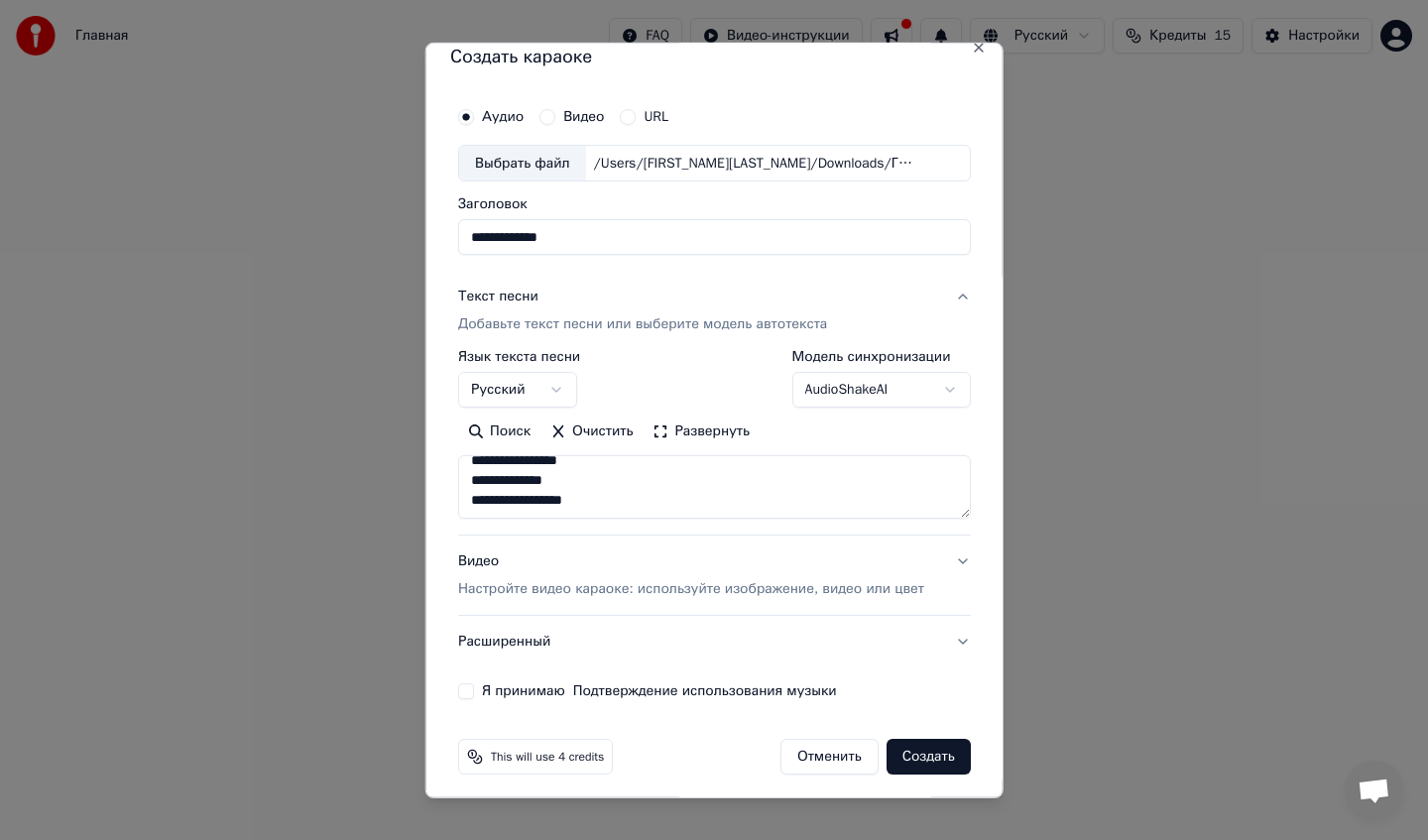 scroll, scrollTop: 29, scrollLeft: 0, axis: vertical 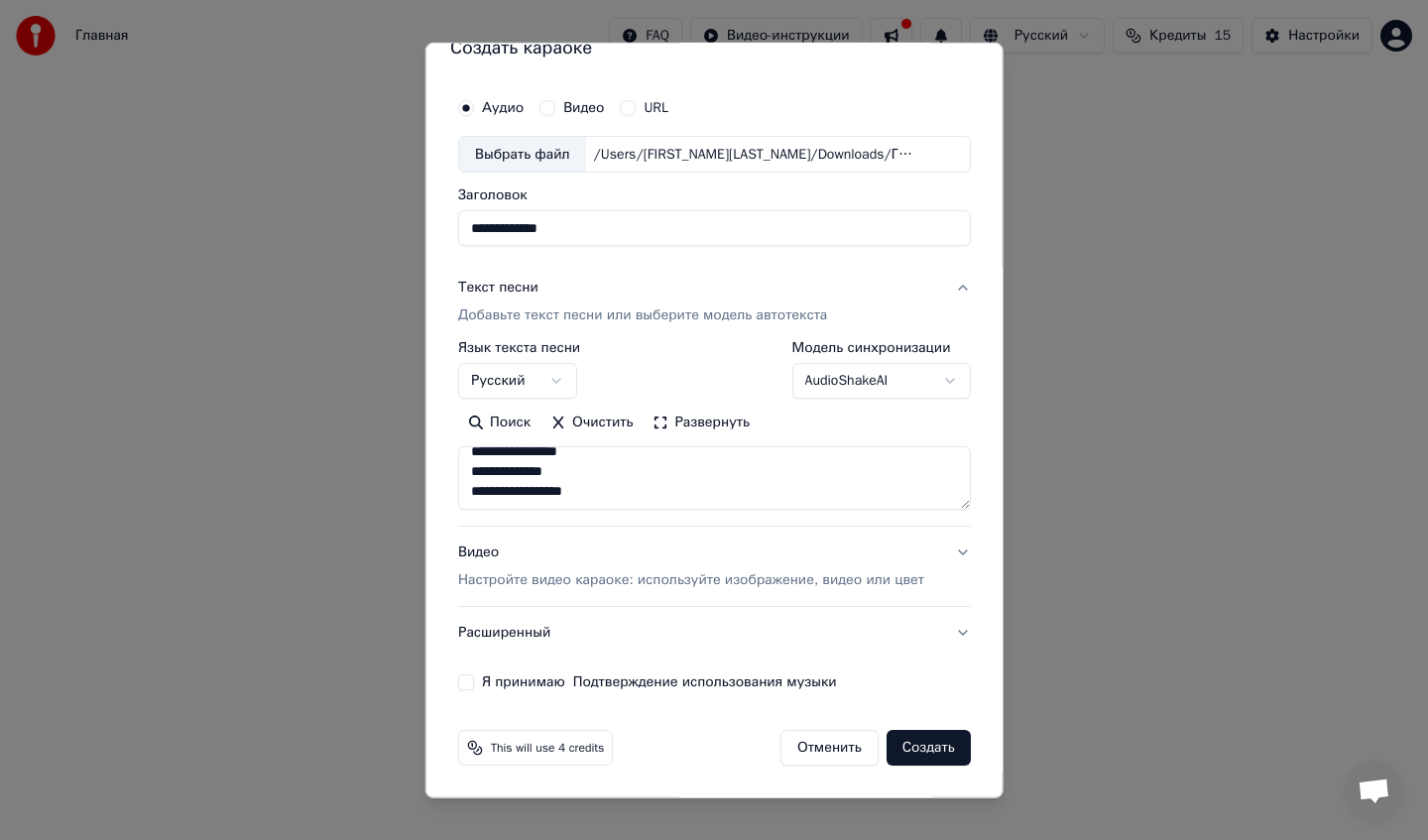 click on "Настройте видео караоке: используйте изображение, видео или цвет" at bounding box center [691, 580] 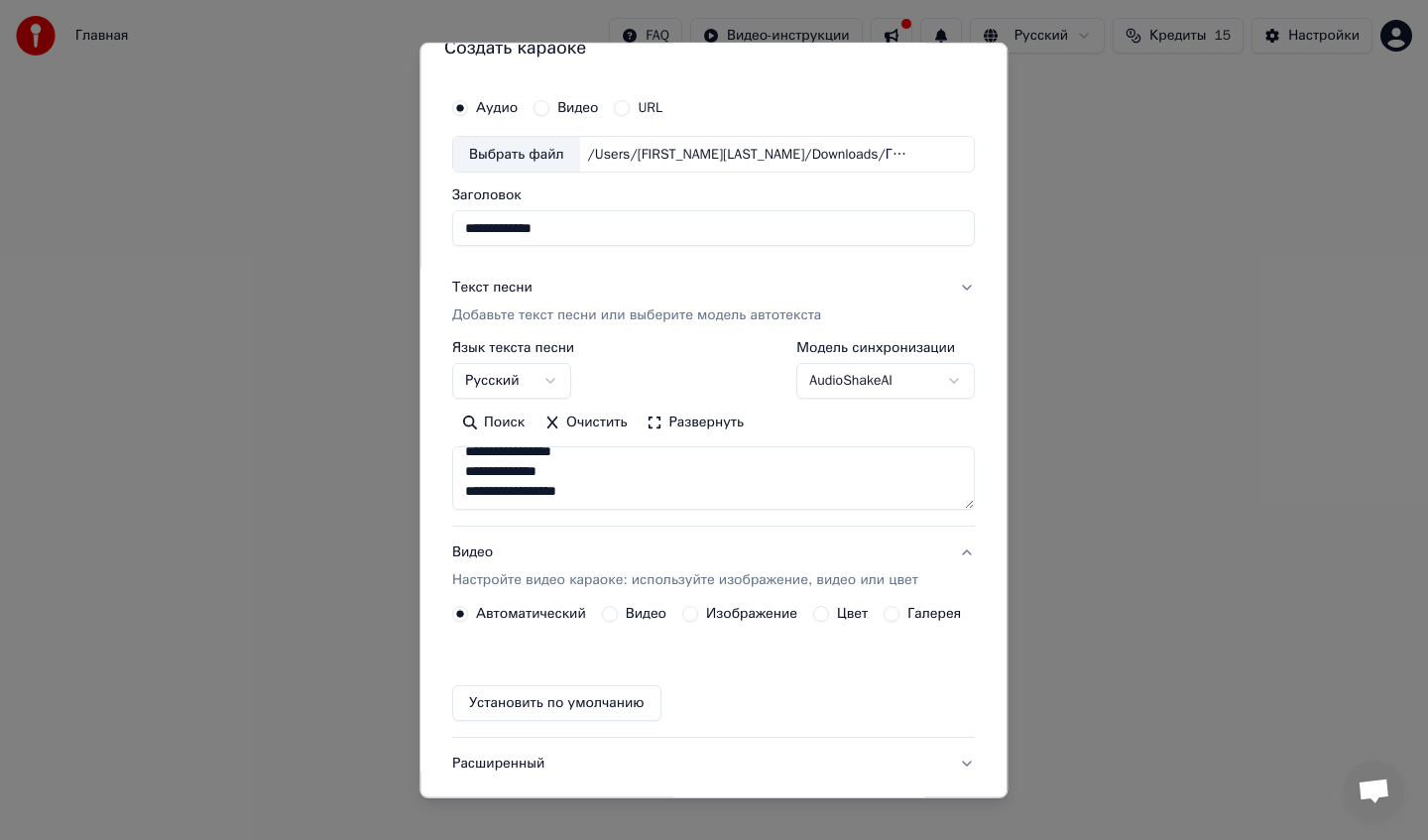 scroll, scrollTop: 0, scrollLeft: 0, axis: both 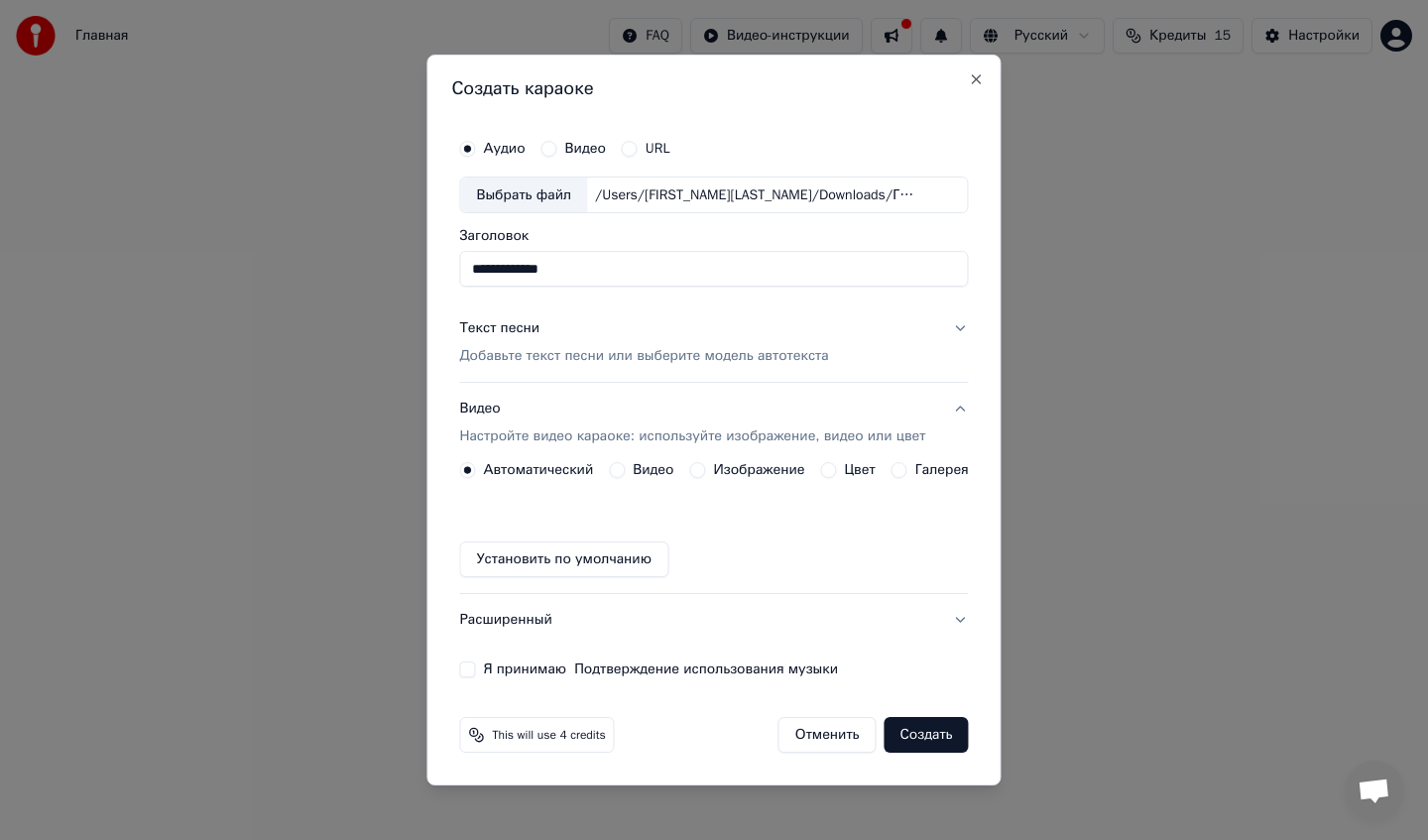 click on "Изображение" at bounding box center (747, 470) 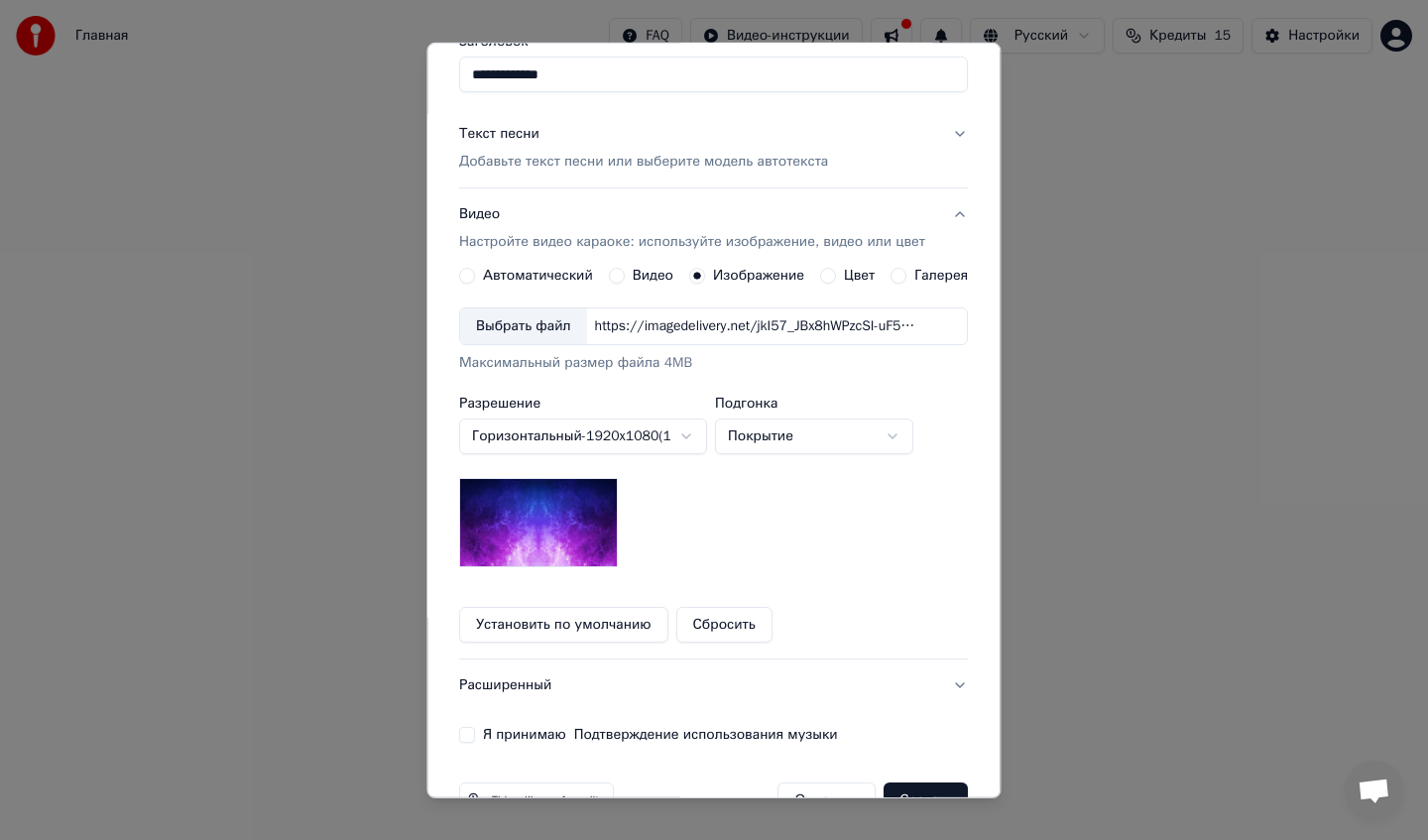 scroll, scrollTop: 235, scrollLeft: 0, axis: vertical 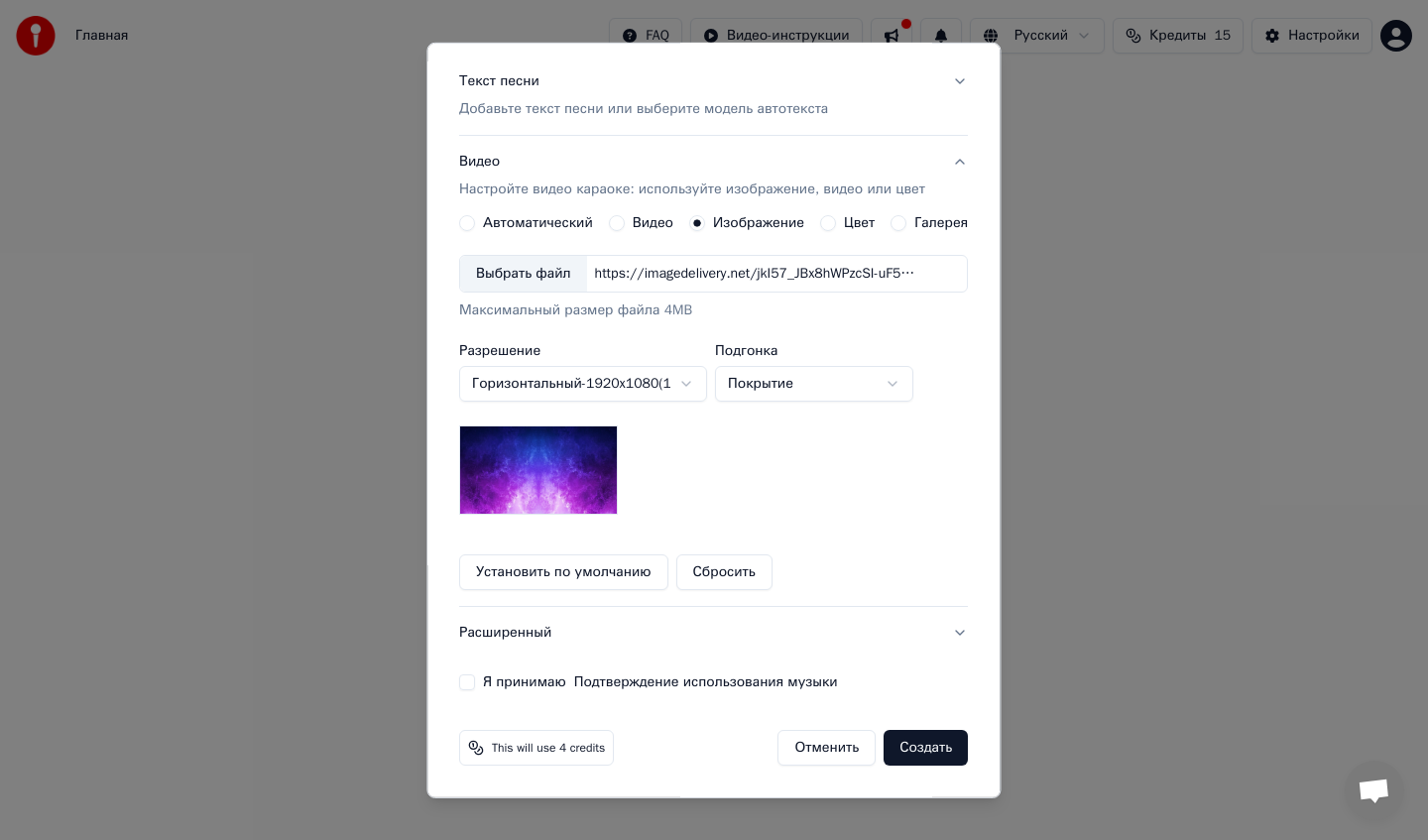 click on "Расширенный" at bounding box center (713, 633) 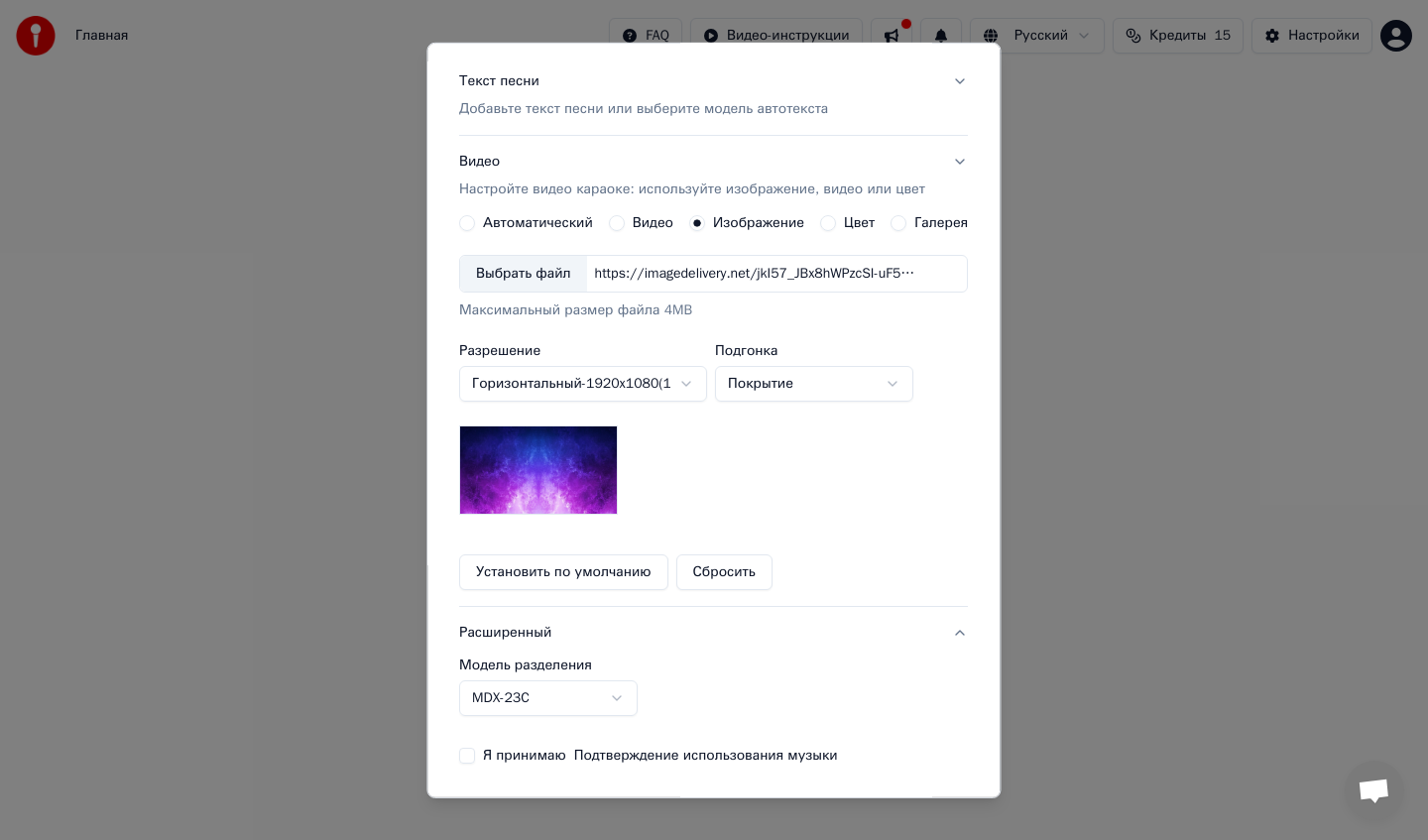 scroll, scrollTop: 0, scrollLeft: 0, axis: both 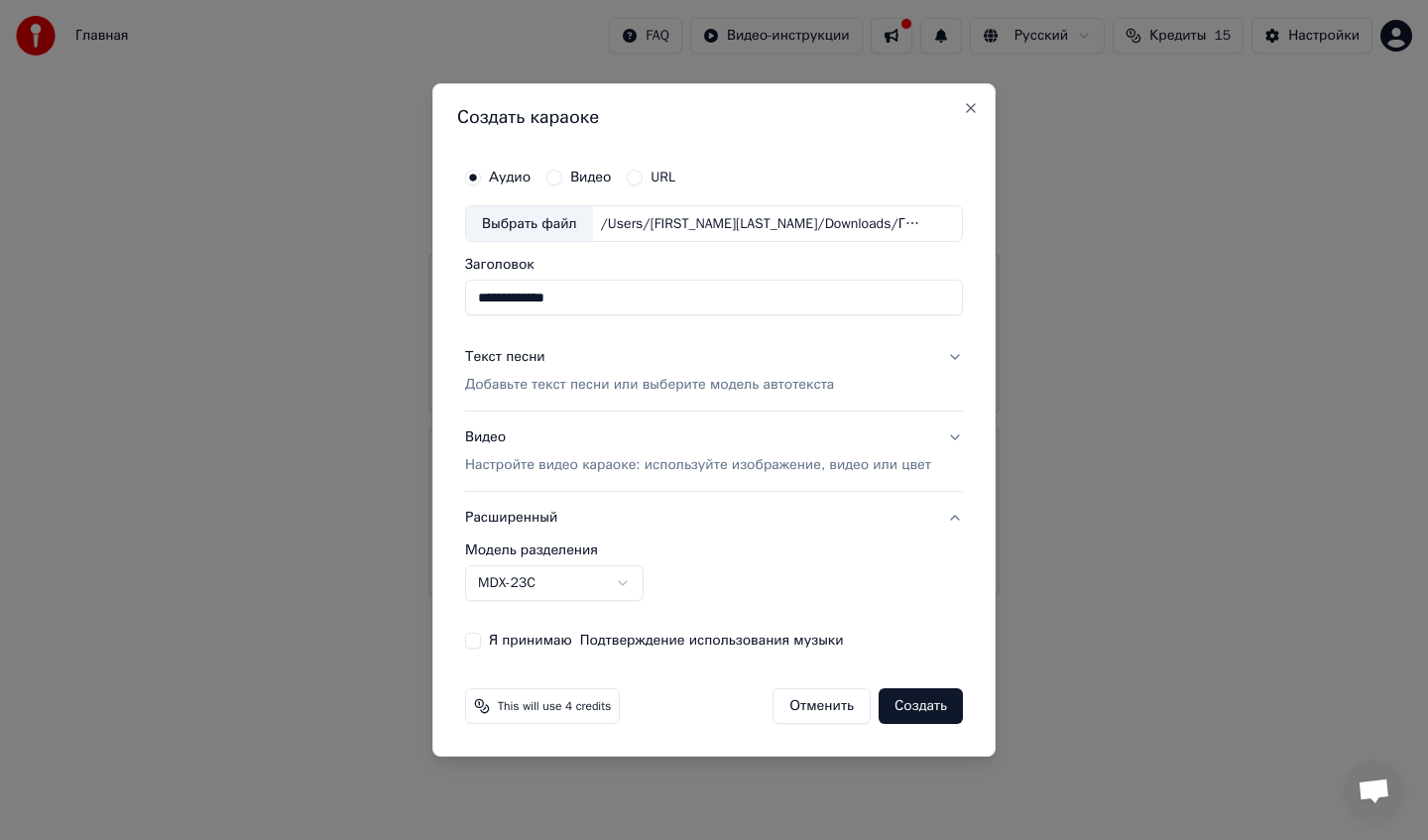 click on "Я принимаю   Подтверждение использования музыки" at bounding box center [473, 641] 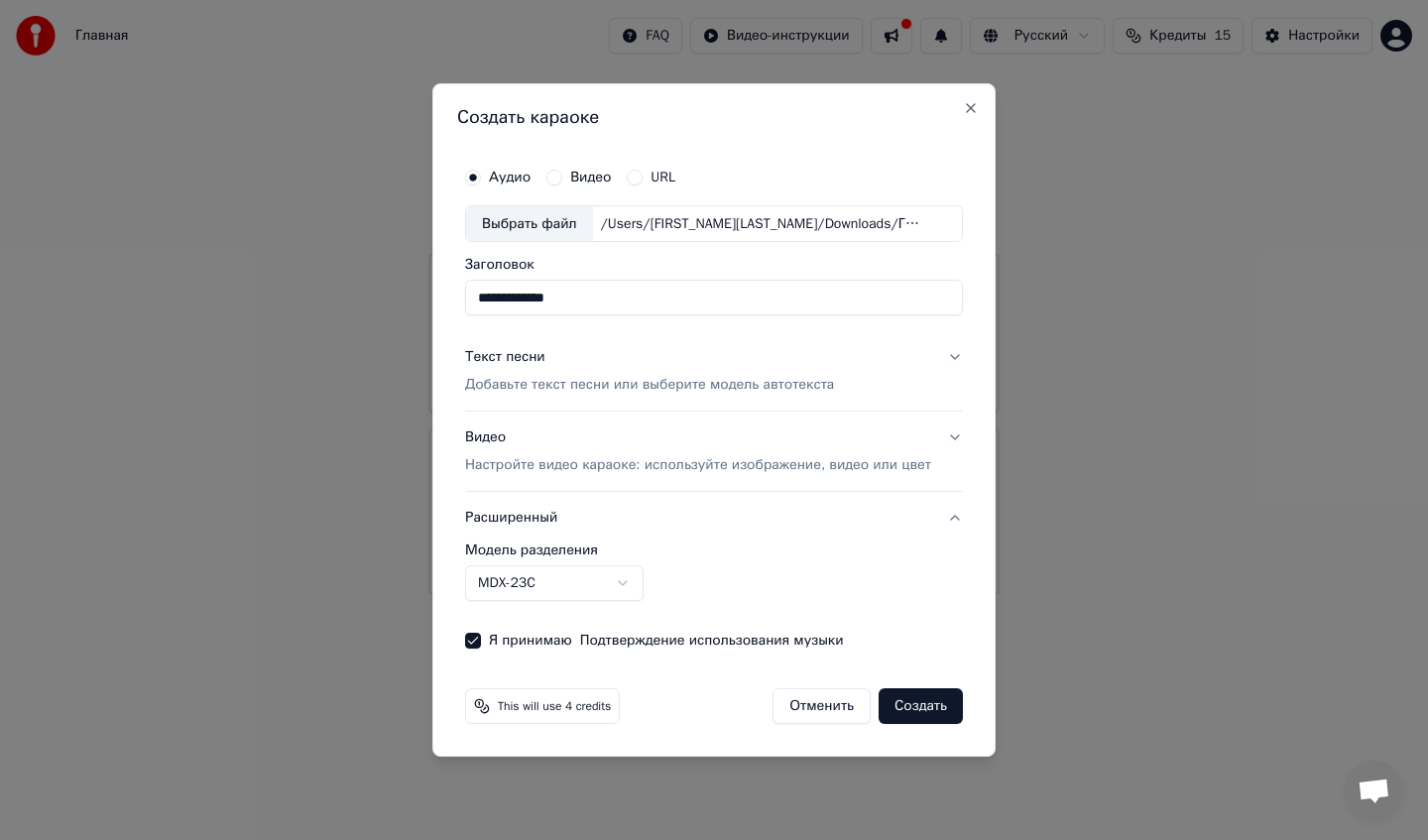 click on "Создать" at bounding box center [920, 706] 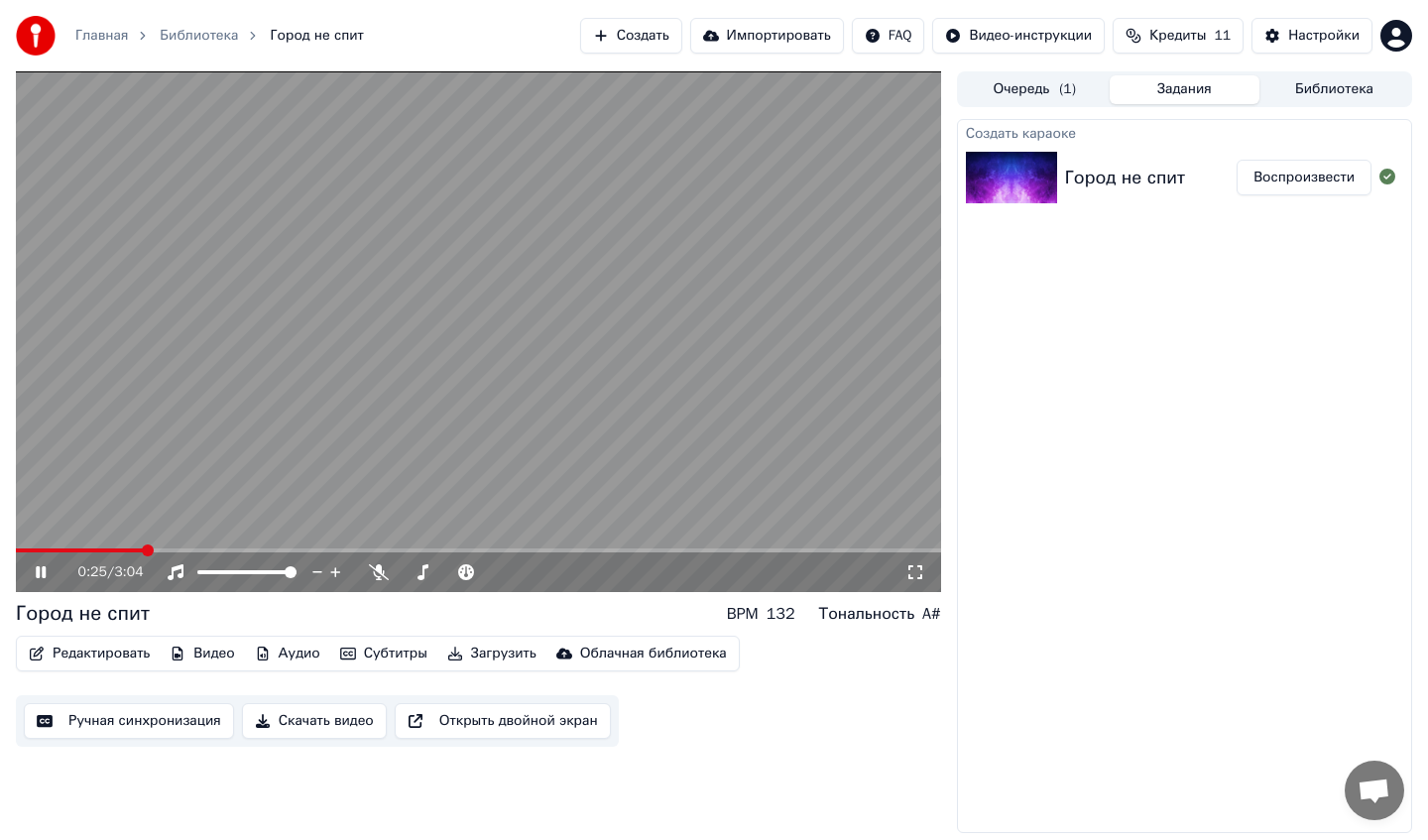 click on "[TIME]  /  [TIME]" at bounding box center (478, 572) 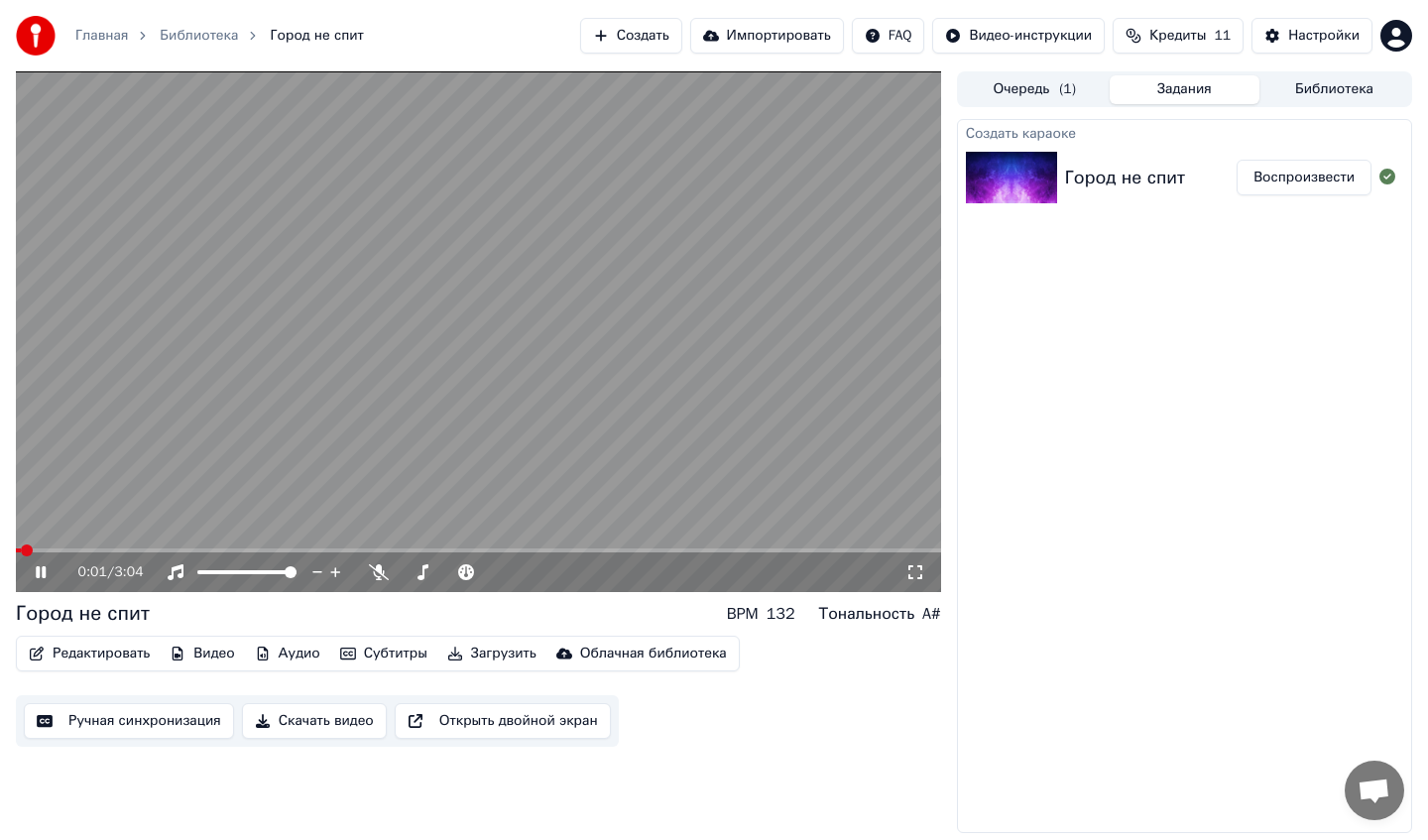 click at bounding box center (18, 550) 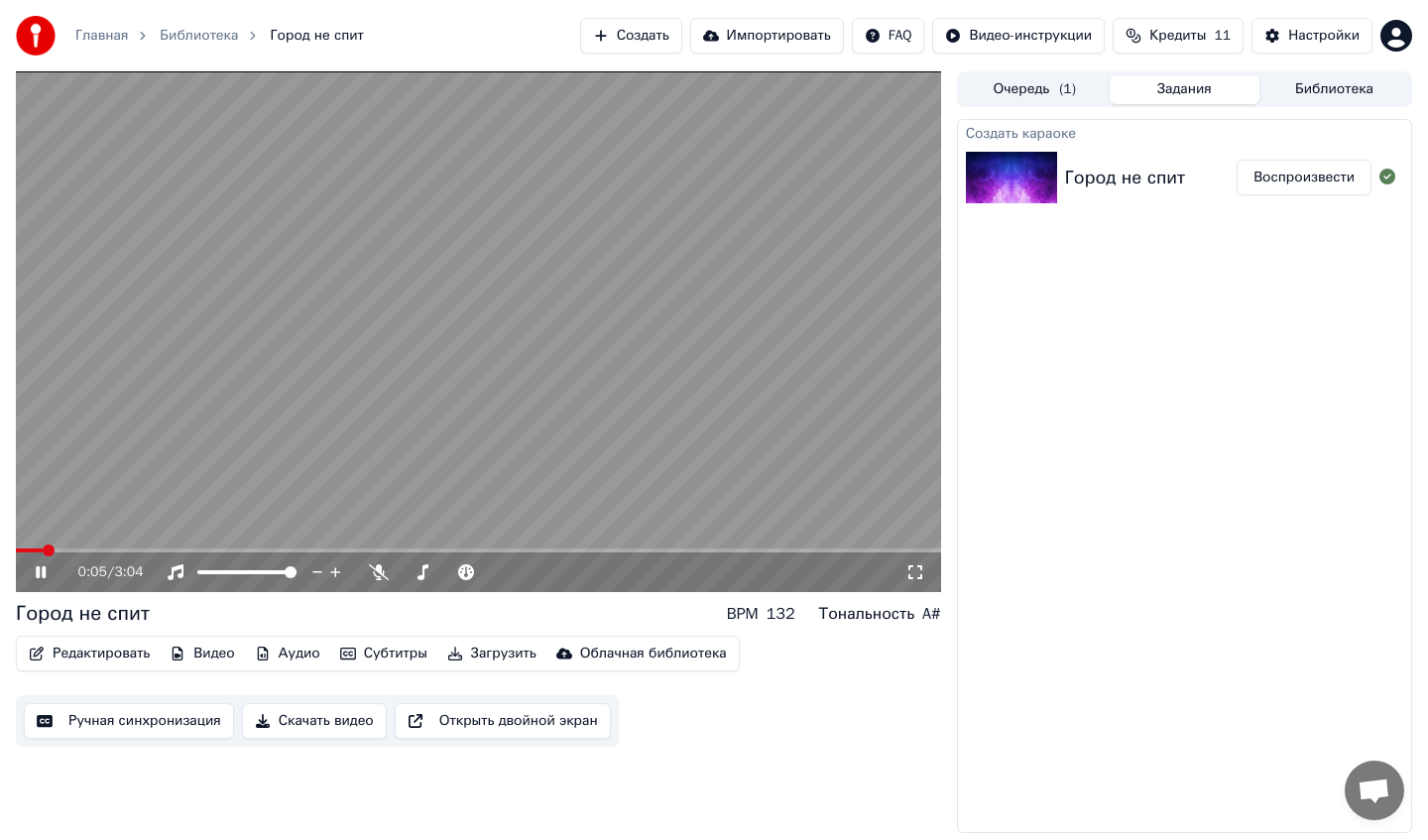 drag, startPoint x: 40, startPoint y: 545, endPoint x: 14, endPoint y: 551, distance: 26.683328 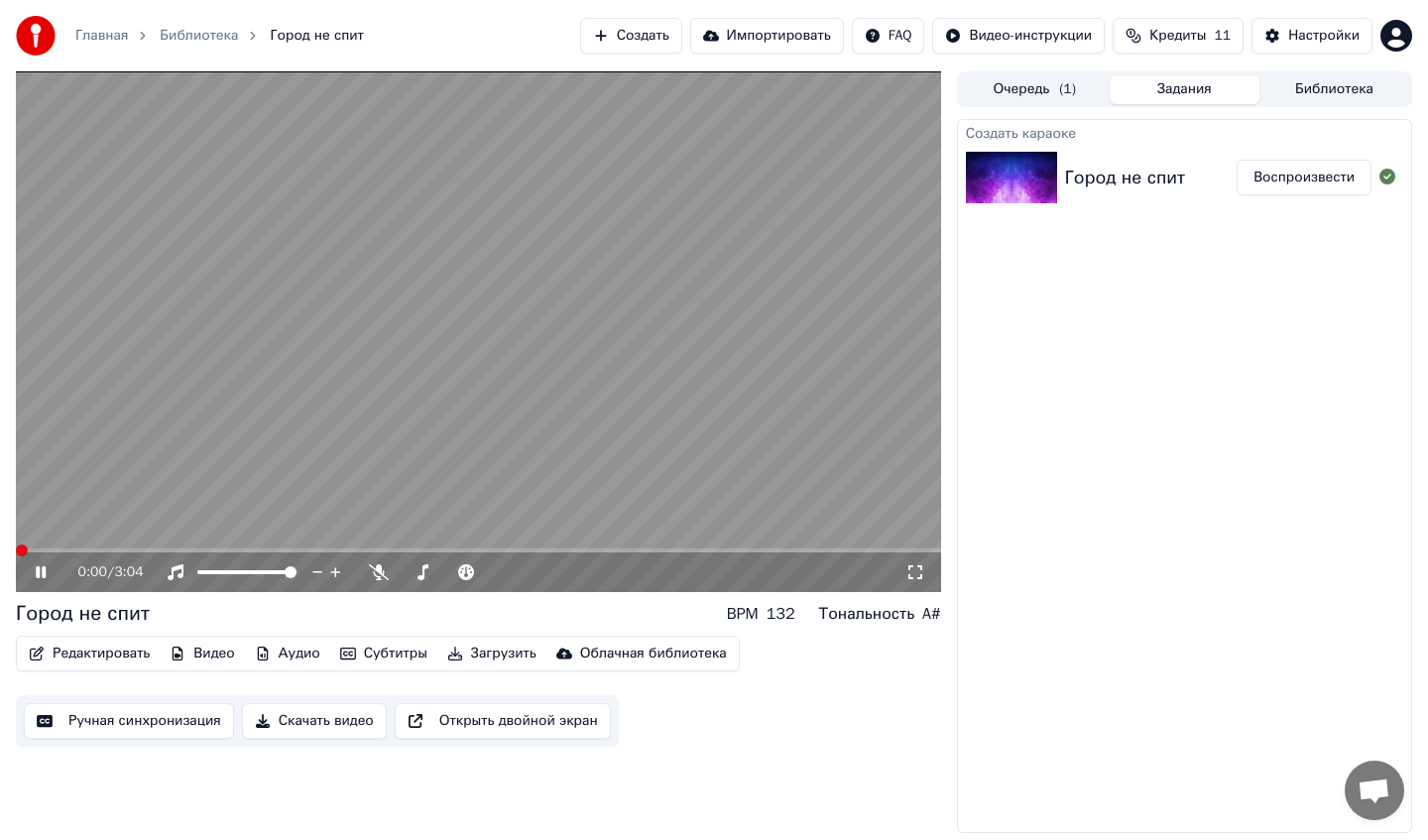 click at bounding box center [22, 550] 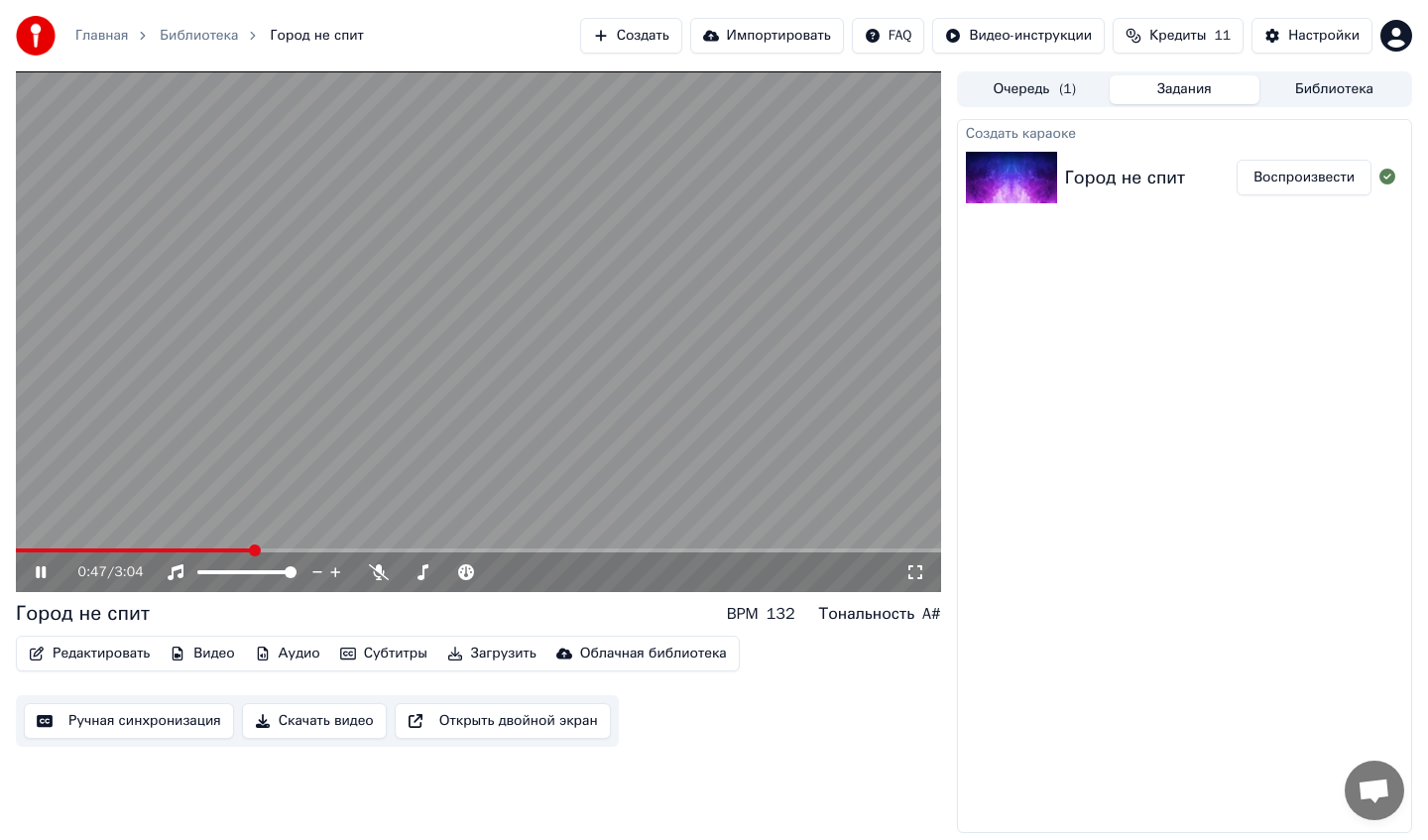 click at bounding box center (478, 331) 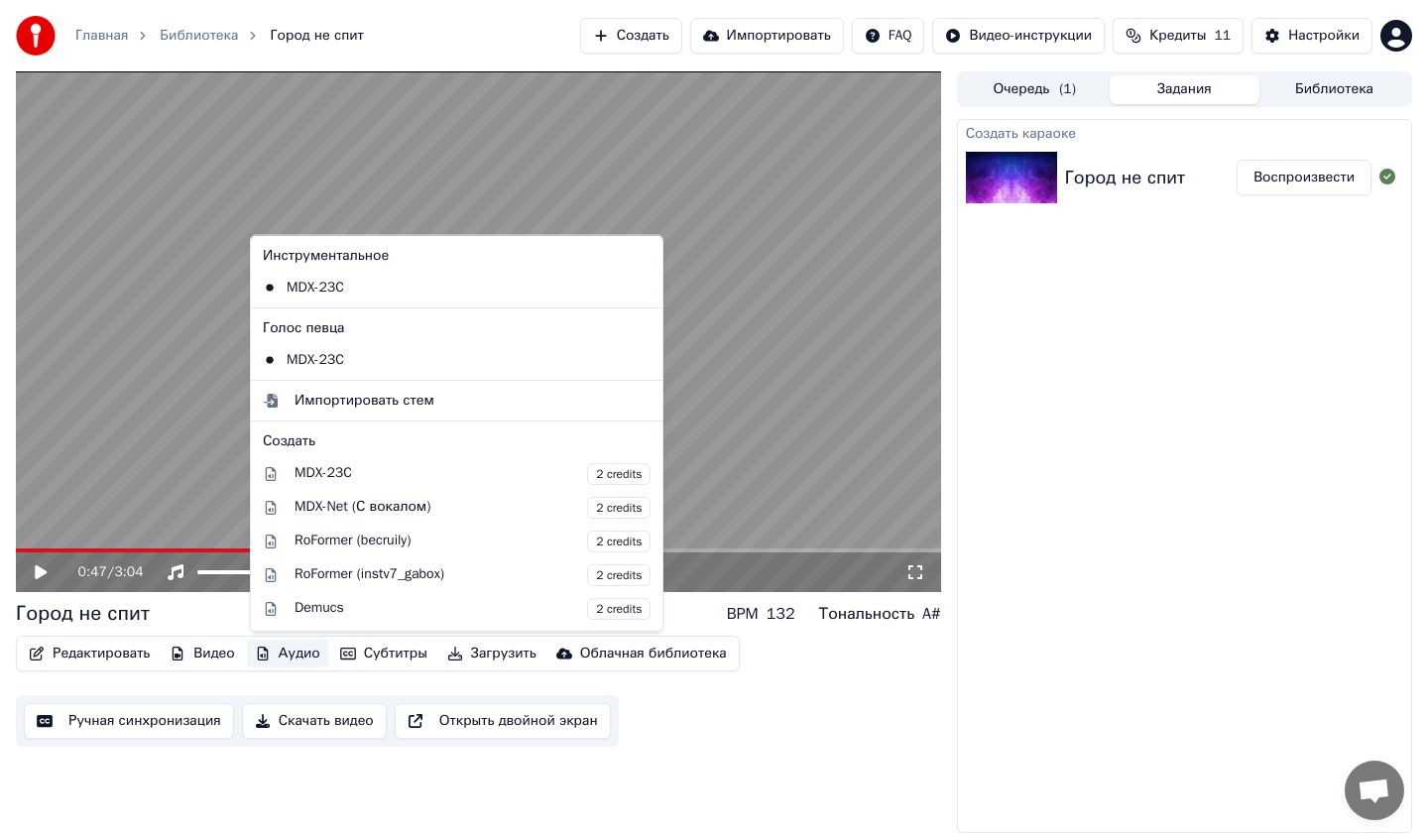 click on "Аудио" at bounding box center (288, 654) 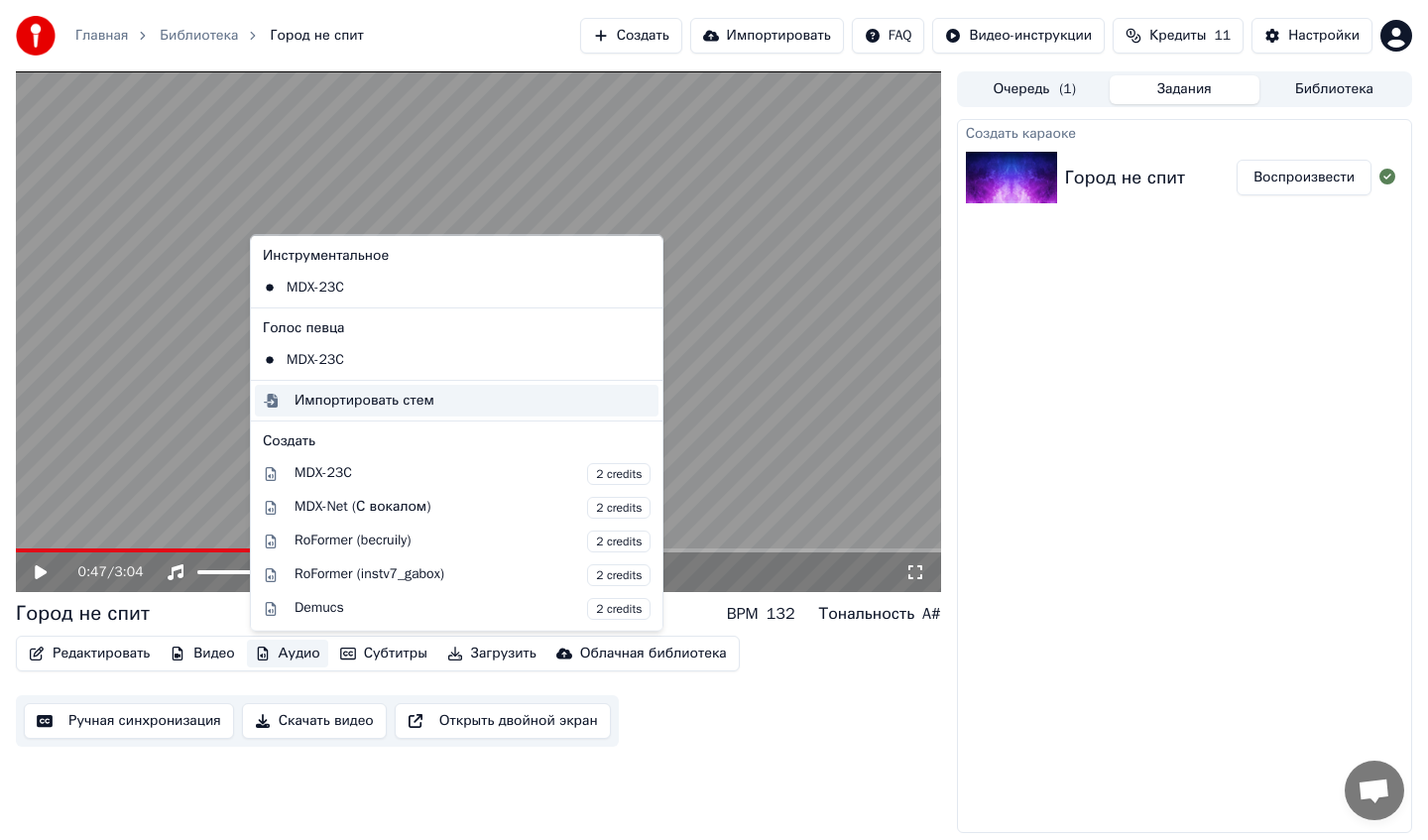 click on "Импортировать стем" at bounding box center (364, 400) 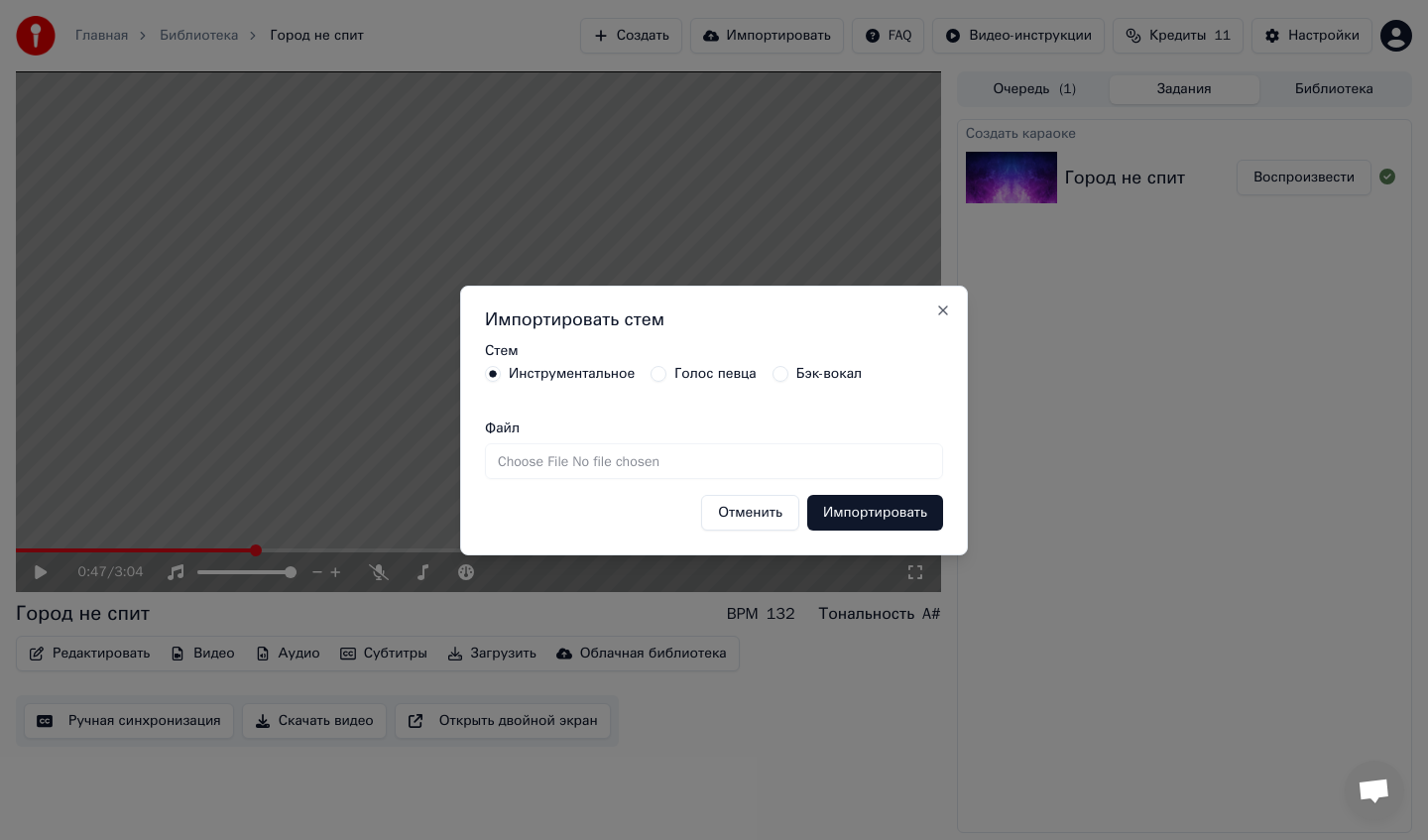 click on "Файл" at bounding box center (714, 461) 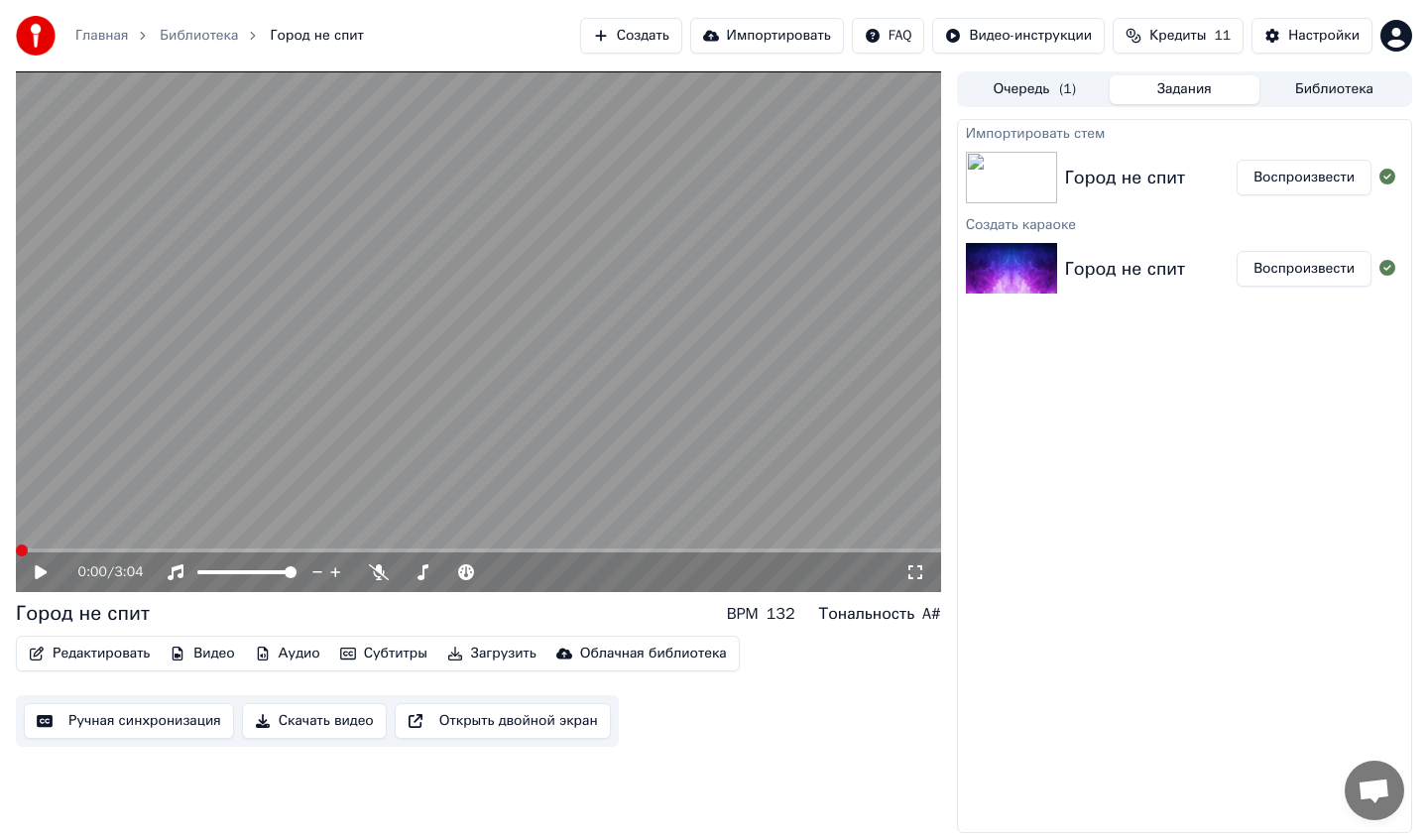 click at bounding box center (22, 550) 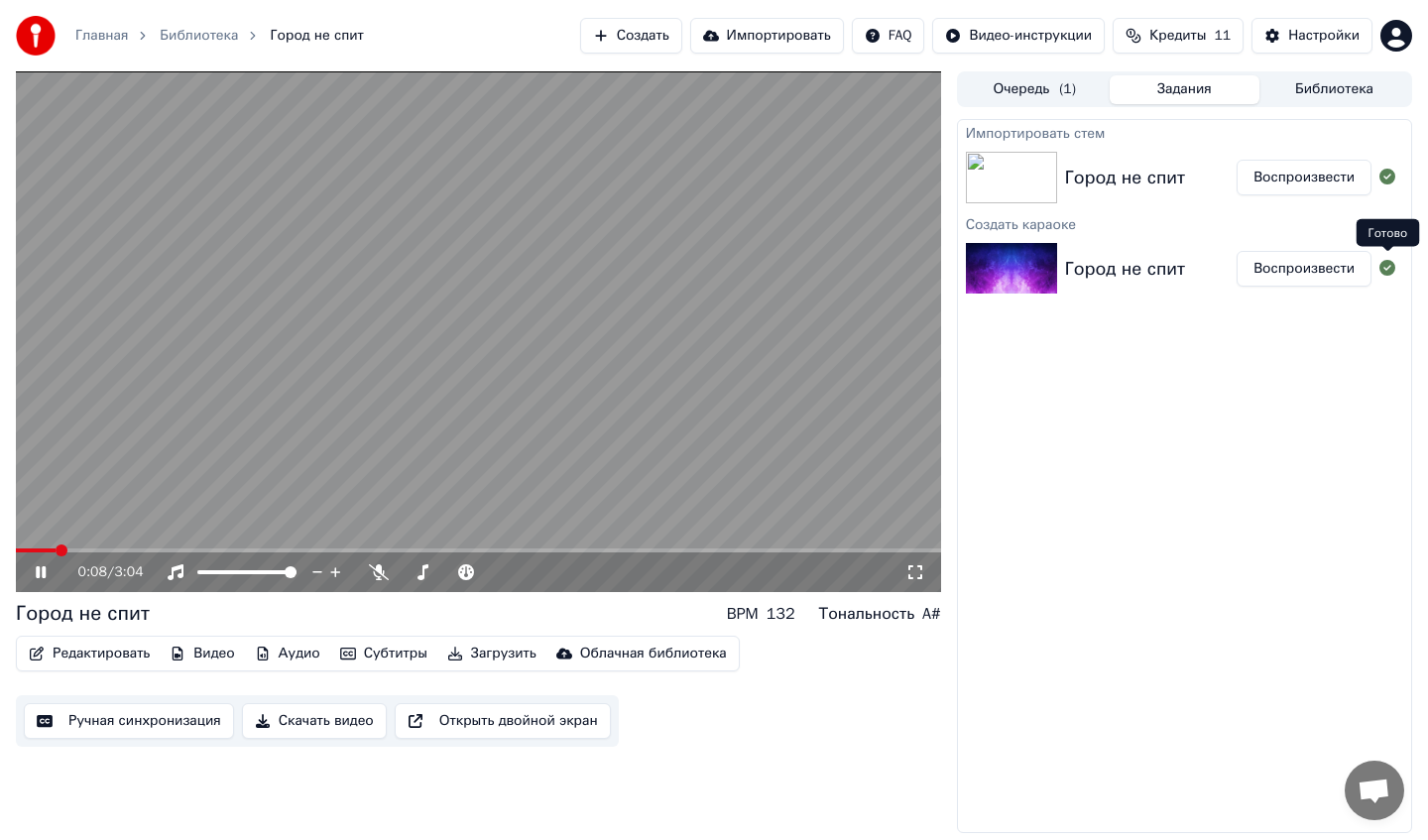 click 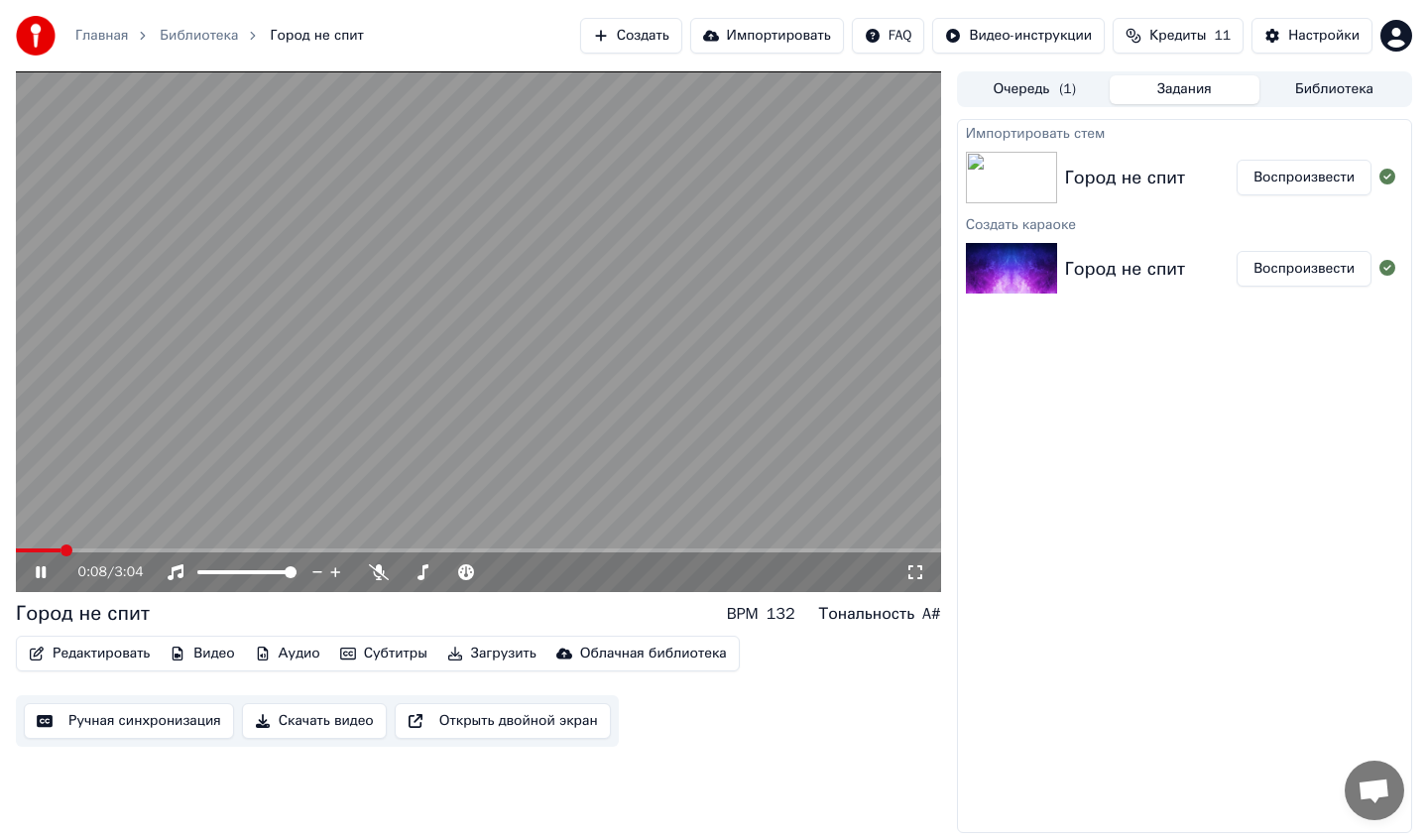 click 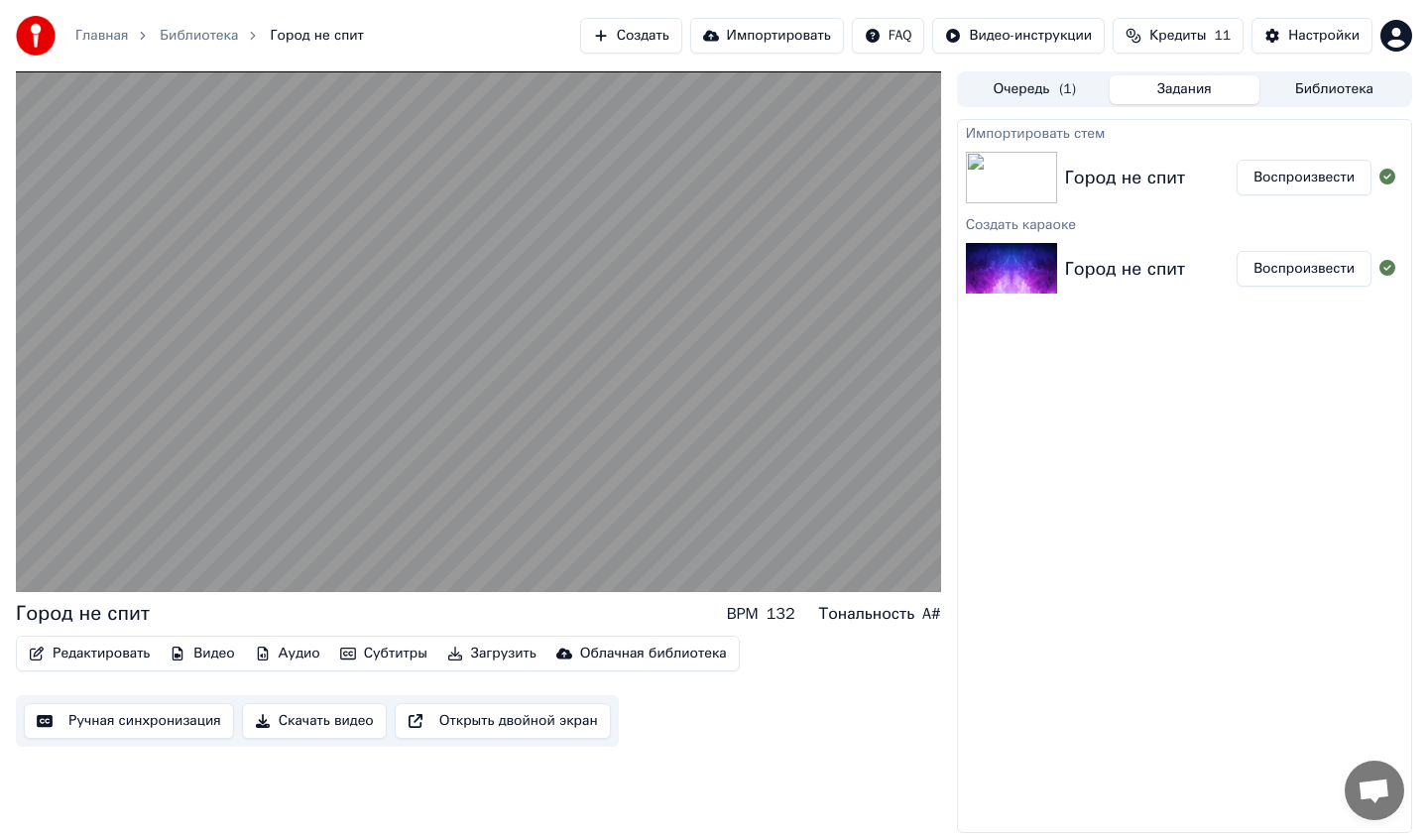 click on "Воспроизвести" at bounding box center [1304, 178] 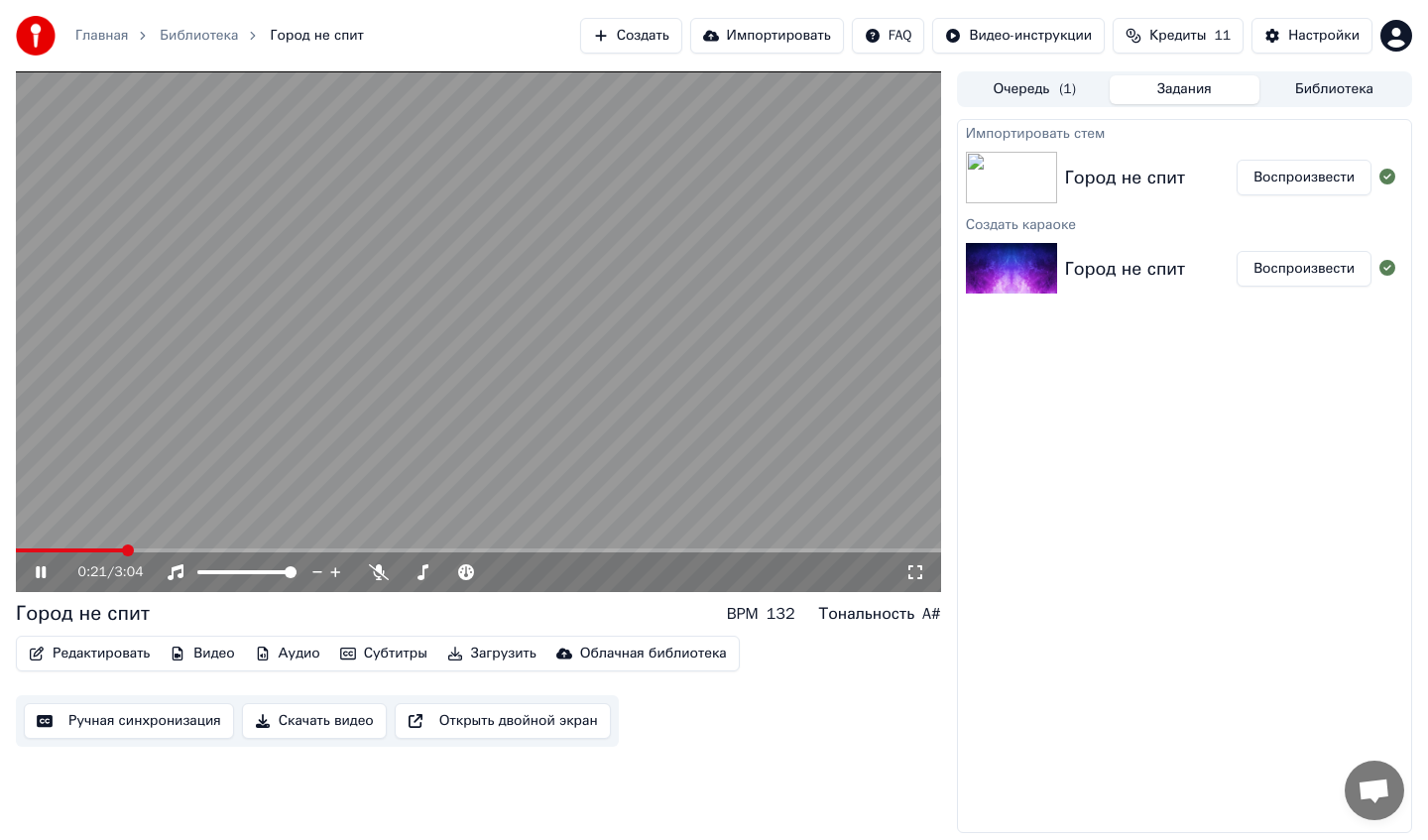 click 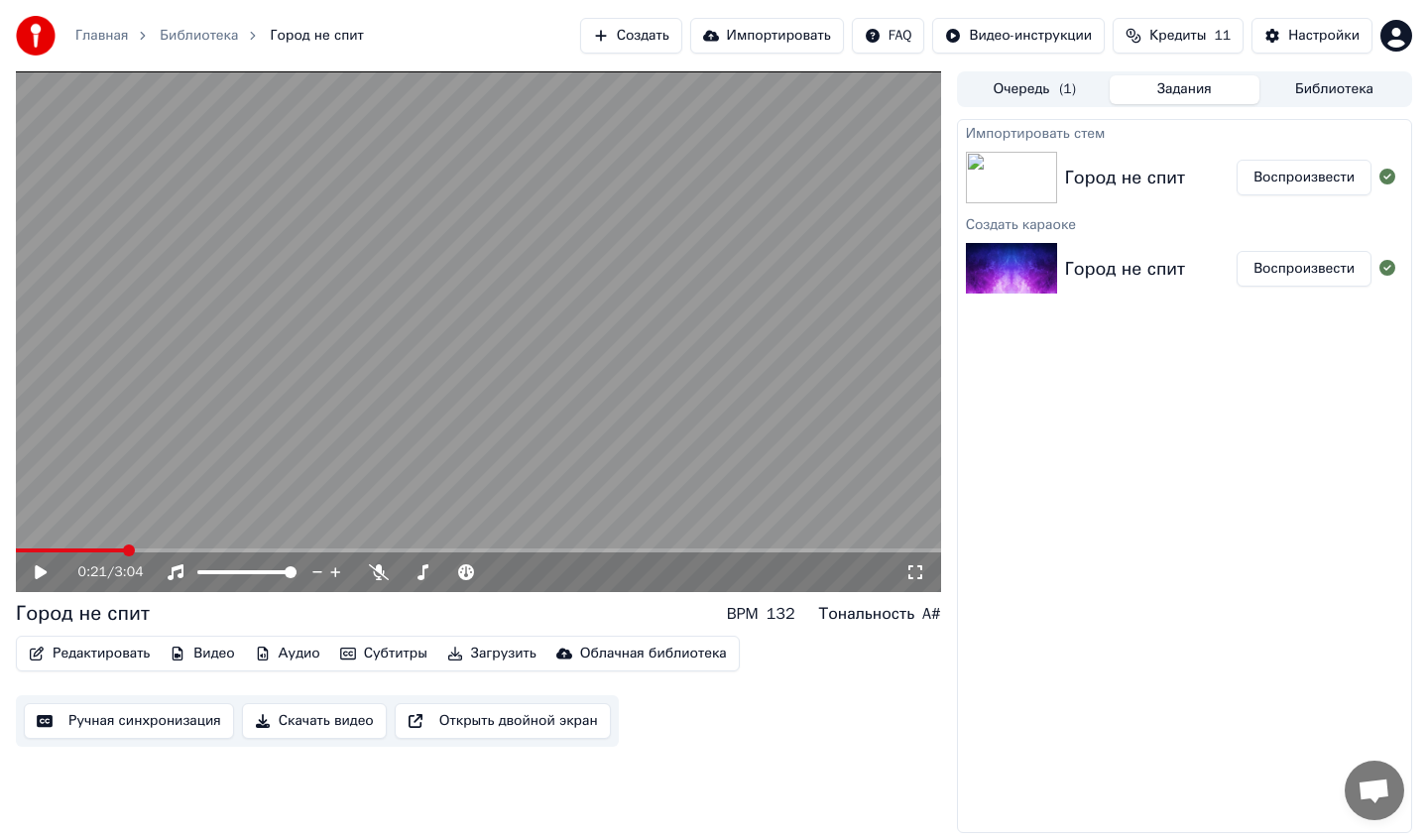 click on "Редактировать" at bounding box center (89, 654) 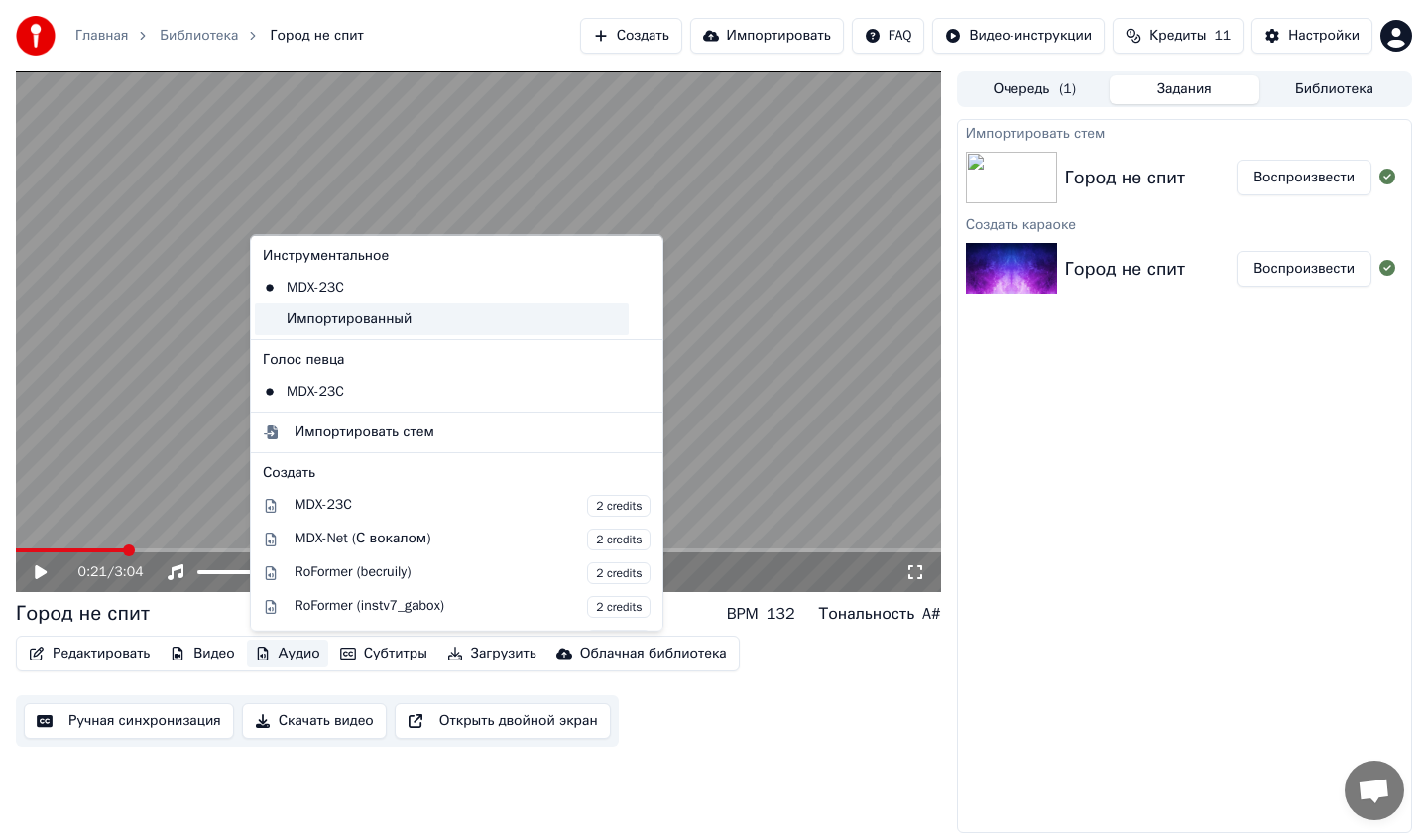 click on "Импортированный" at bounding box center [441, 318] 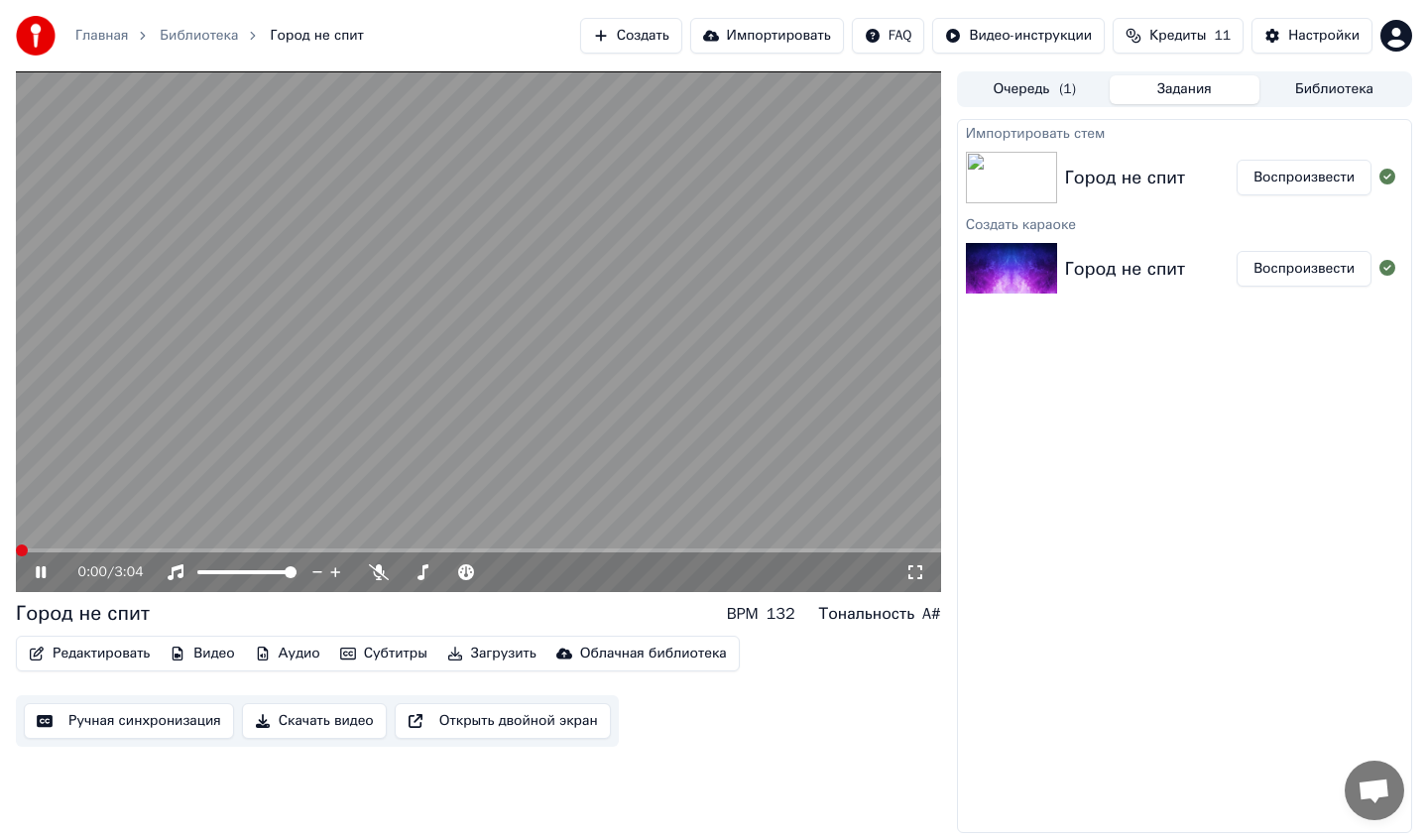 click at bounding box center (16, 550) 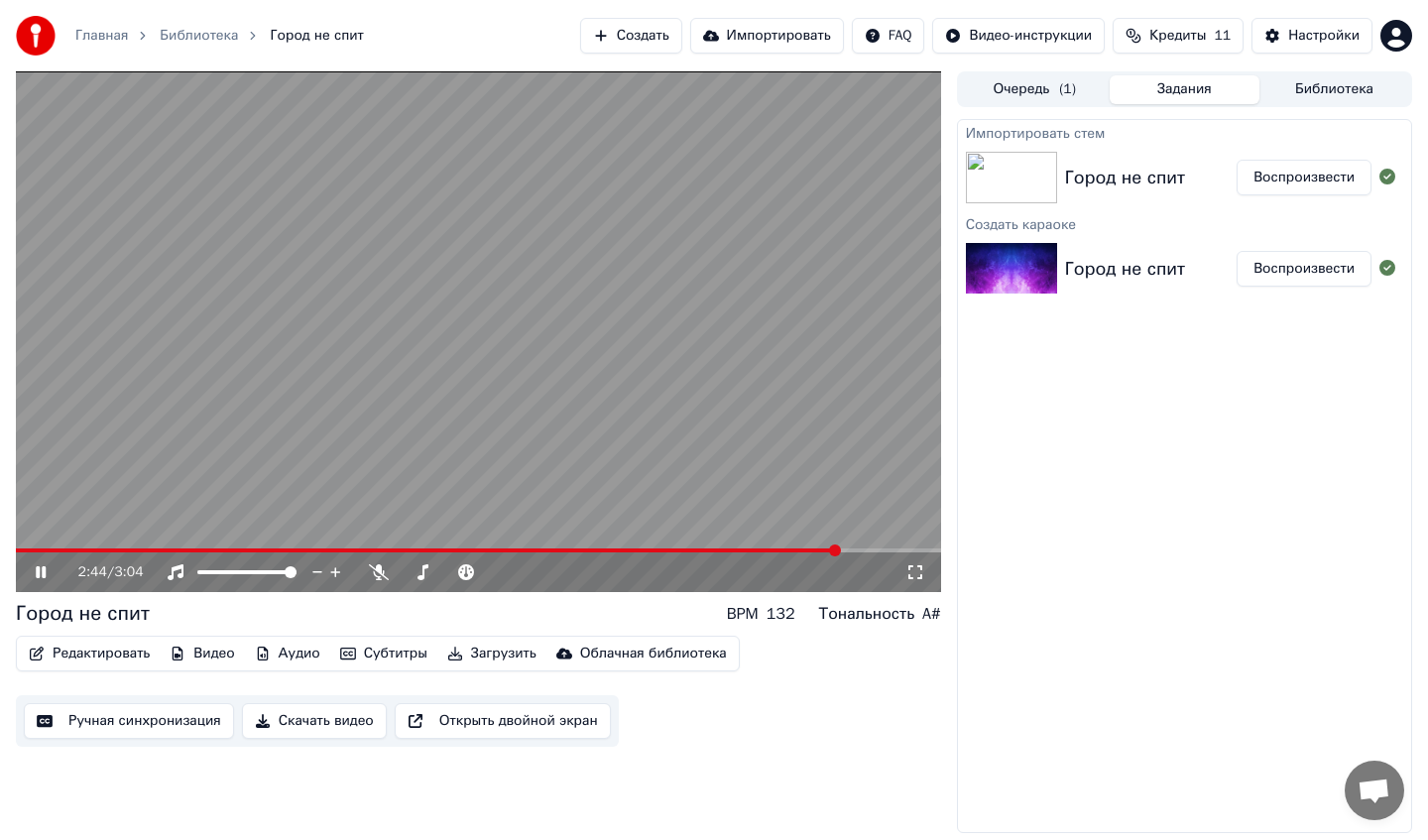 click 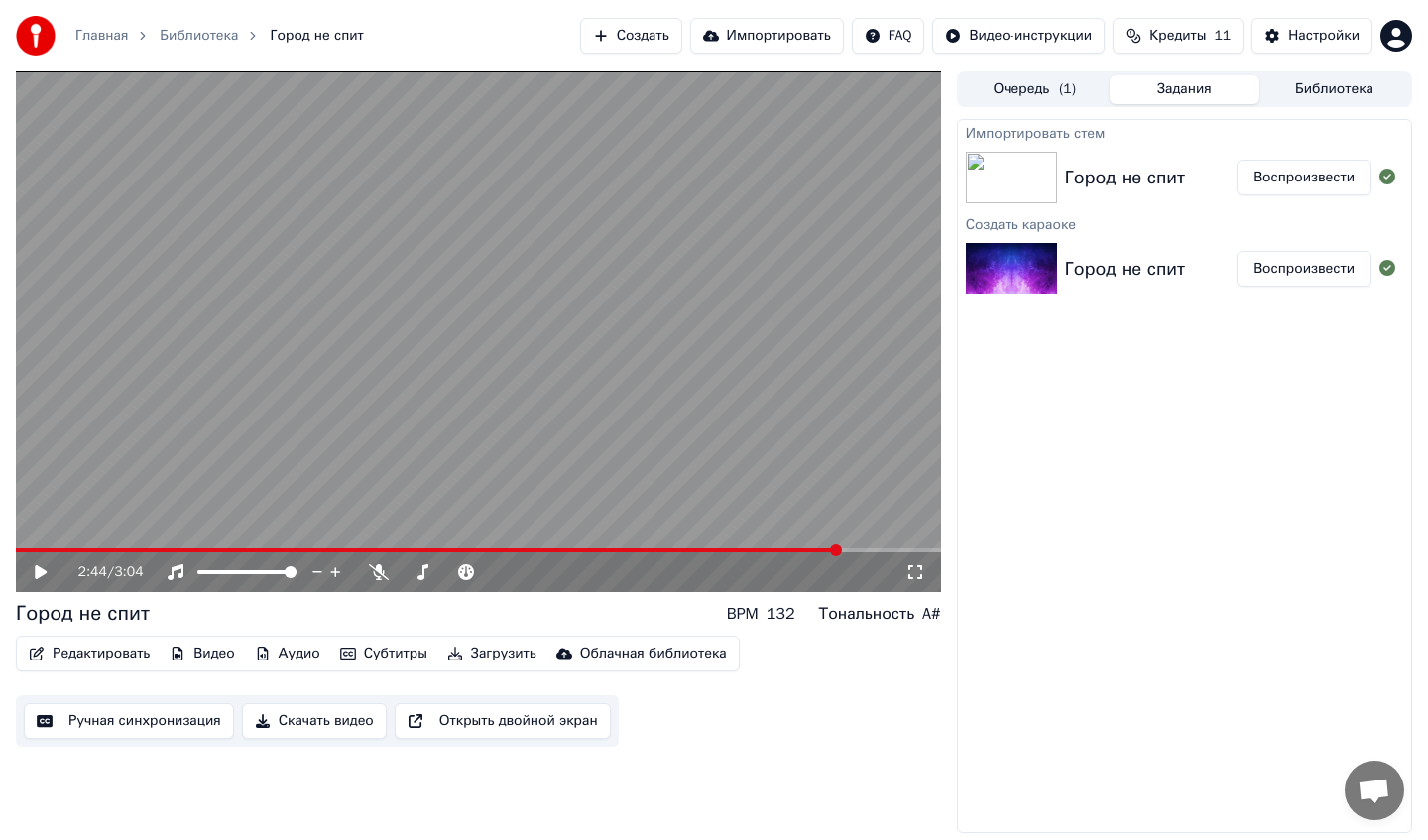 click 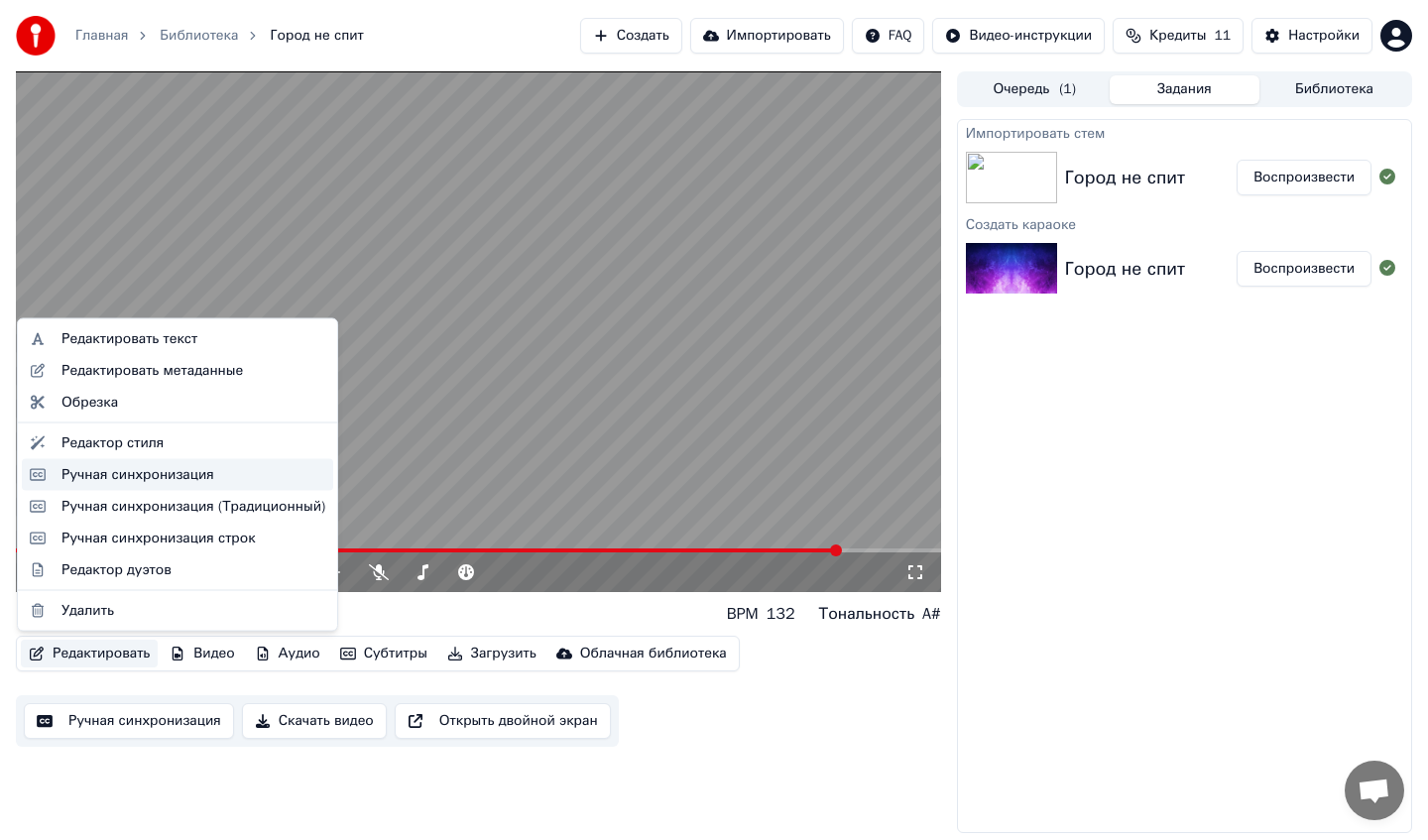 click on "Ручная синхронизация" at bounding box center (138, 474) 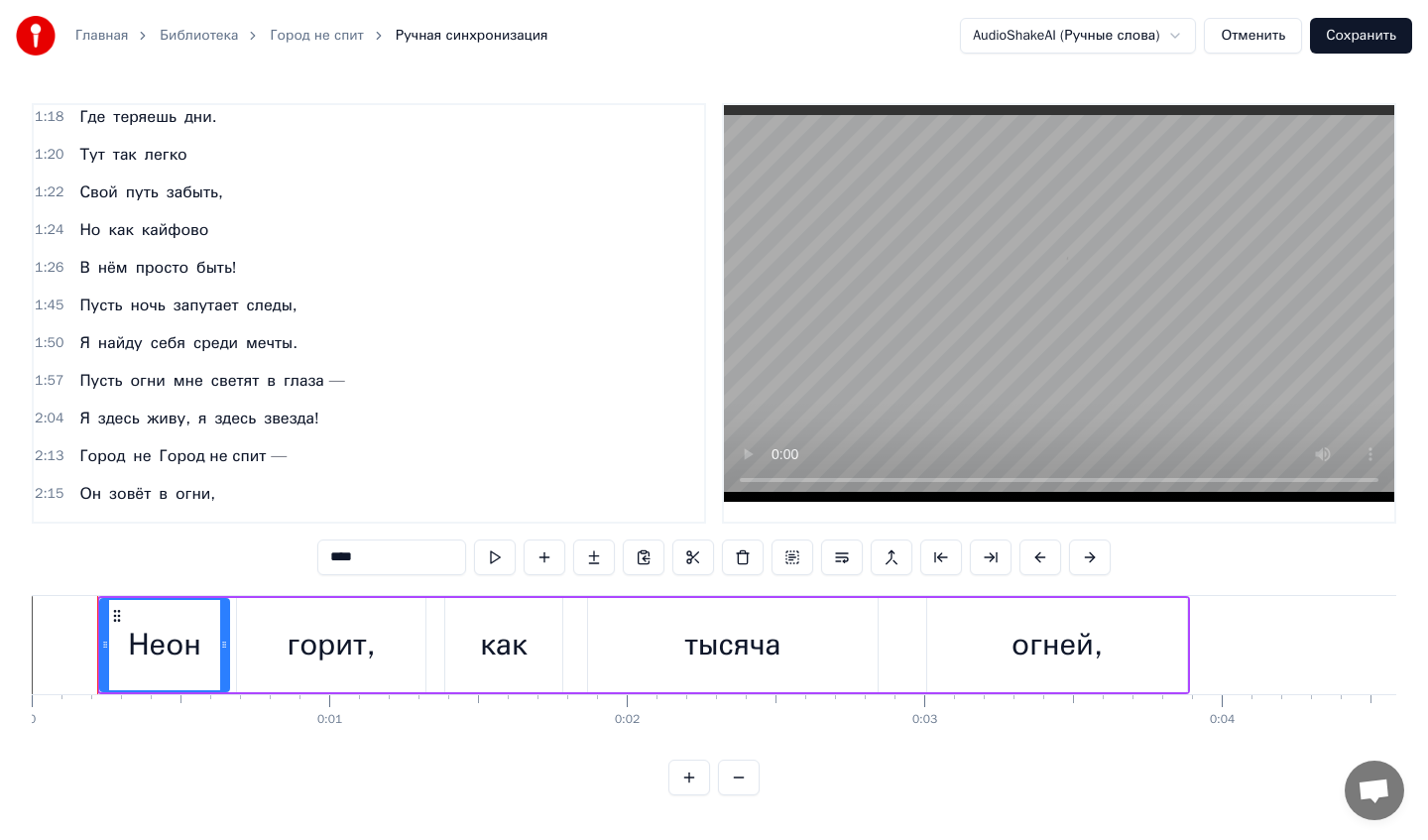 scroll, scrollTop: 940, scrollLeft: 0, axis: vertical 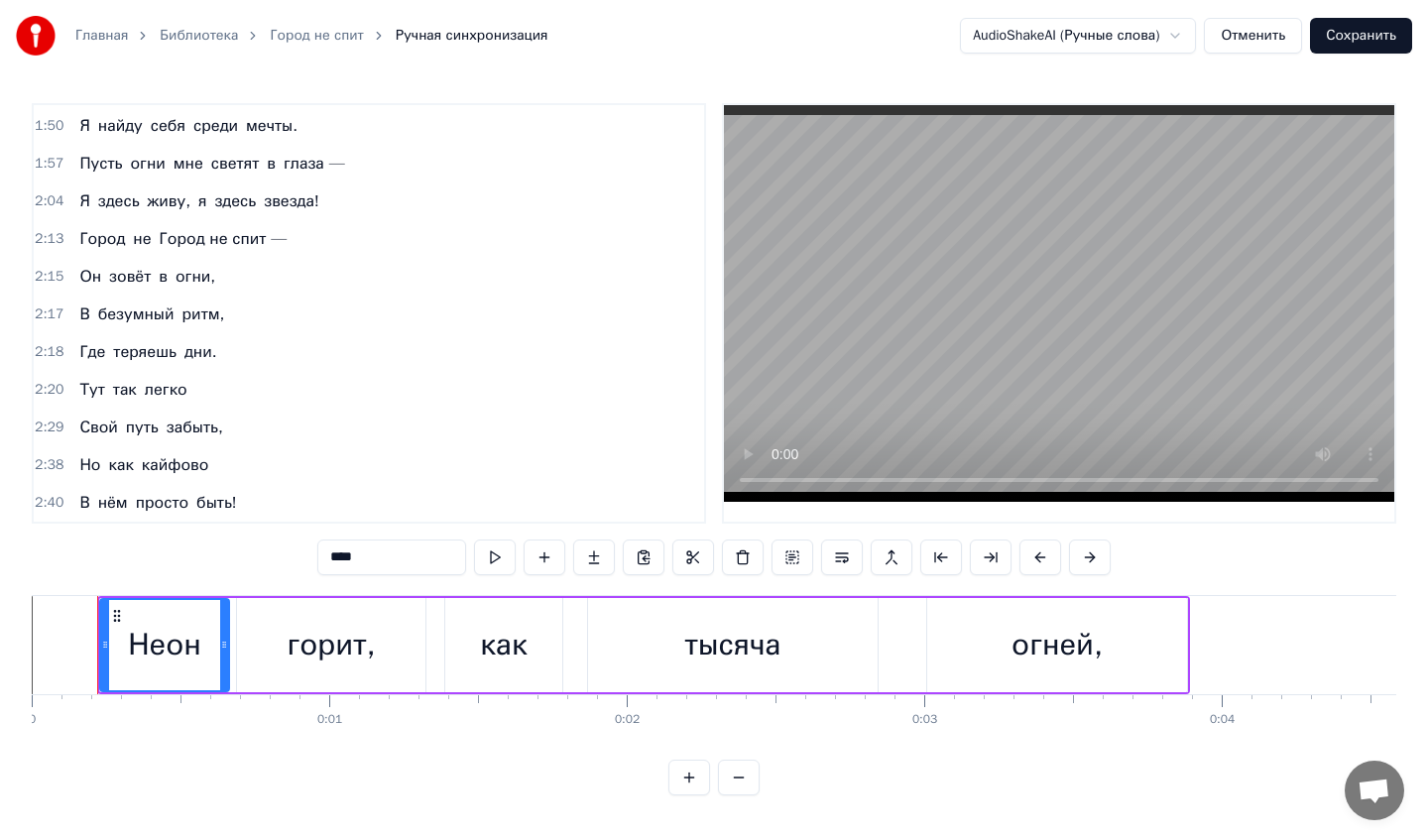 drag, startPoint x: 66, startPoint y: 240, endPoint x: 288, endPoint y: 524, distance: 360.47191 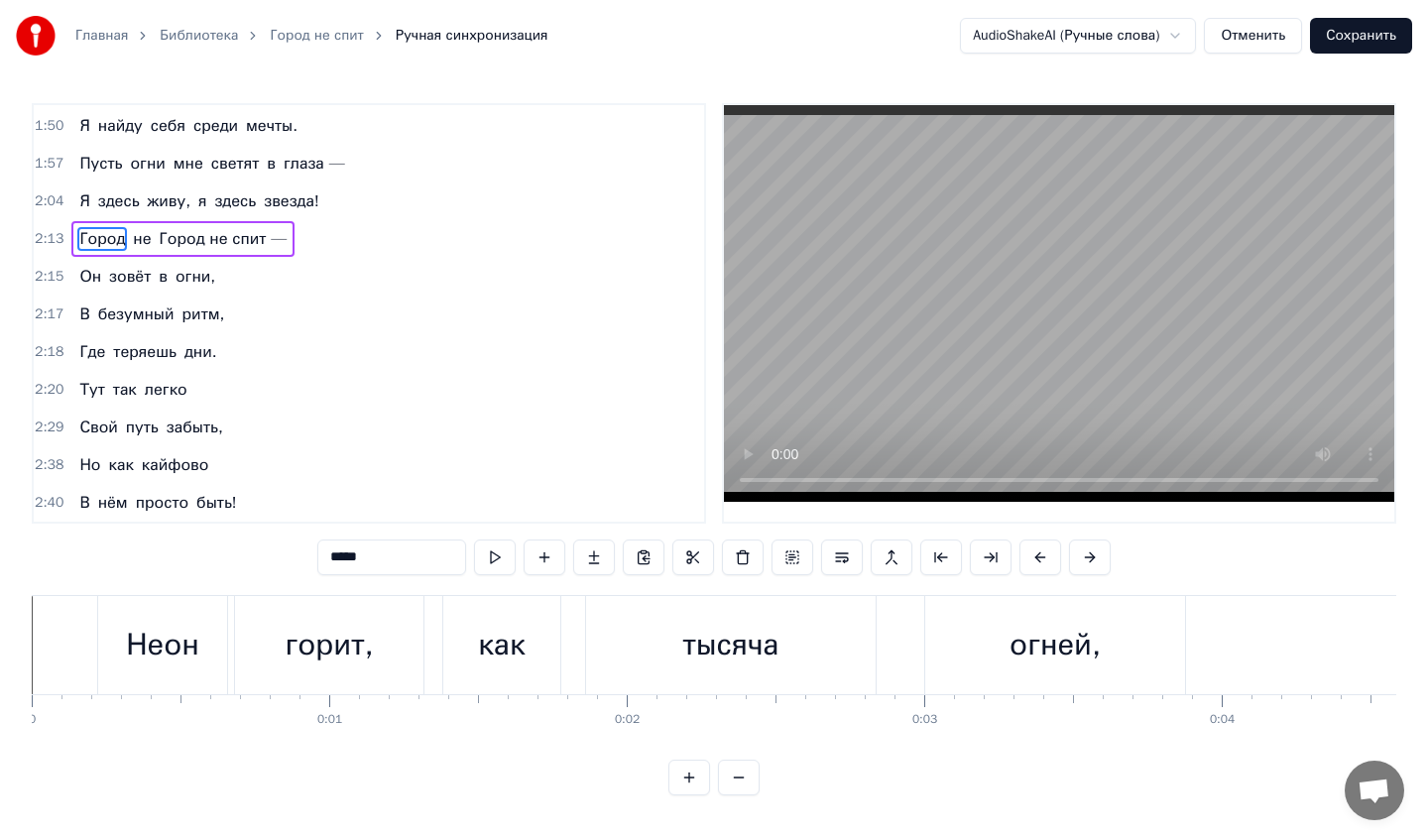 scroll, scrollTop: 931, scrollLeft: 0, axis: vertical 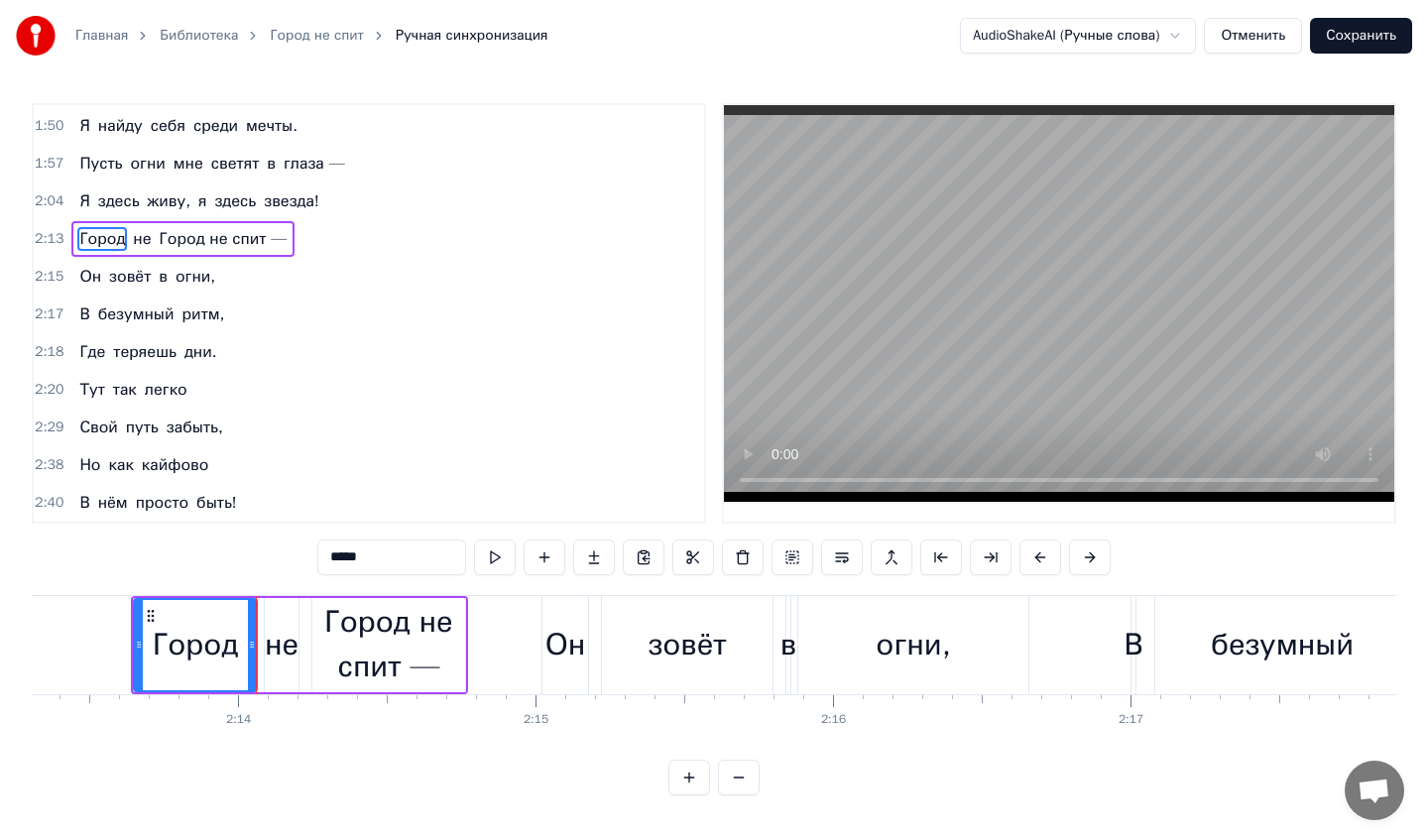 click on "не" at bounding box center (142, 239) 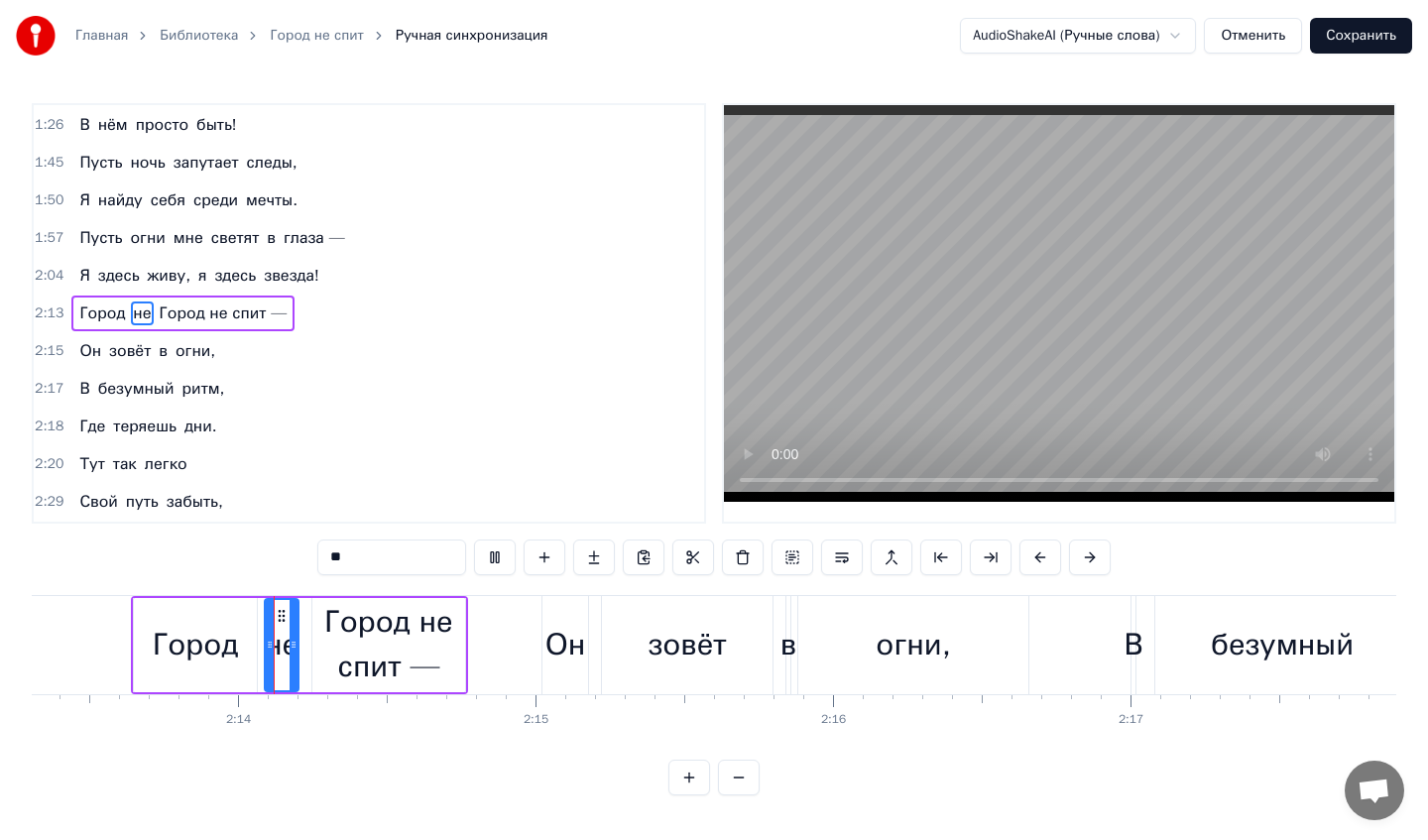 scroll, scrollTop: 940, scrollLeft: 0, axis: vertical 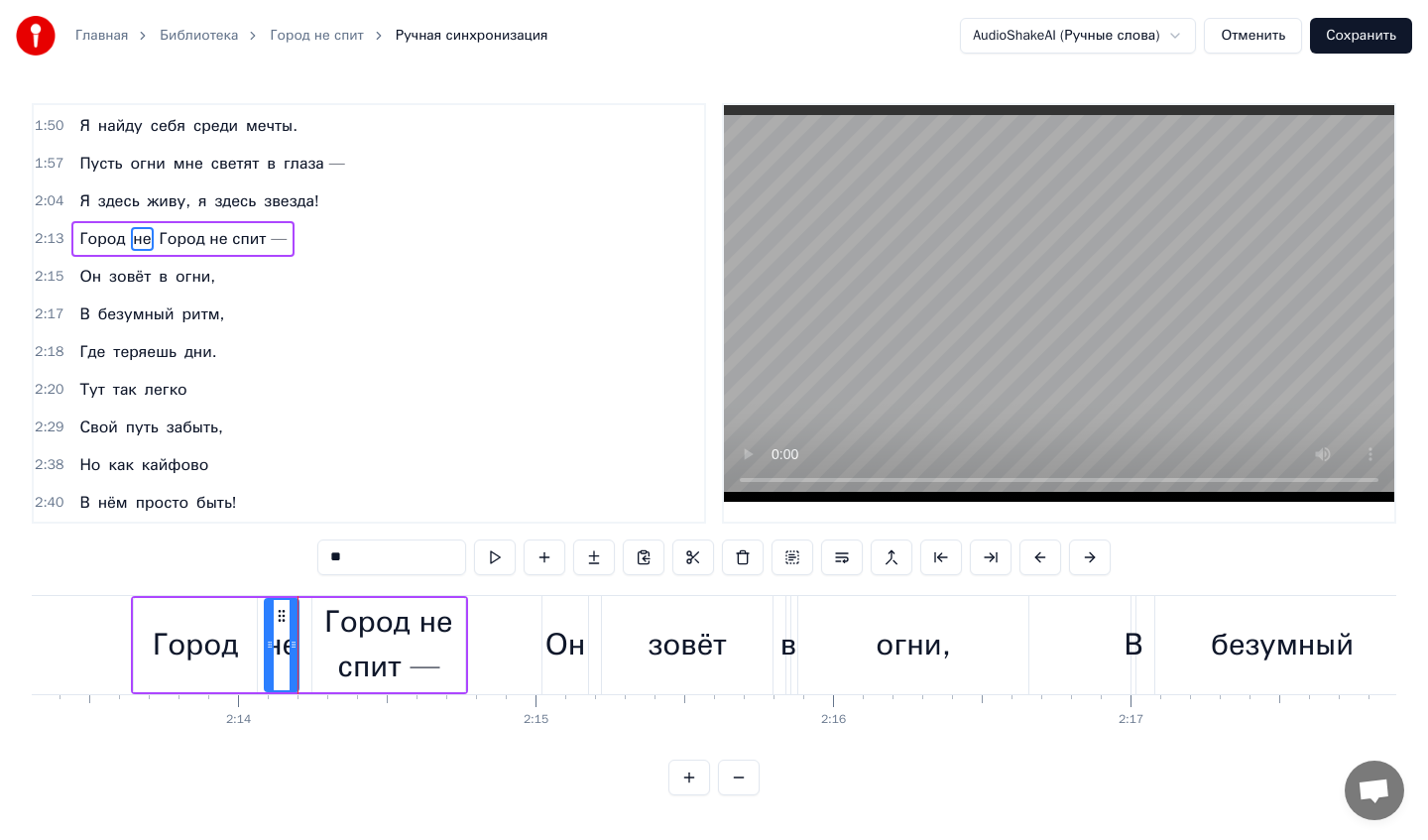 click on "Город не спит —" at bounding box center (223, 239) 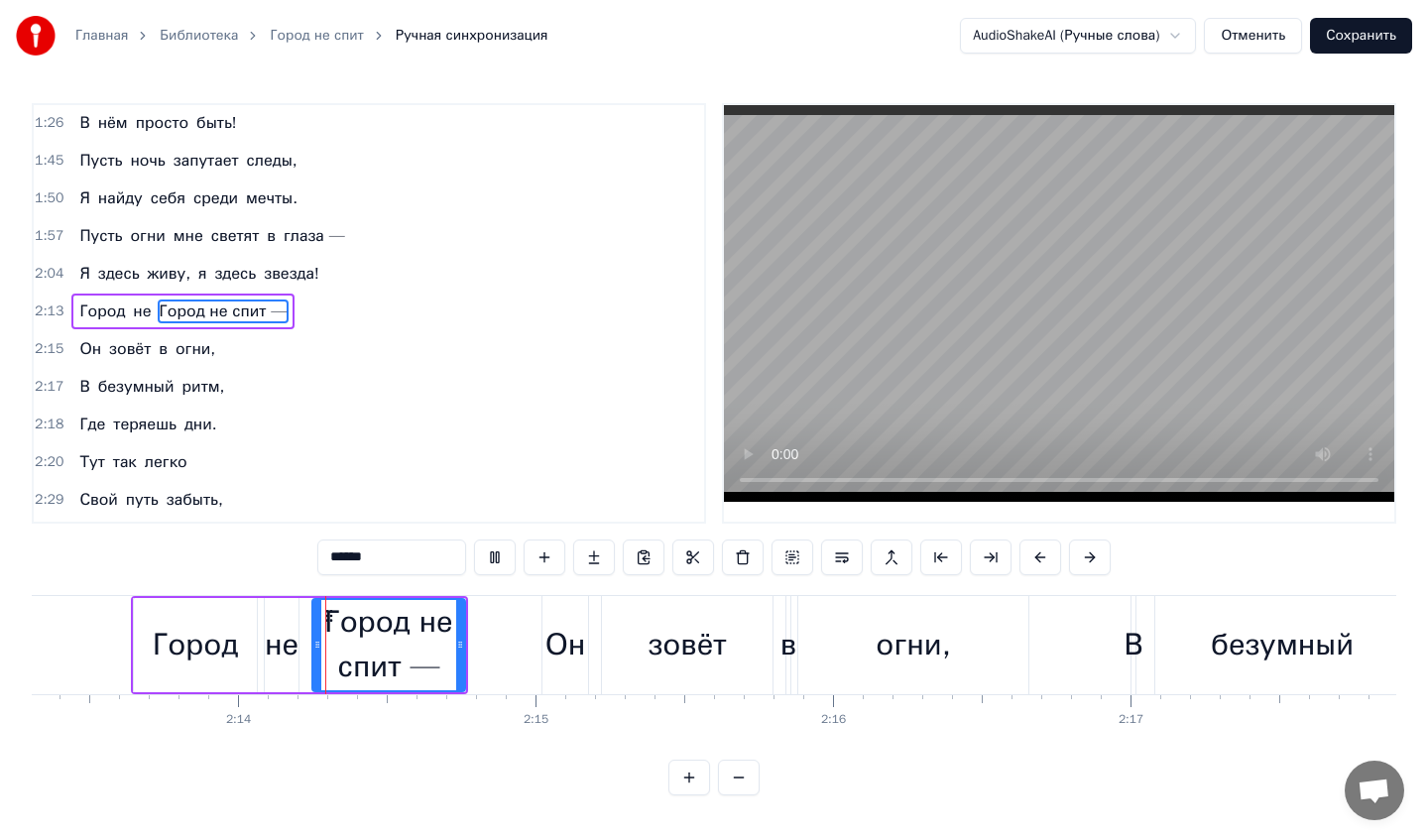 scroll, scrollTop: 940, scrollLeft: 0, axis: vertical 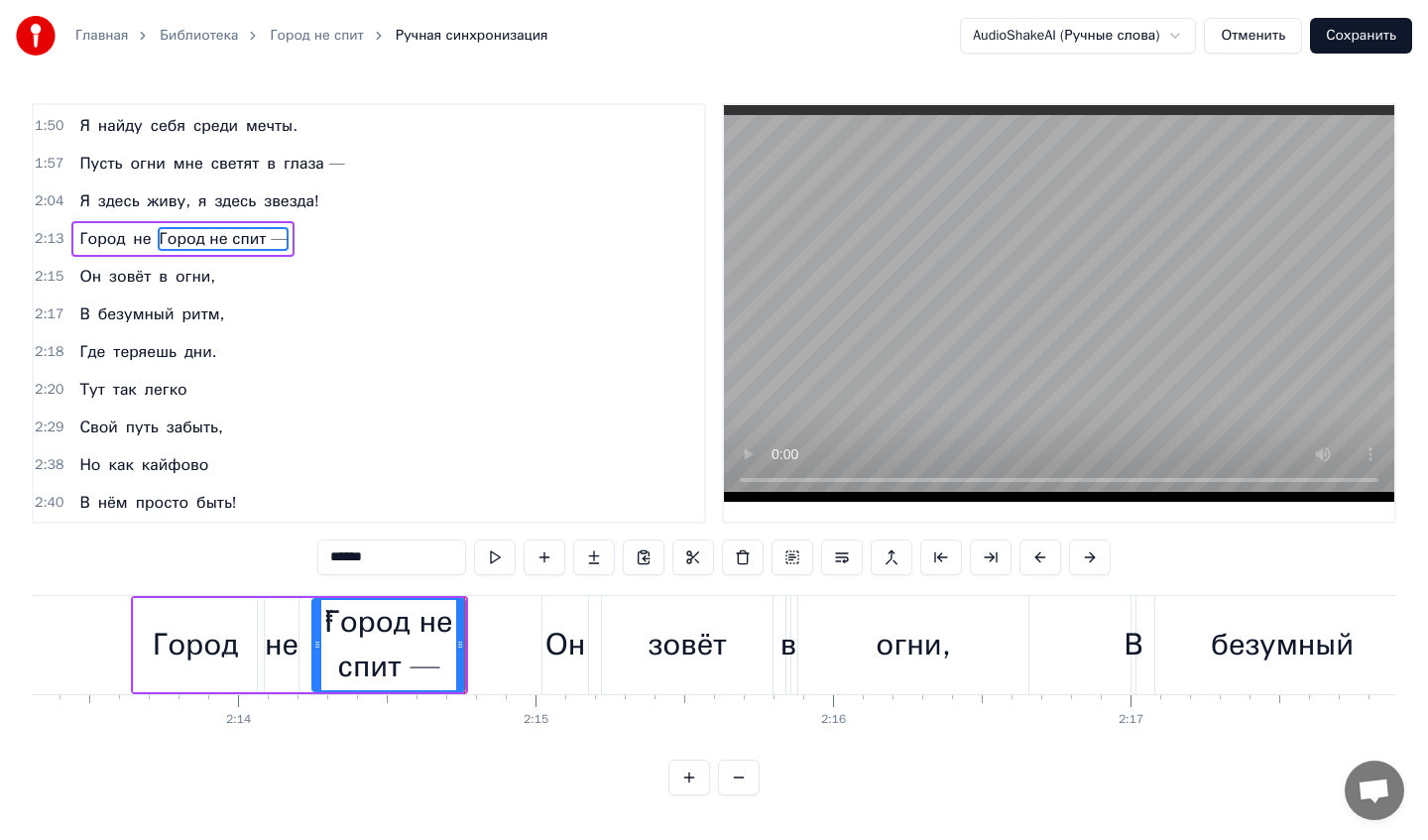 click on "Тут" at bounding box center (91, 390) 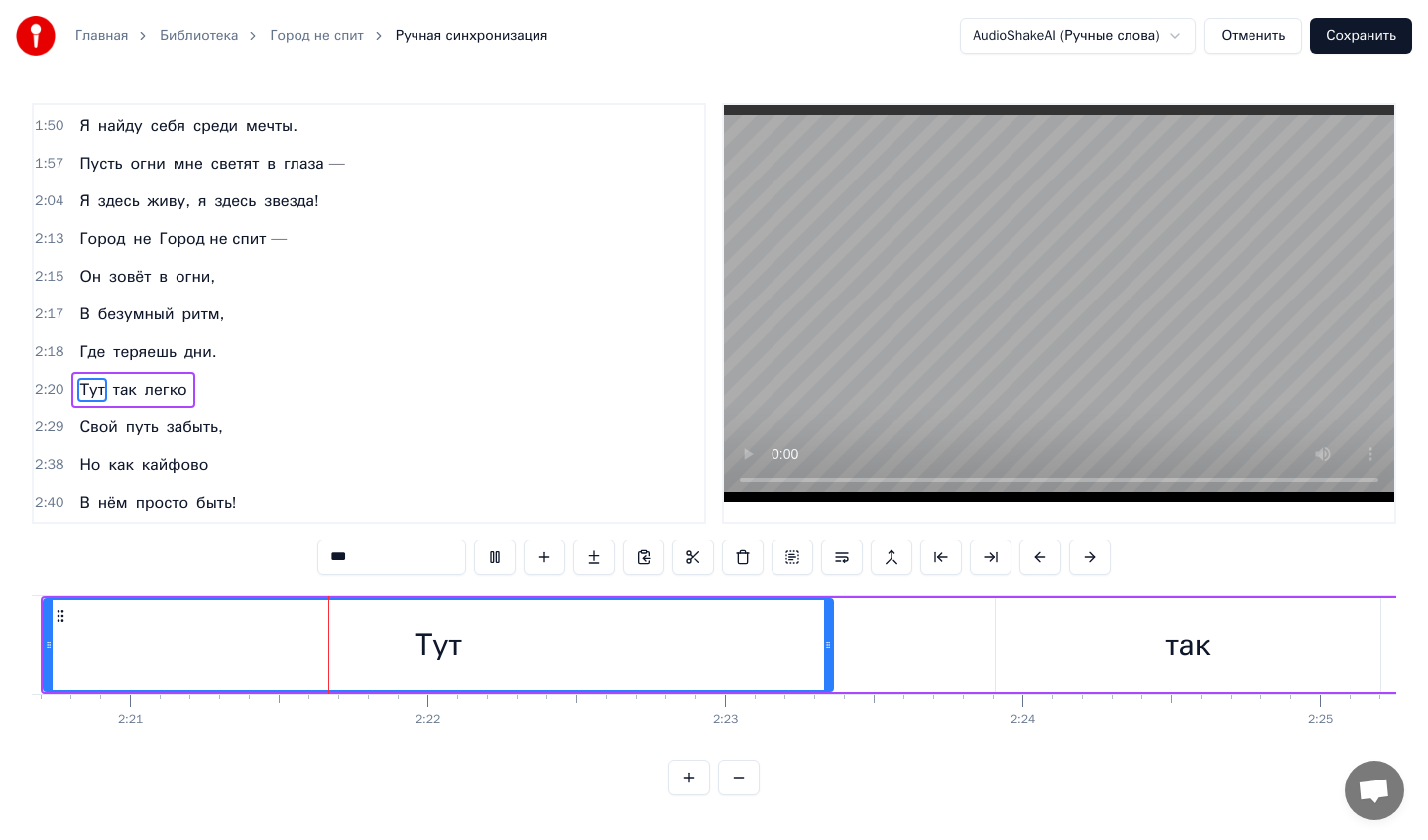 scroll, scrollTop: 0, scrollLeft: 41897, axis: horizontal 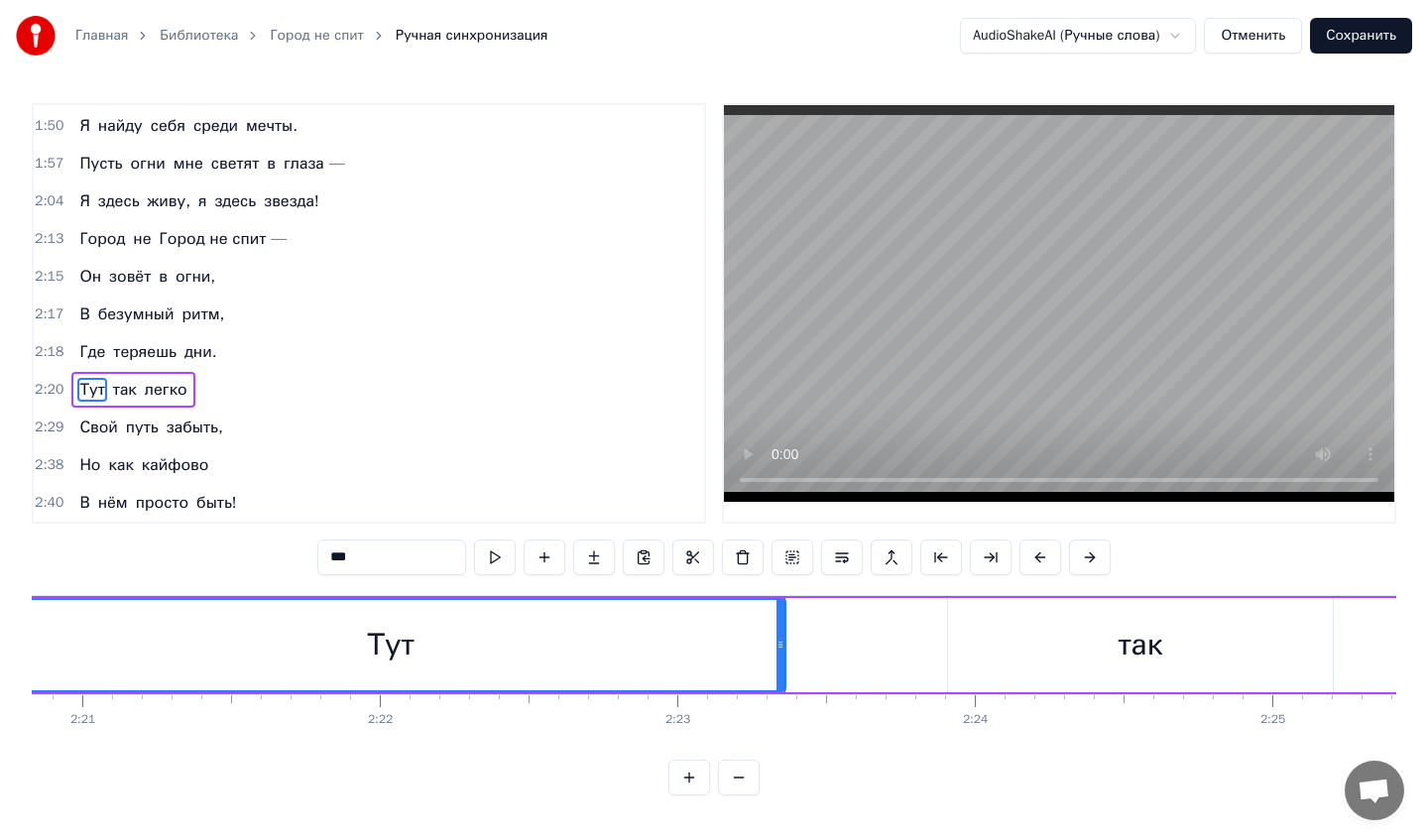 click on "так" at bounding box center [125, 390] 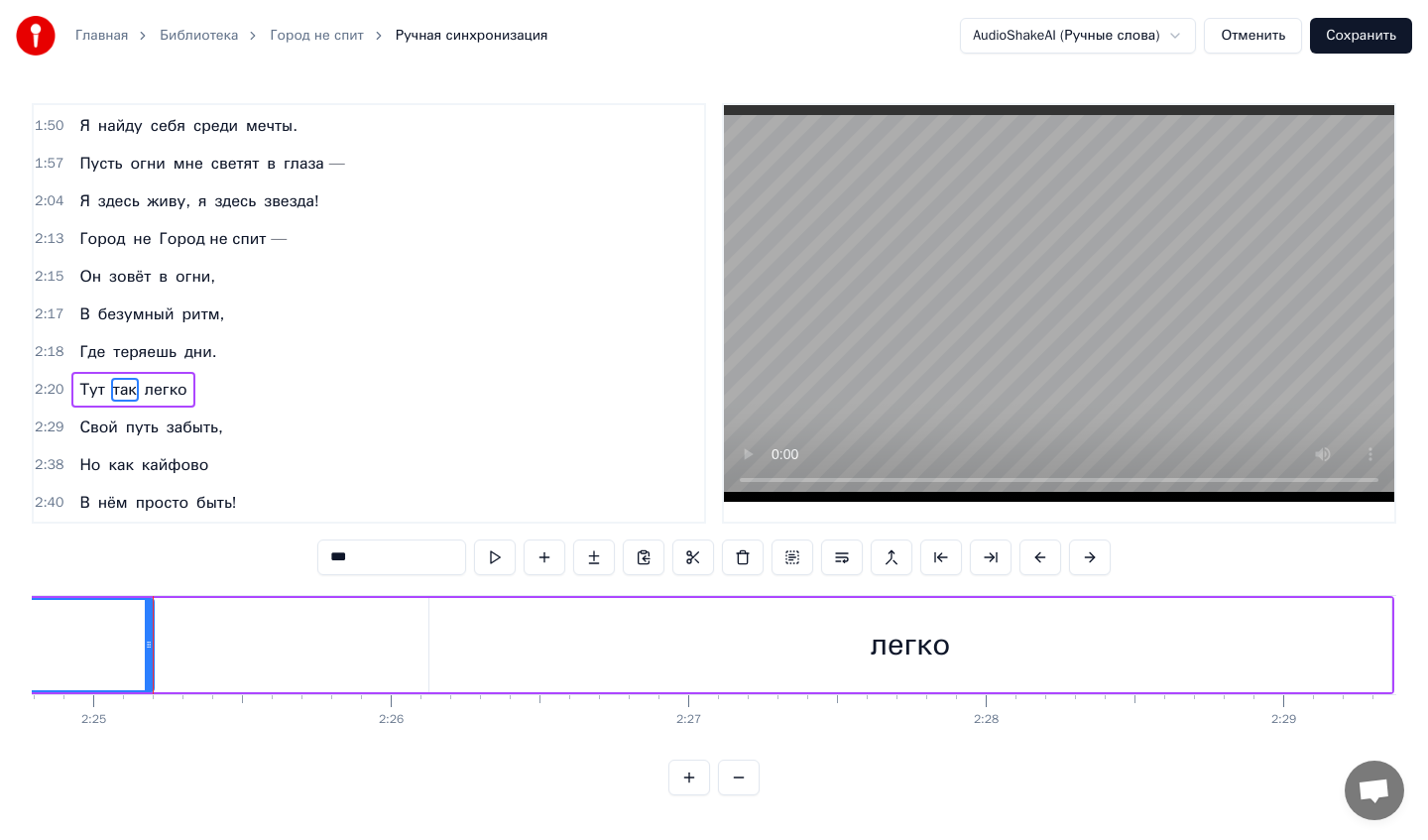 scroll, scrollTop: 0, scrollLeft: 43098, axis: horizontal 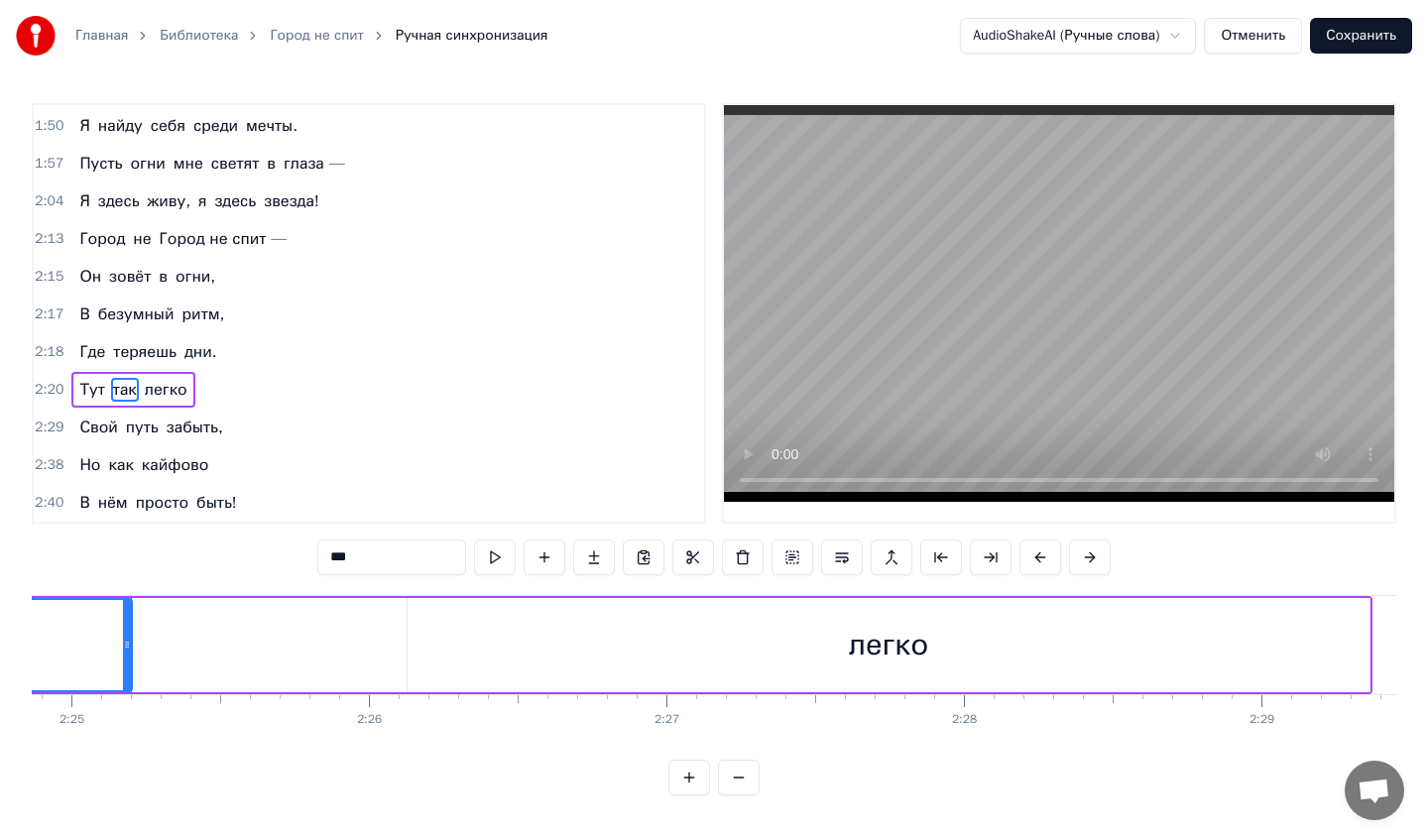 click on "В" at bounding box center [84, 314] 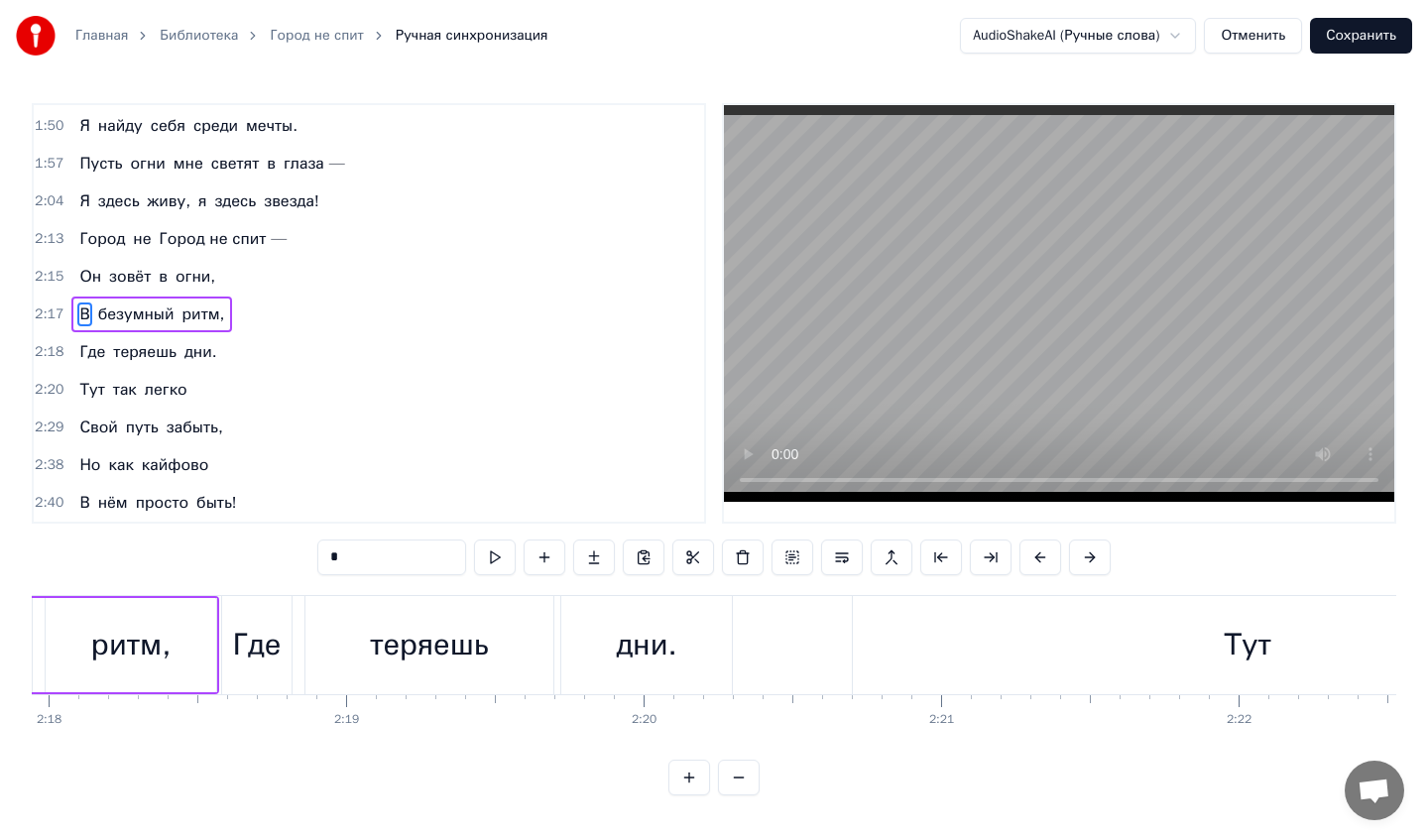 scroll, scrollTop: 0, scrollLeft: 40664, axis: horizontal 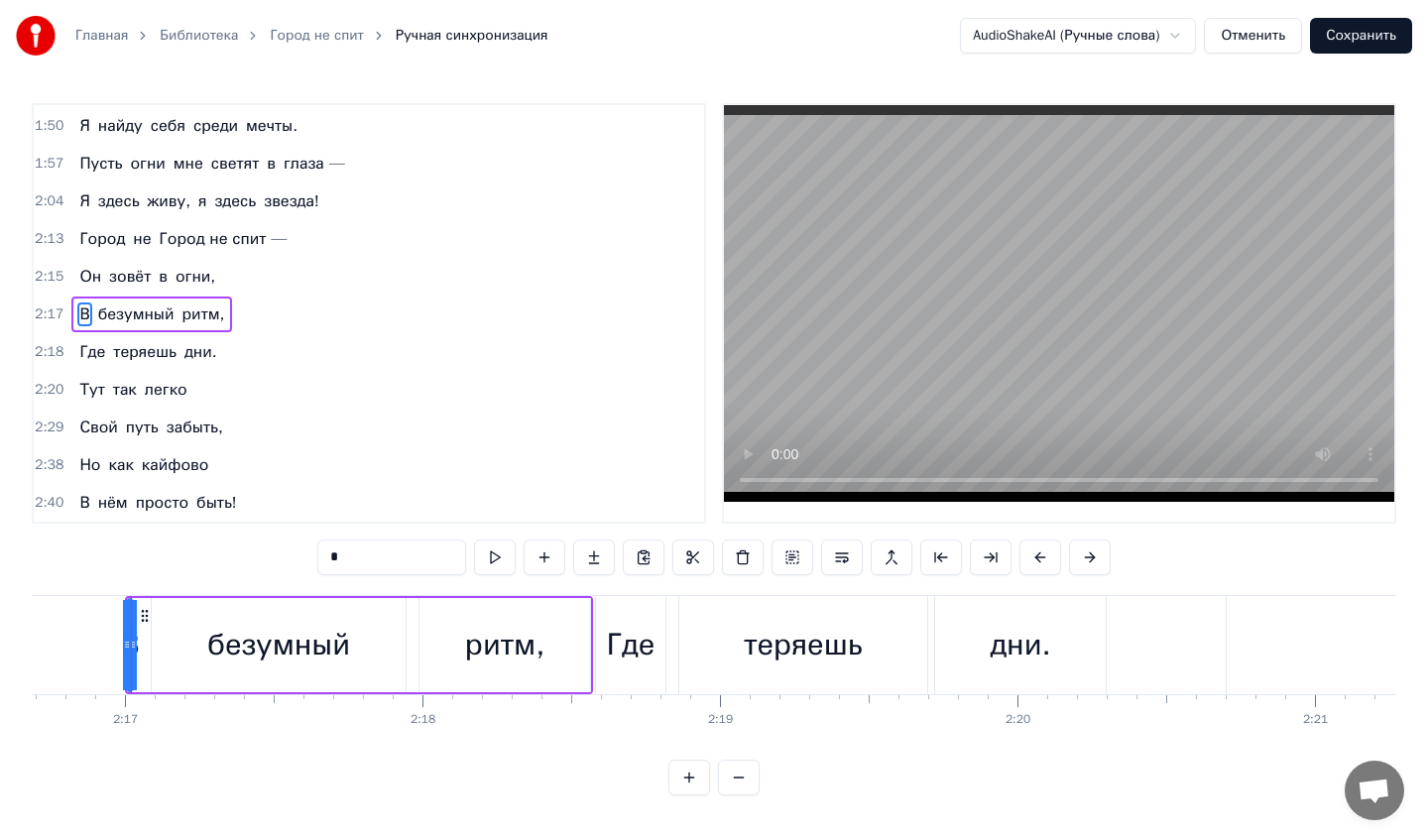 click on "безумный" at bounding box center [136, 314] 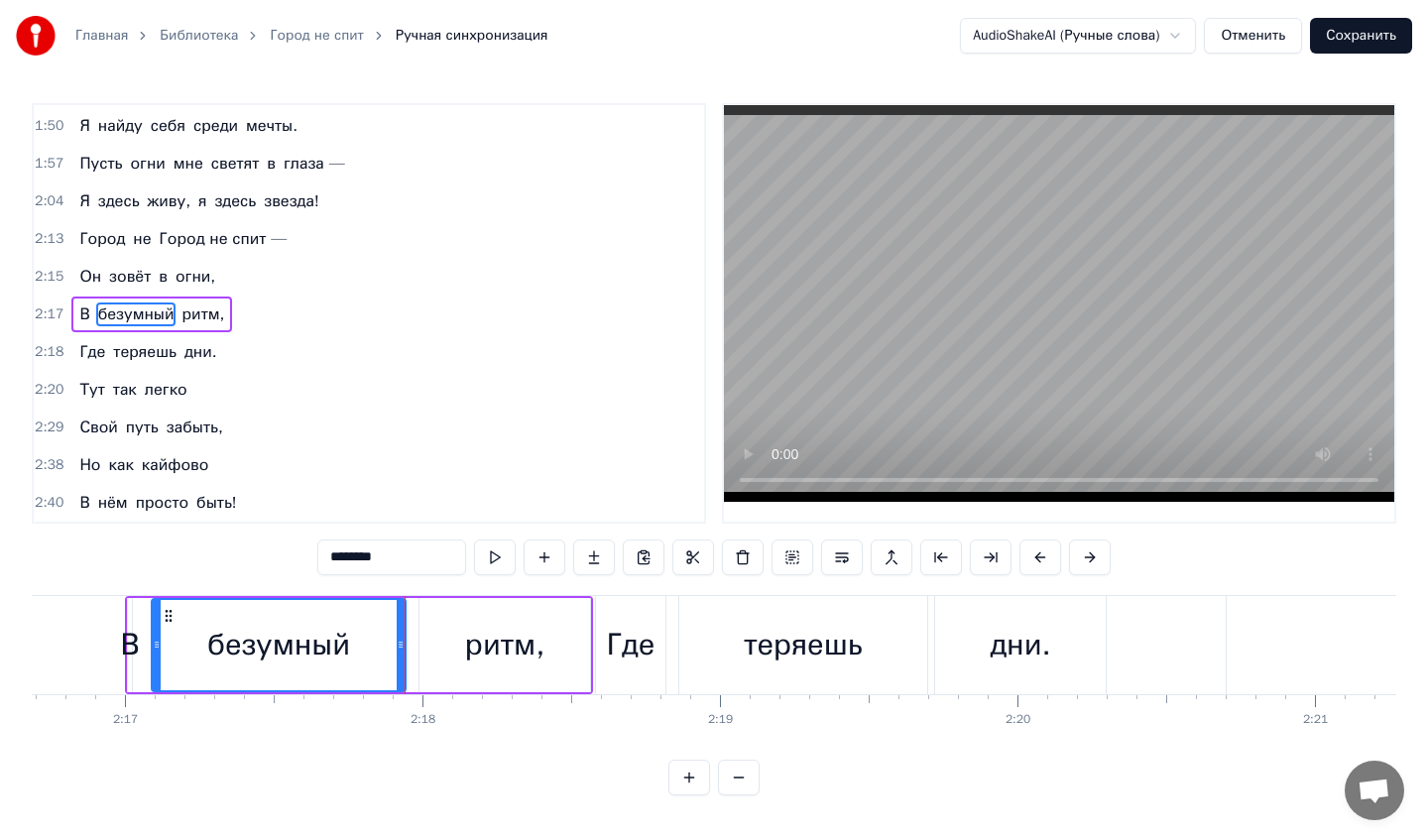 click on "безумный" at bounding box center [136, 314] 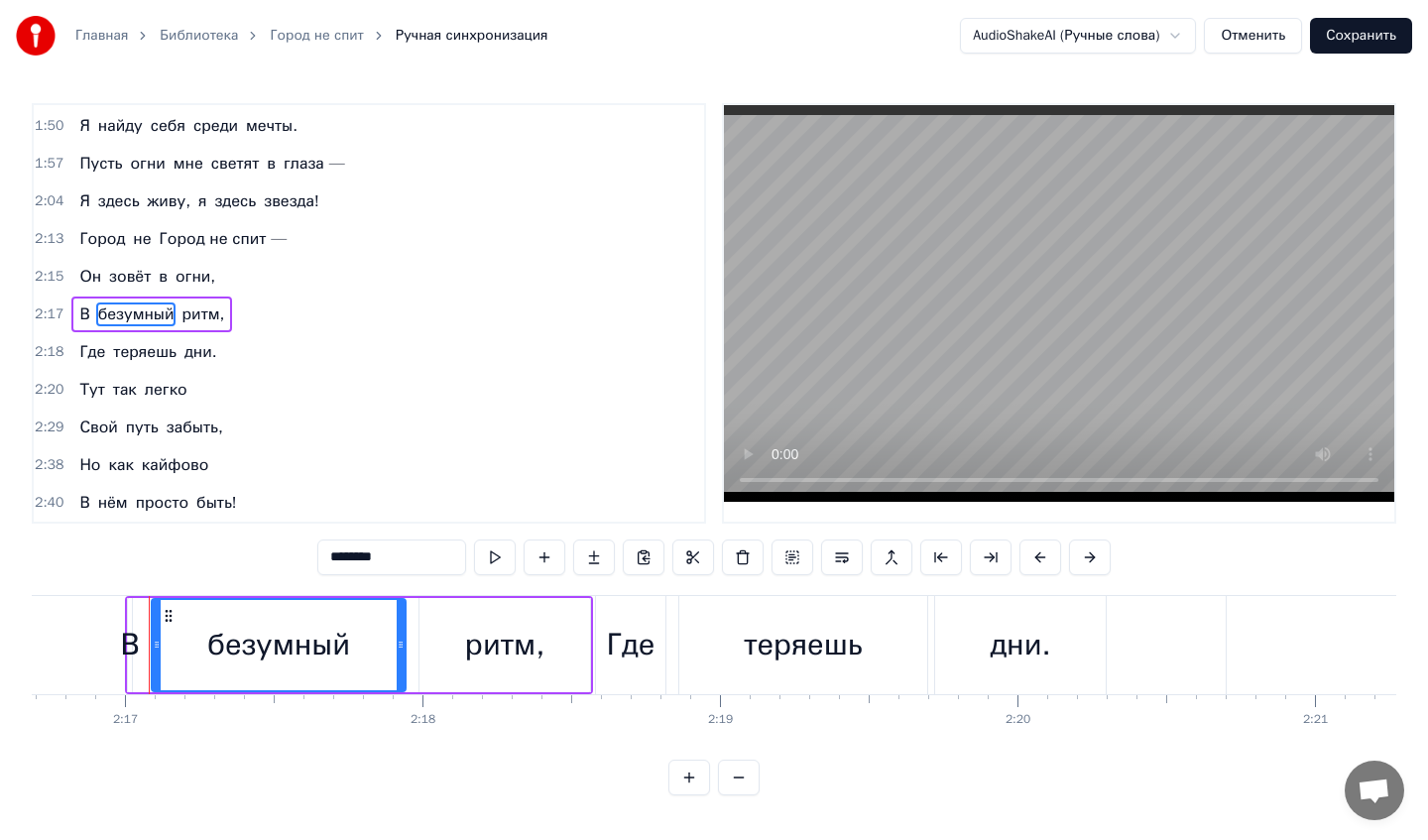 click on "ритм," at bounding box center (202, 314) 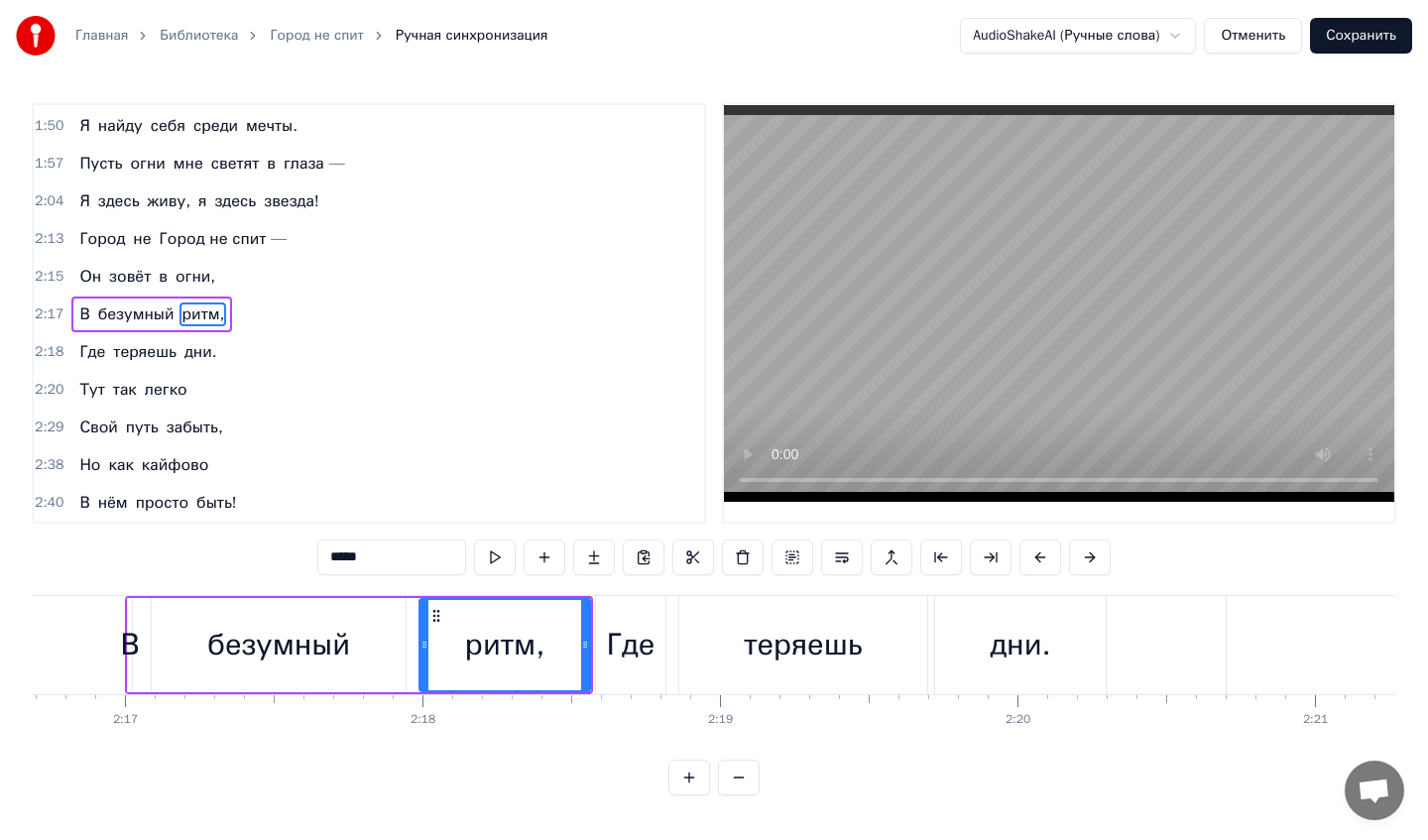click on "Где" at bounding box center [92, 352] 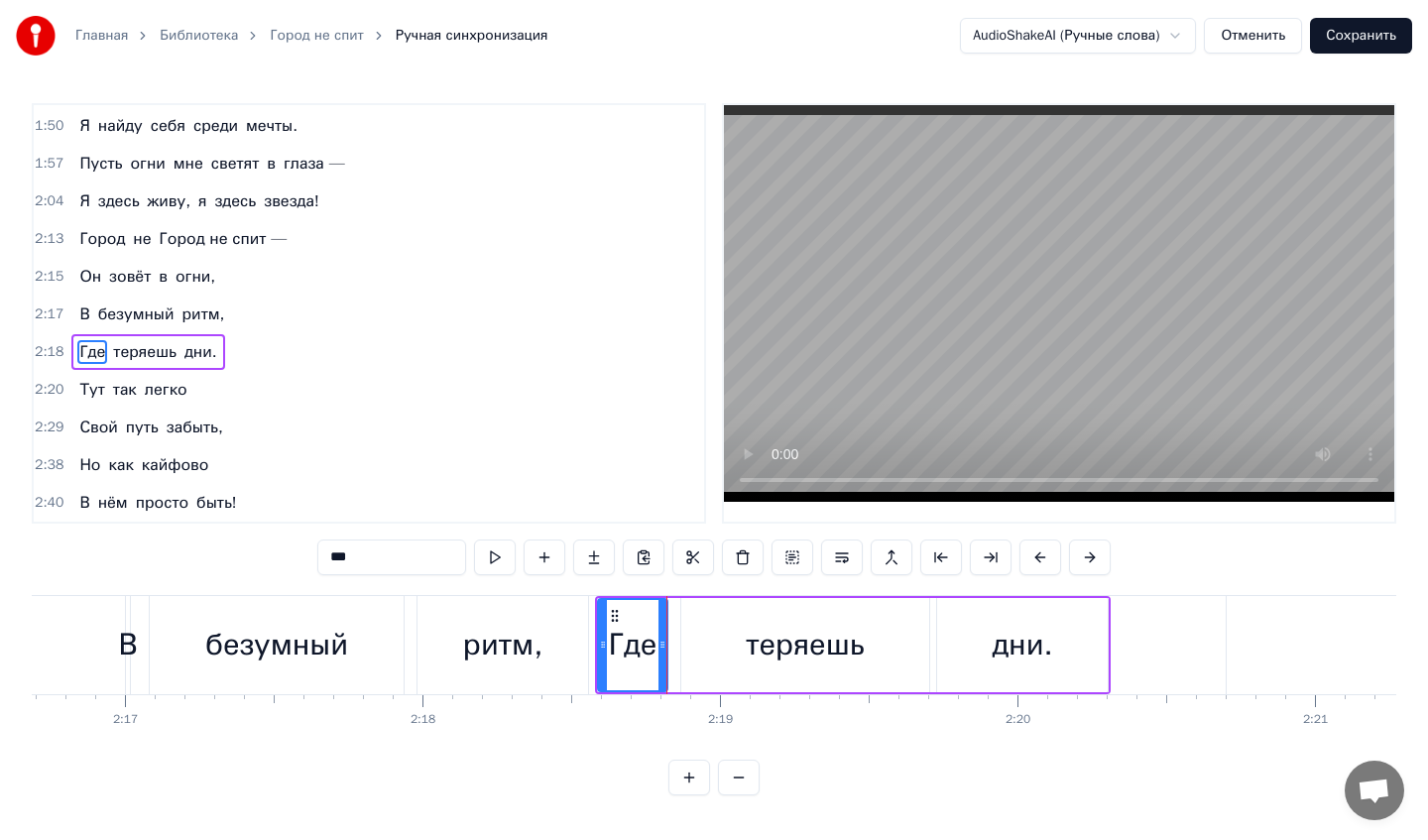 click on "теряешь" at bounding box center (145, 352) 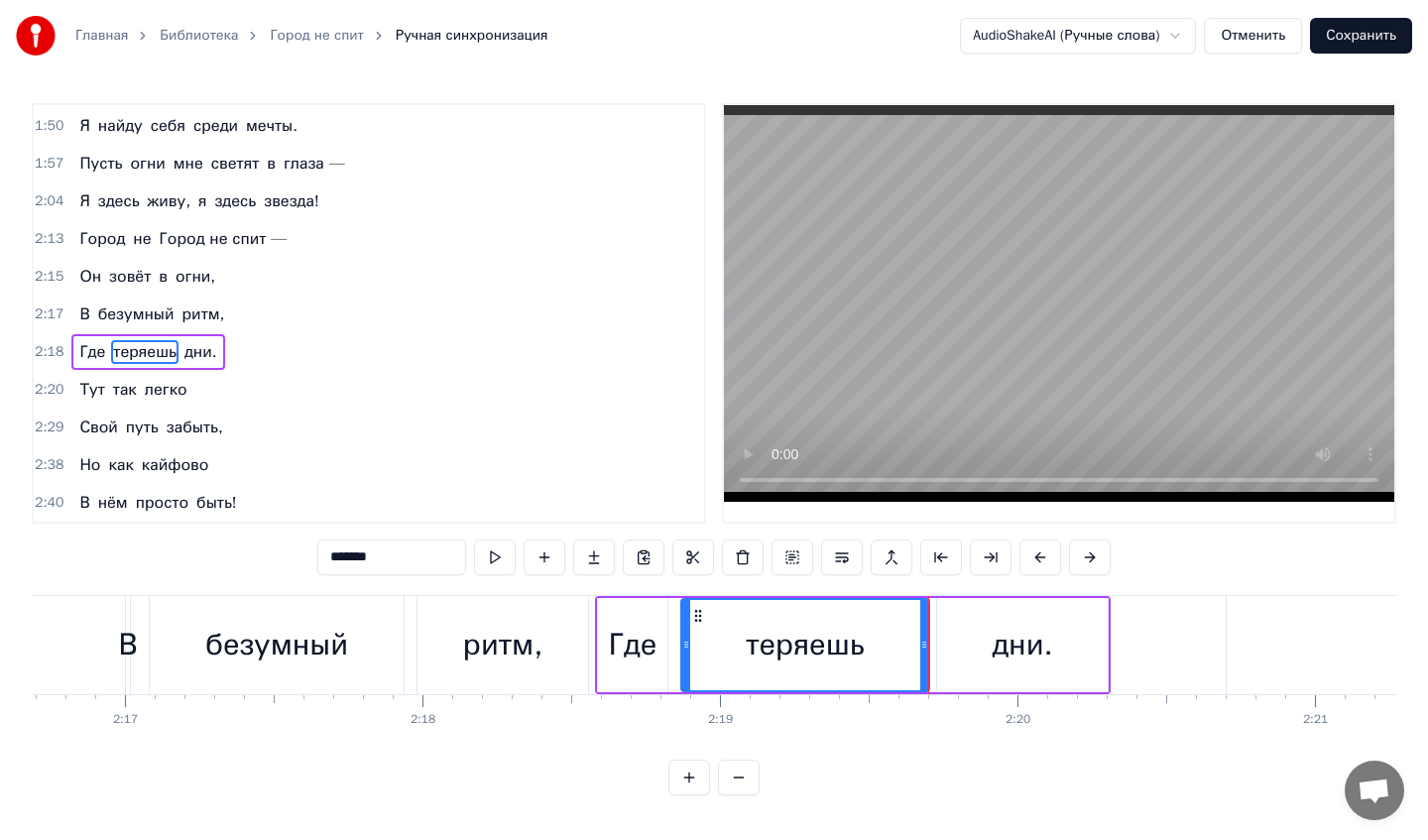 click on "дни." at bounding box center (200, 352) 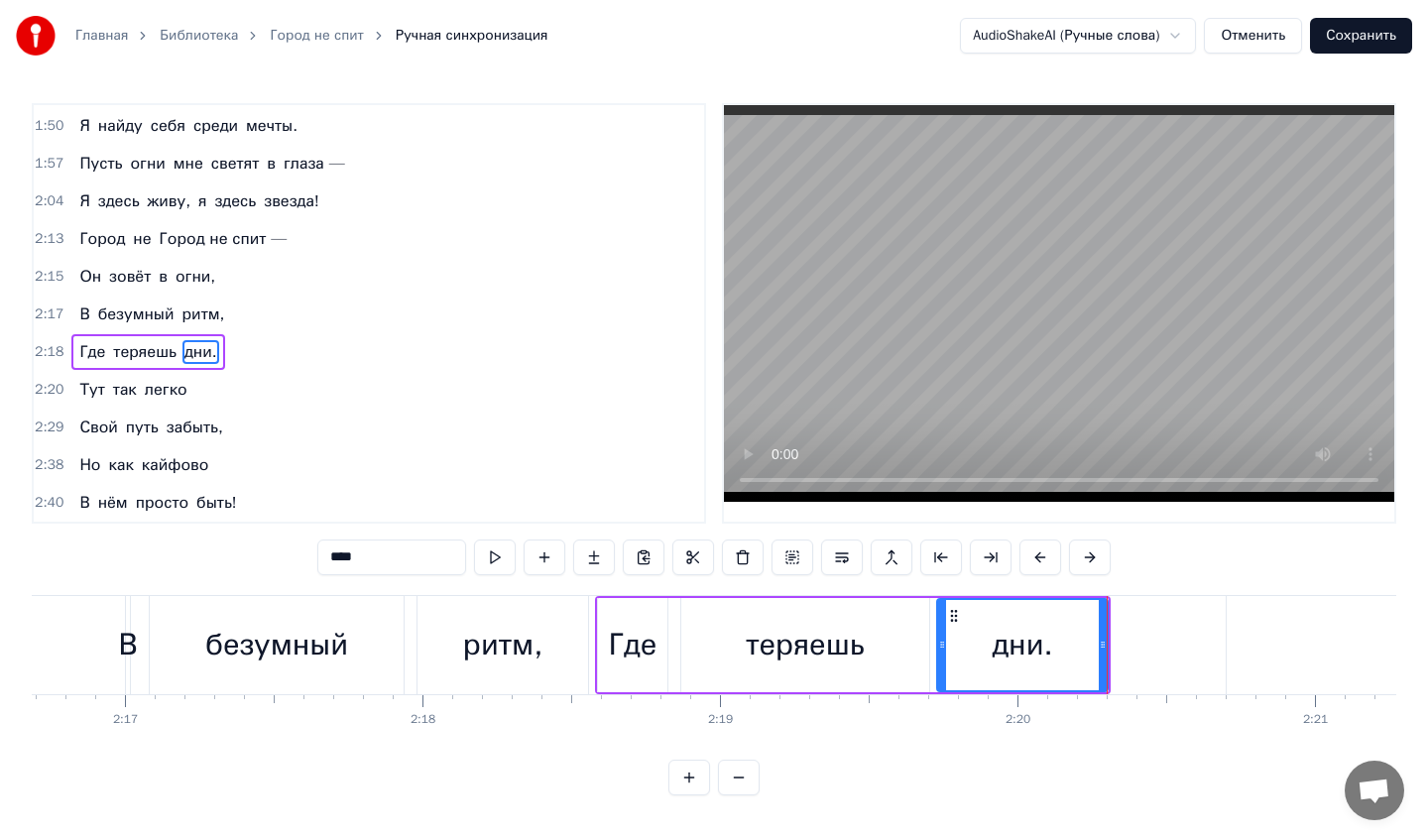 click on "Тут" at bounding box center (91, 390) 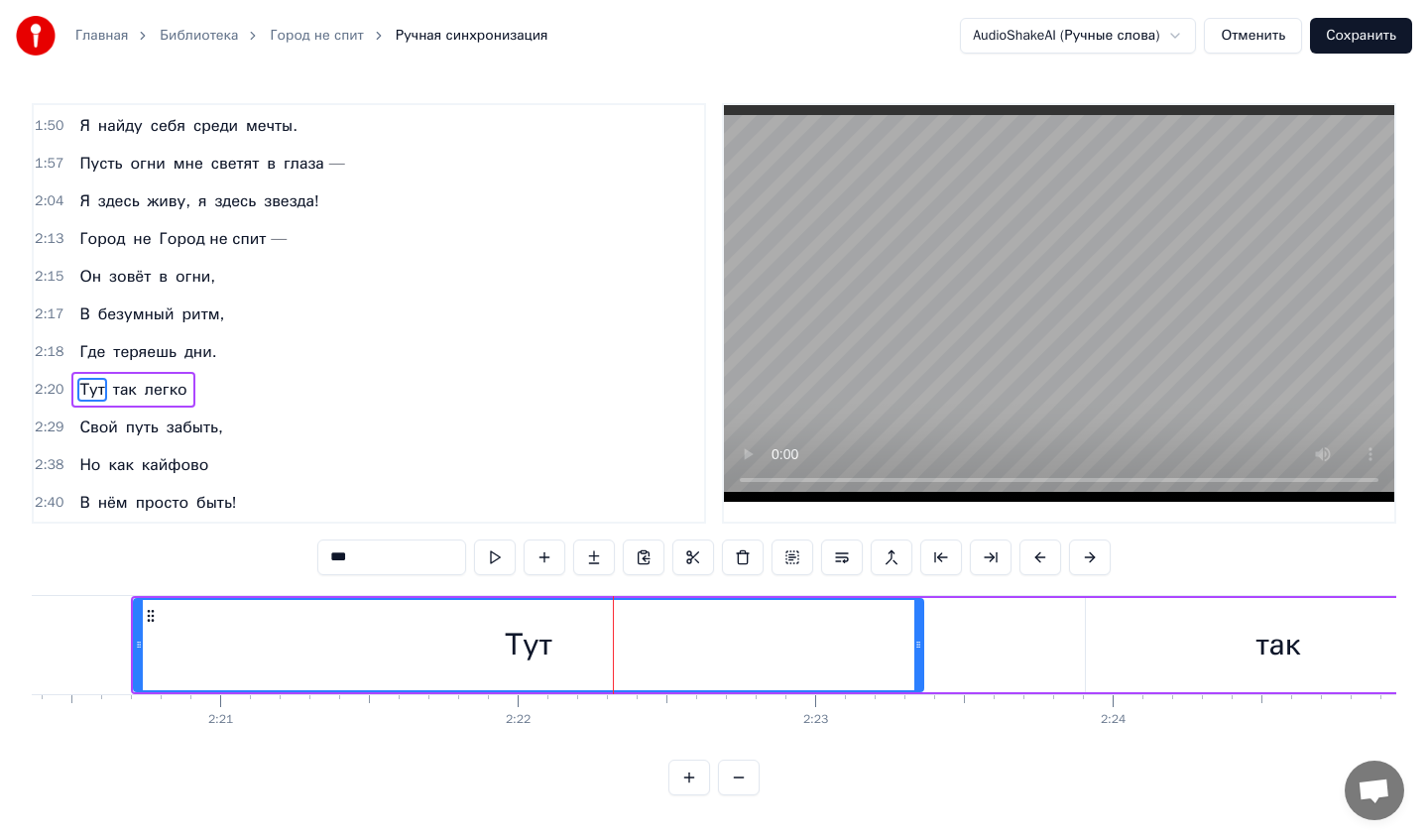 scroll, scrollTop: 0, scrollLeft: 41758, axis: horizontal 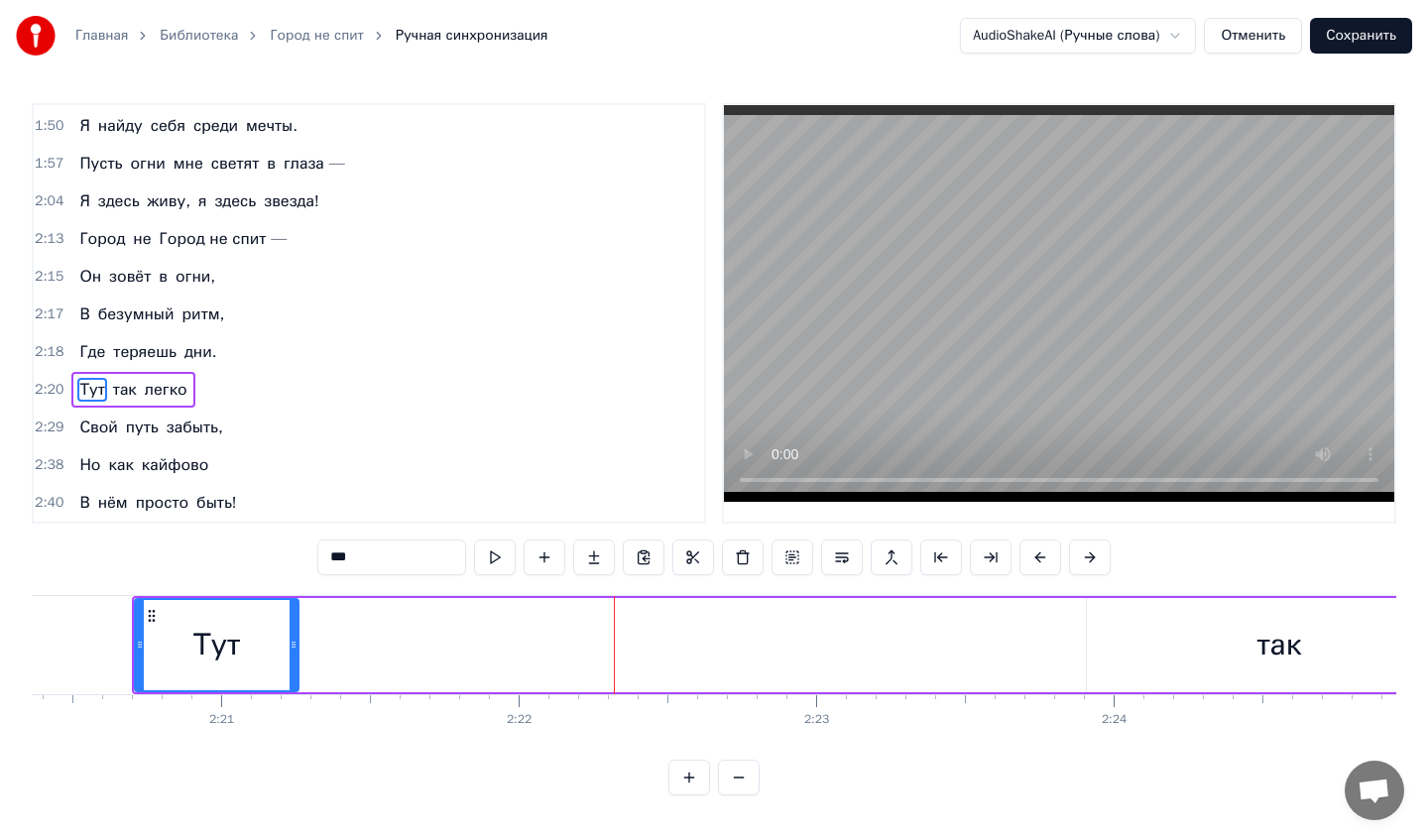 drag, startPoint x: 918, startPoint y: 649, endPoint x: 295, endPoint y: 629, distance: 623.3209 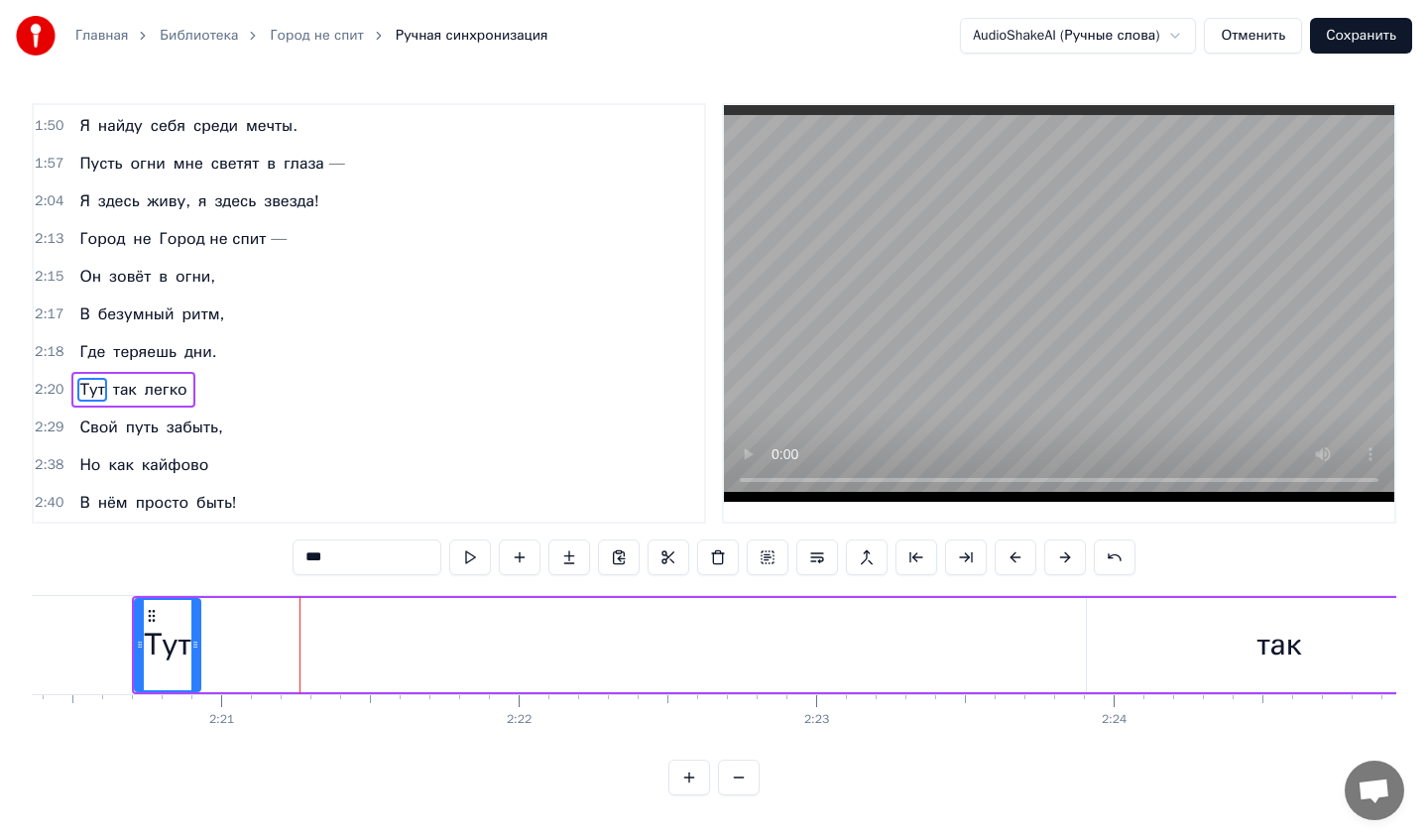 drag, startPoint x: 295, startPoint y: 642, endPoint x: 194, endPoint y: 640, distance: 101.0198 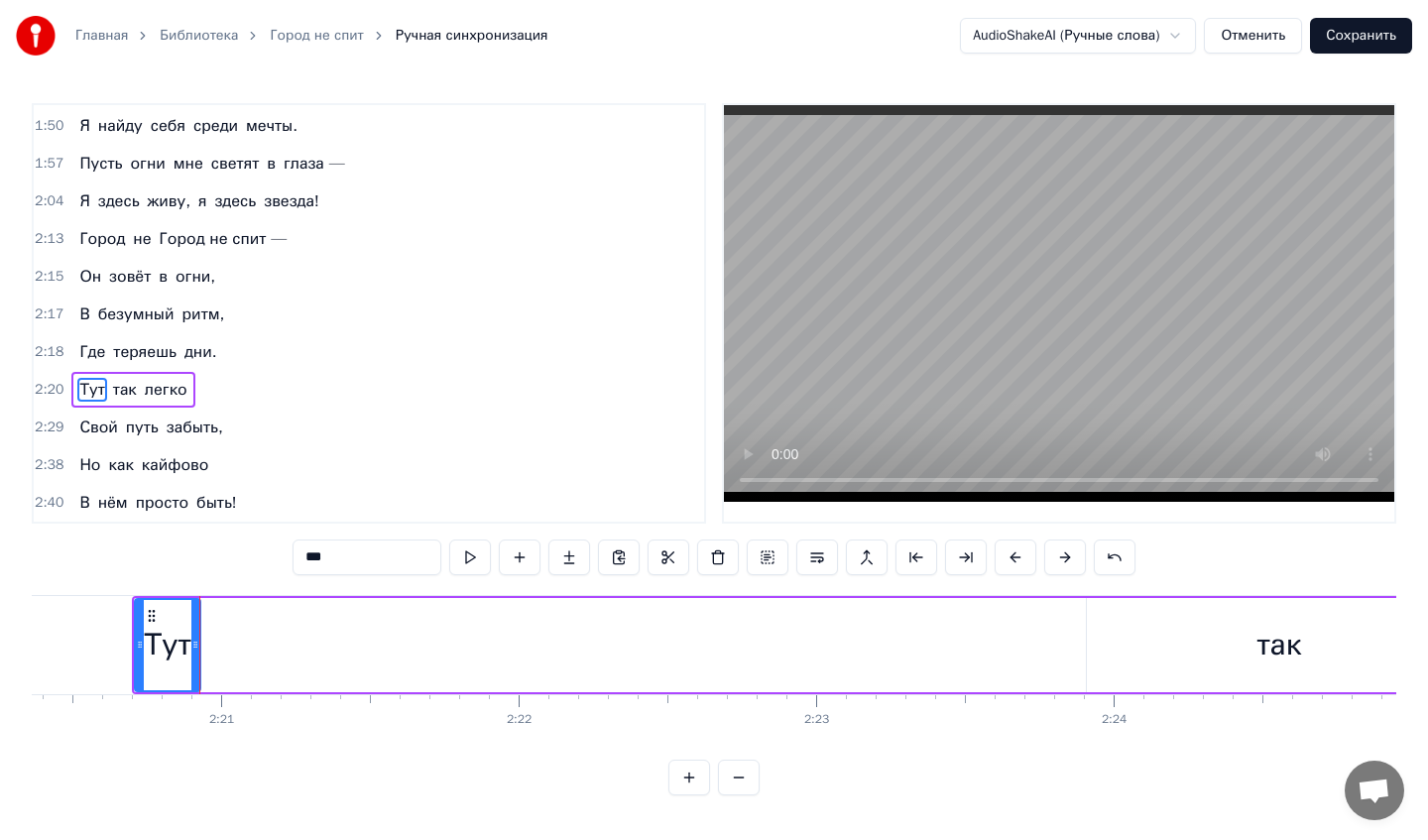 click on "так" at bounding box center (1279, 645) 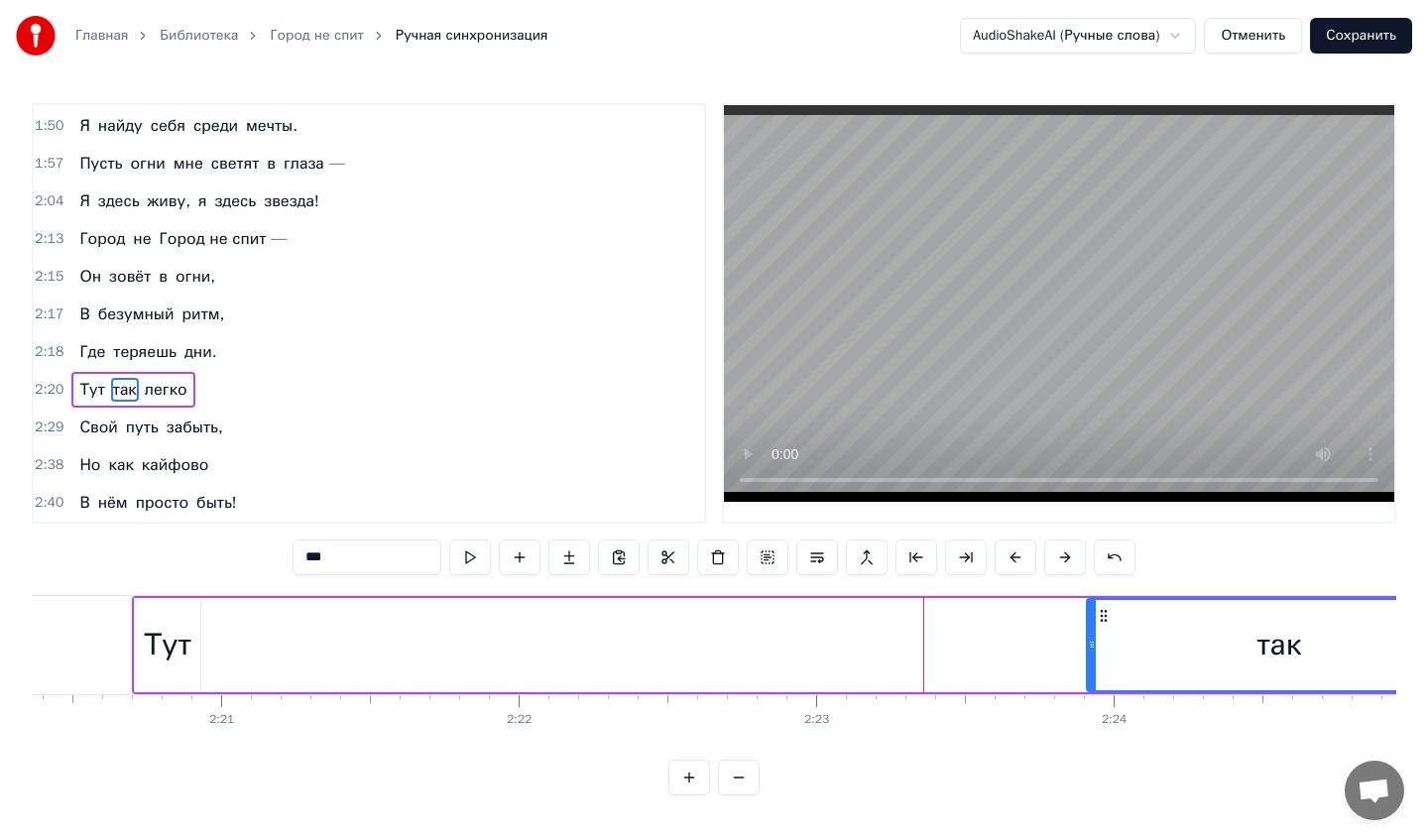 drag, startPoint x: 1247, startPoint y: 623, endPoint x: 1056, endPoint y: 645, distance: 192.2628 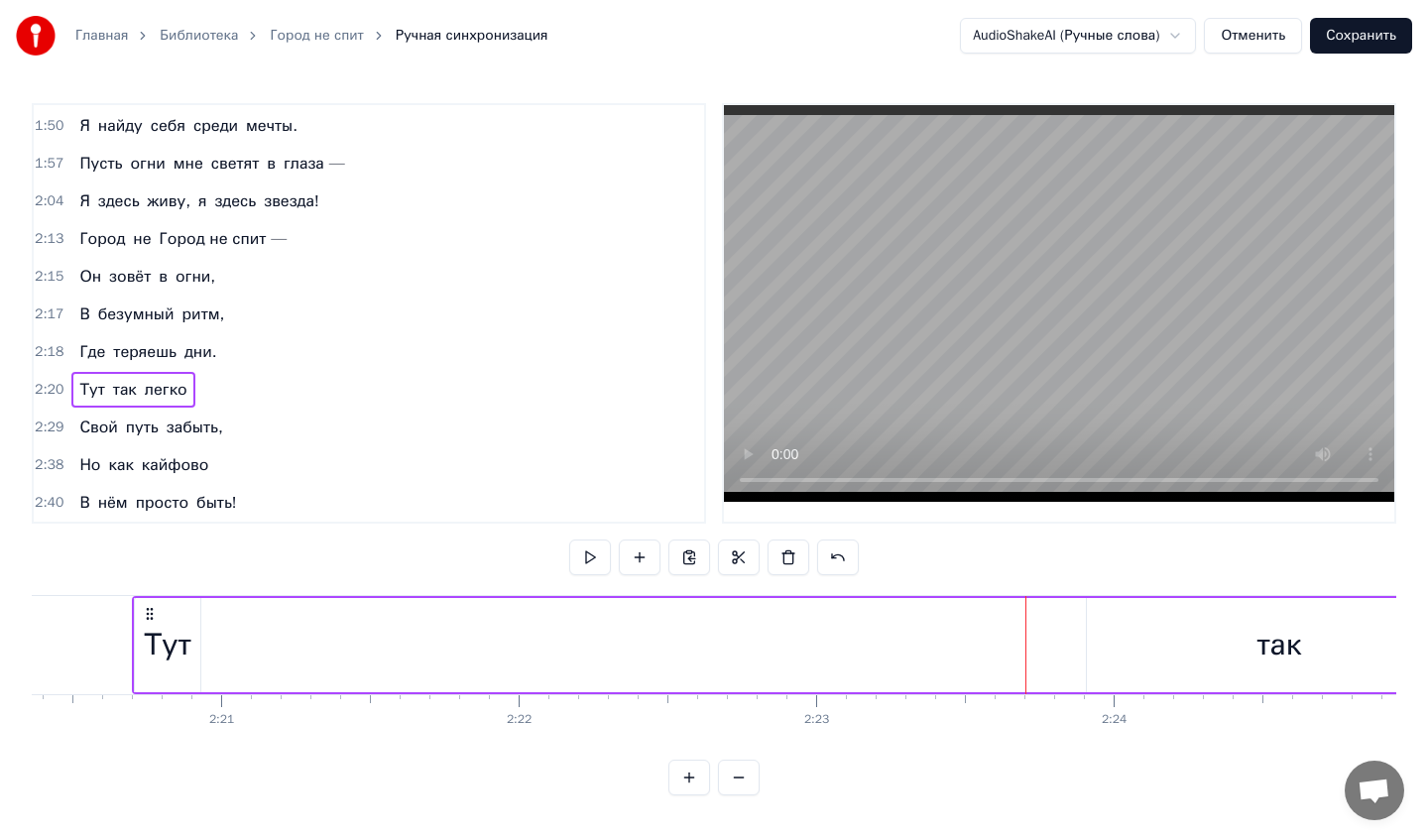 click on "так" at bounding box center [1279, 645] 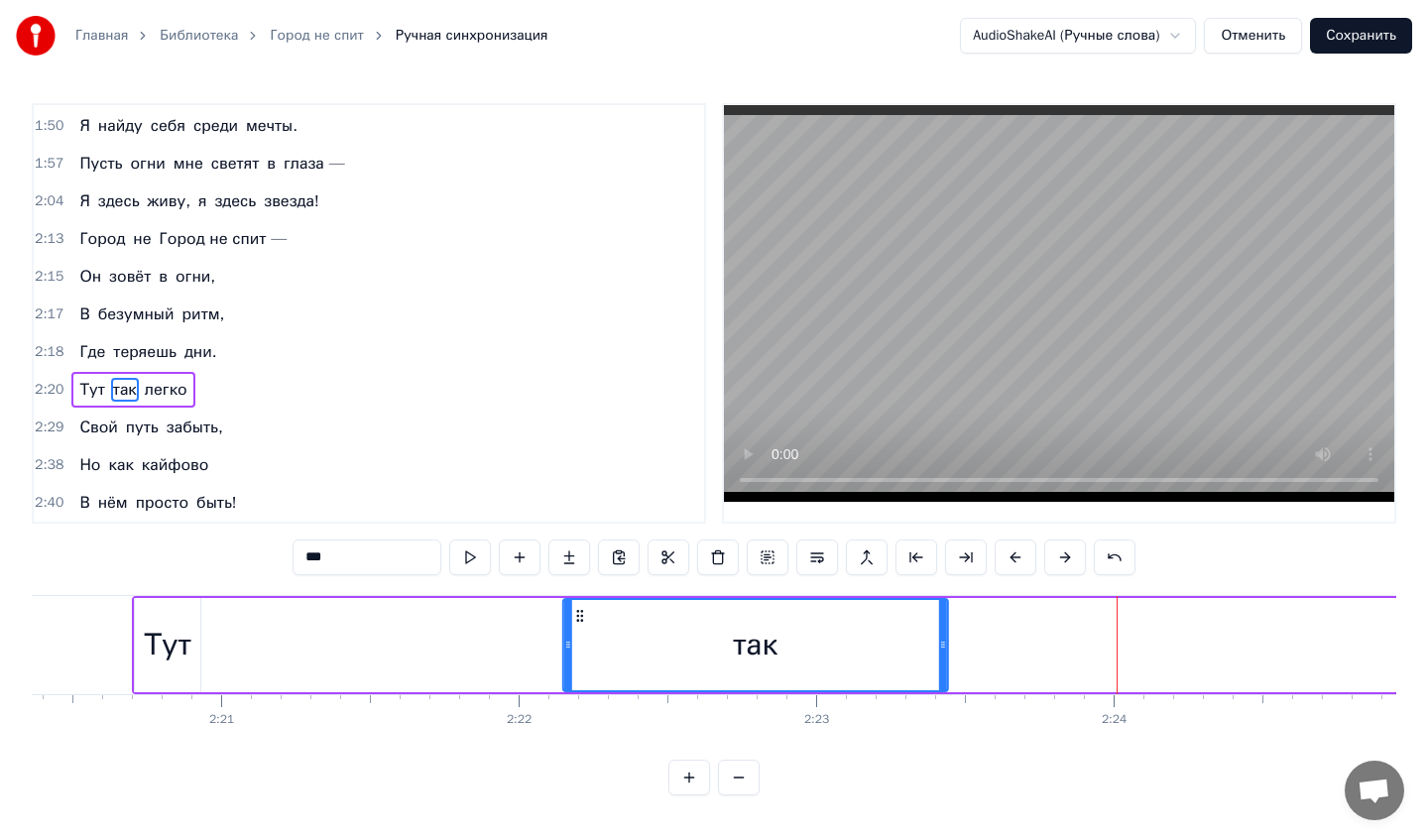 drag, startPoint x: 1102, startPoint y: 616, endPoint x: 486, endPoint y: 598, distance: 616.2629 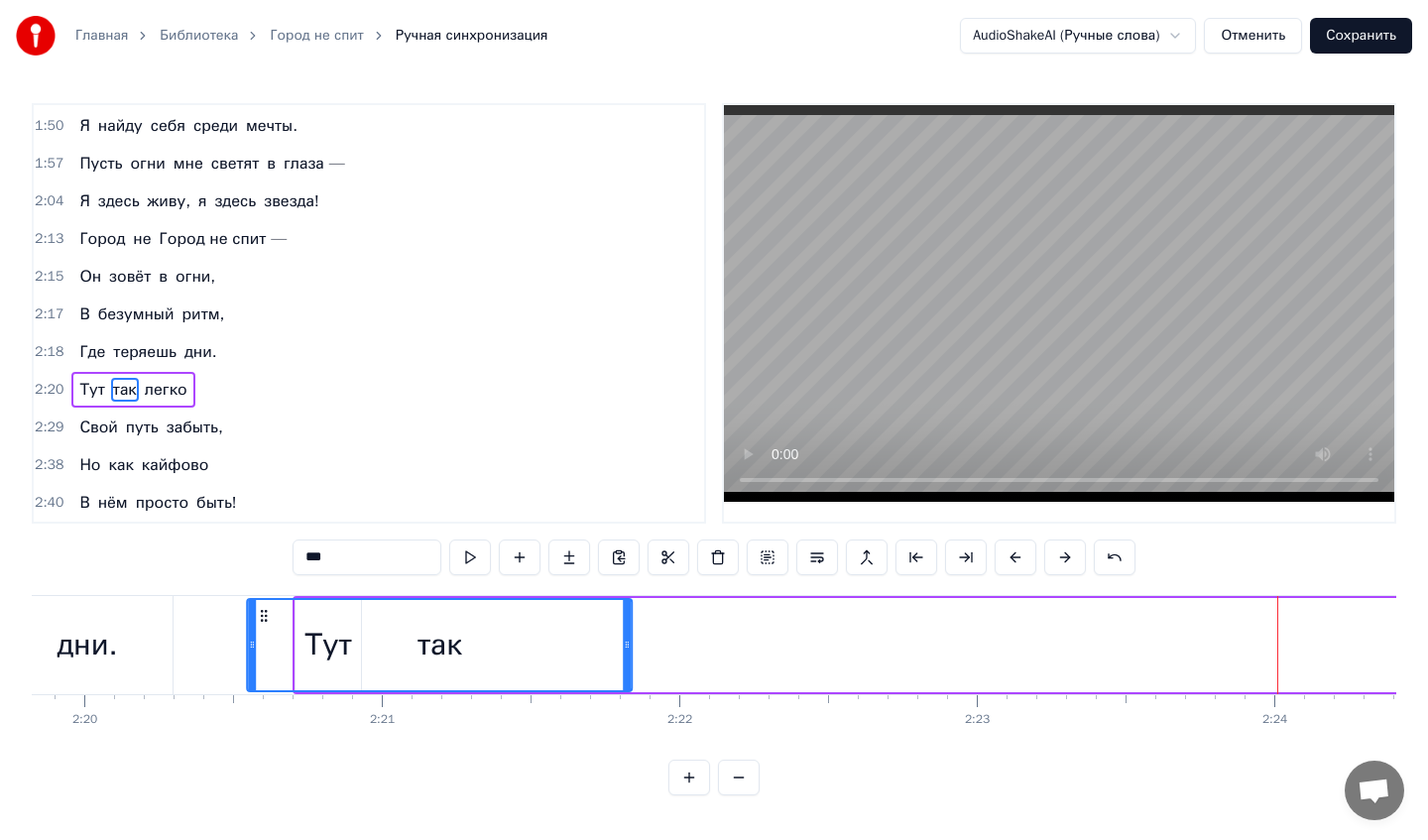 scroll, scrollTop: 0, scrollLeft: 41567, axis: horizontal 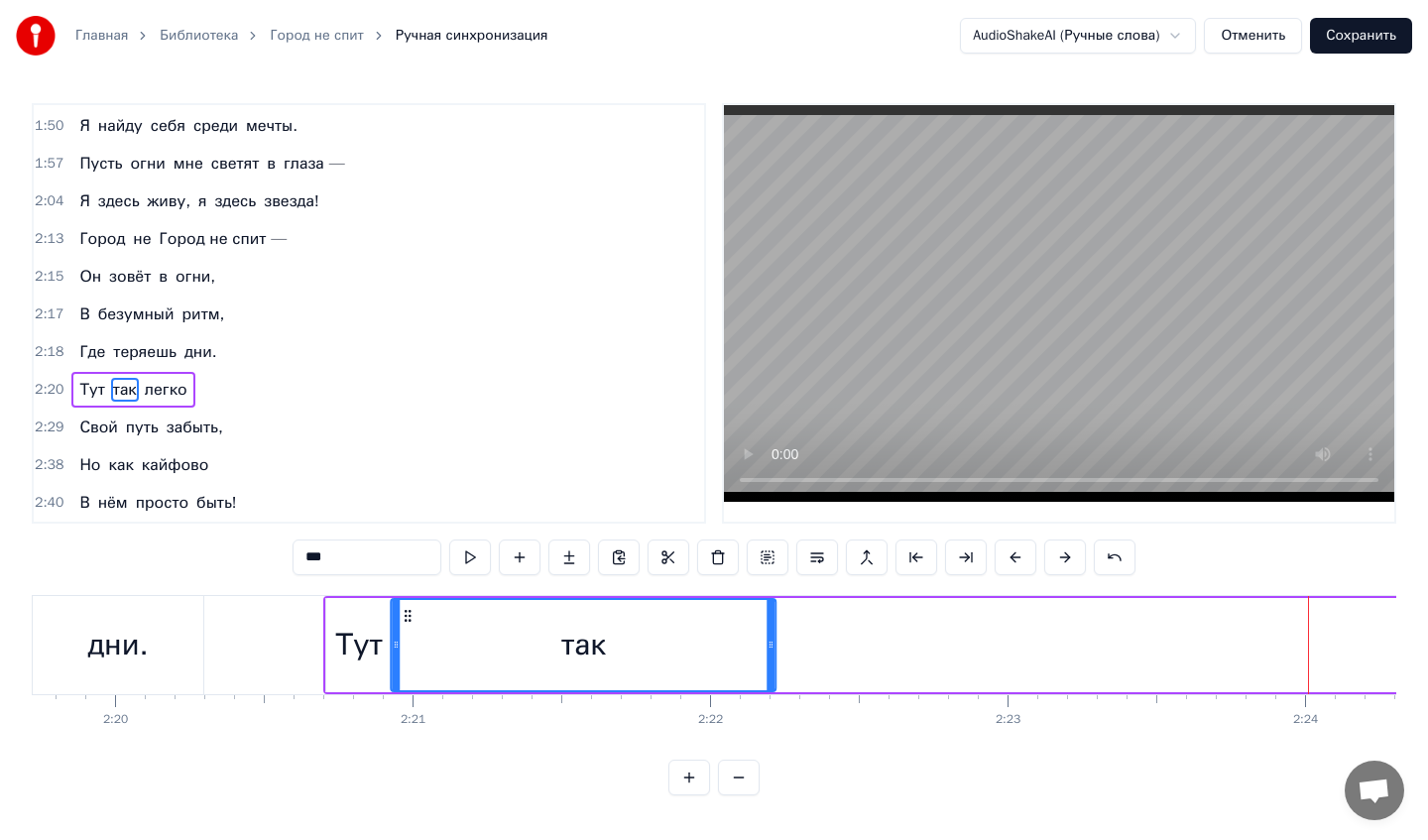 drag, startPoint x: 487, startPoint y: 616, endPoint x: 409, endPoint y: 609, distance: 78.31347 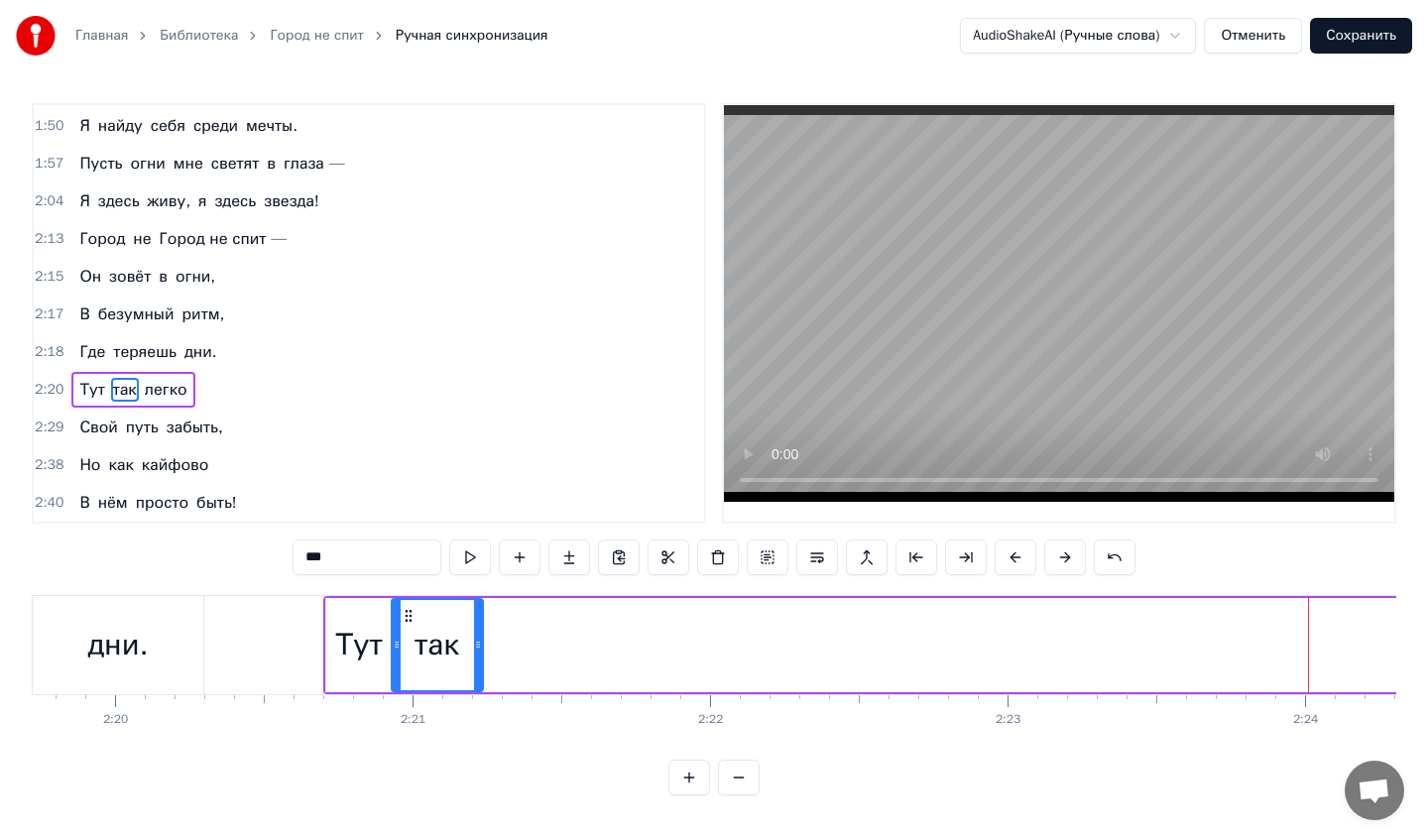 drag, startPoint x: 772, startPoint y: 647, endPoint x: 478, endPoint y: 637, distance: 294.17002 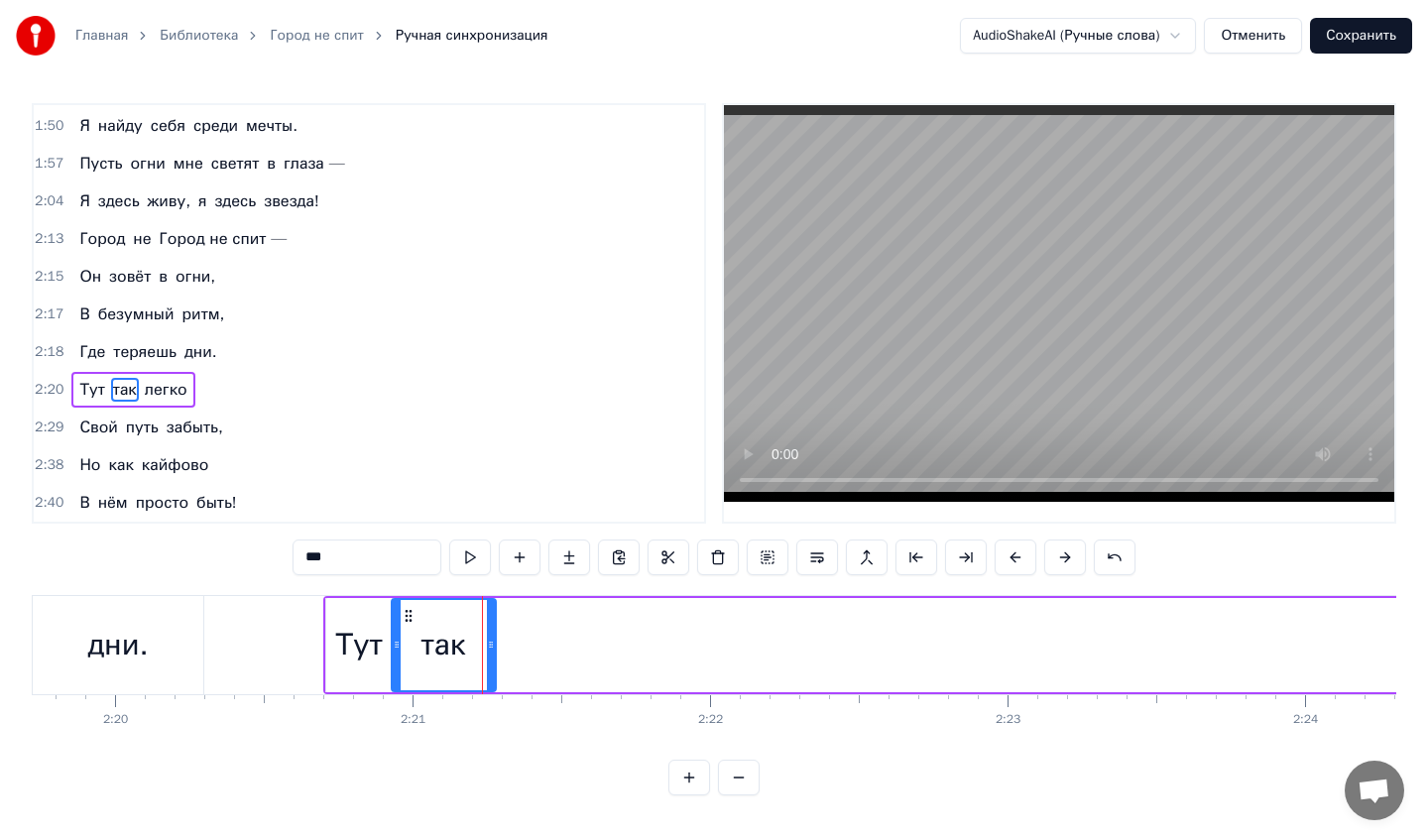 drag, startPoint x: 478, startPoint y: 637, endPoint x: 491, endPoint y: 638, distance: 13.038405 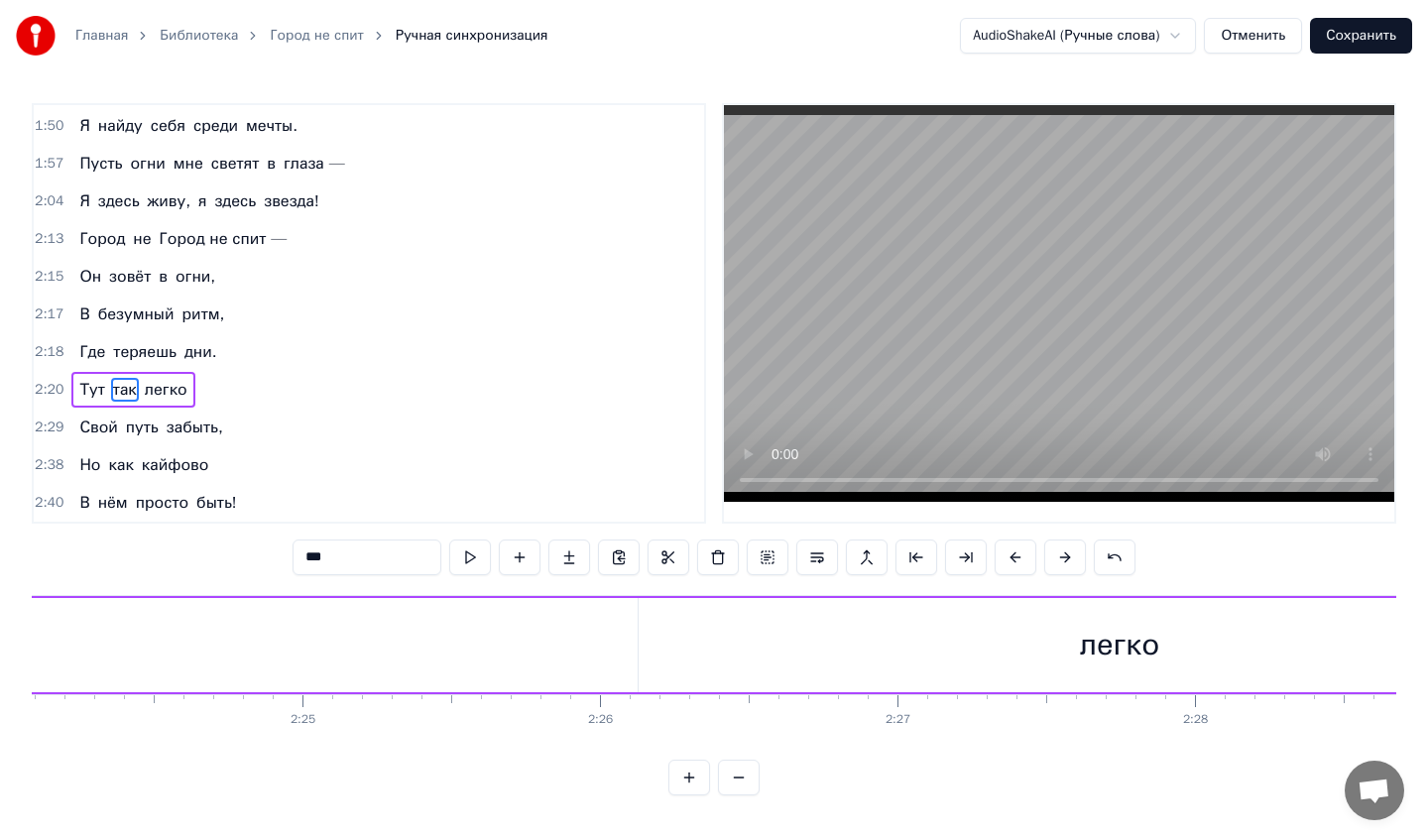 scroll, scrollTop: 0, scrollLeft: 43031, axis: horizontal 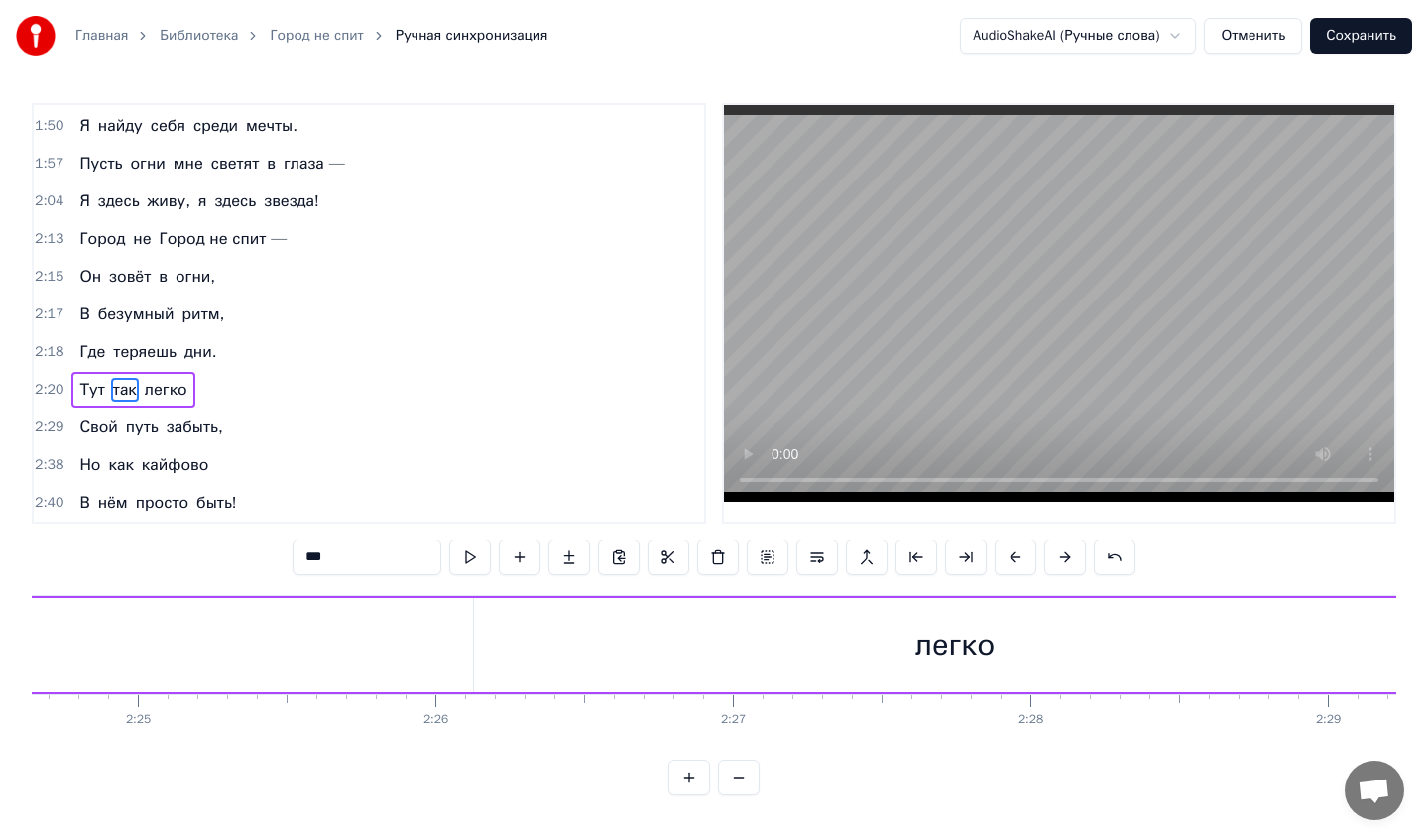 click on "легко" at bounding box center [955, 645] 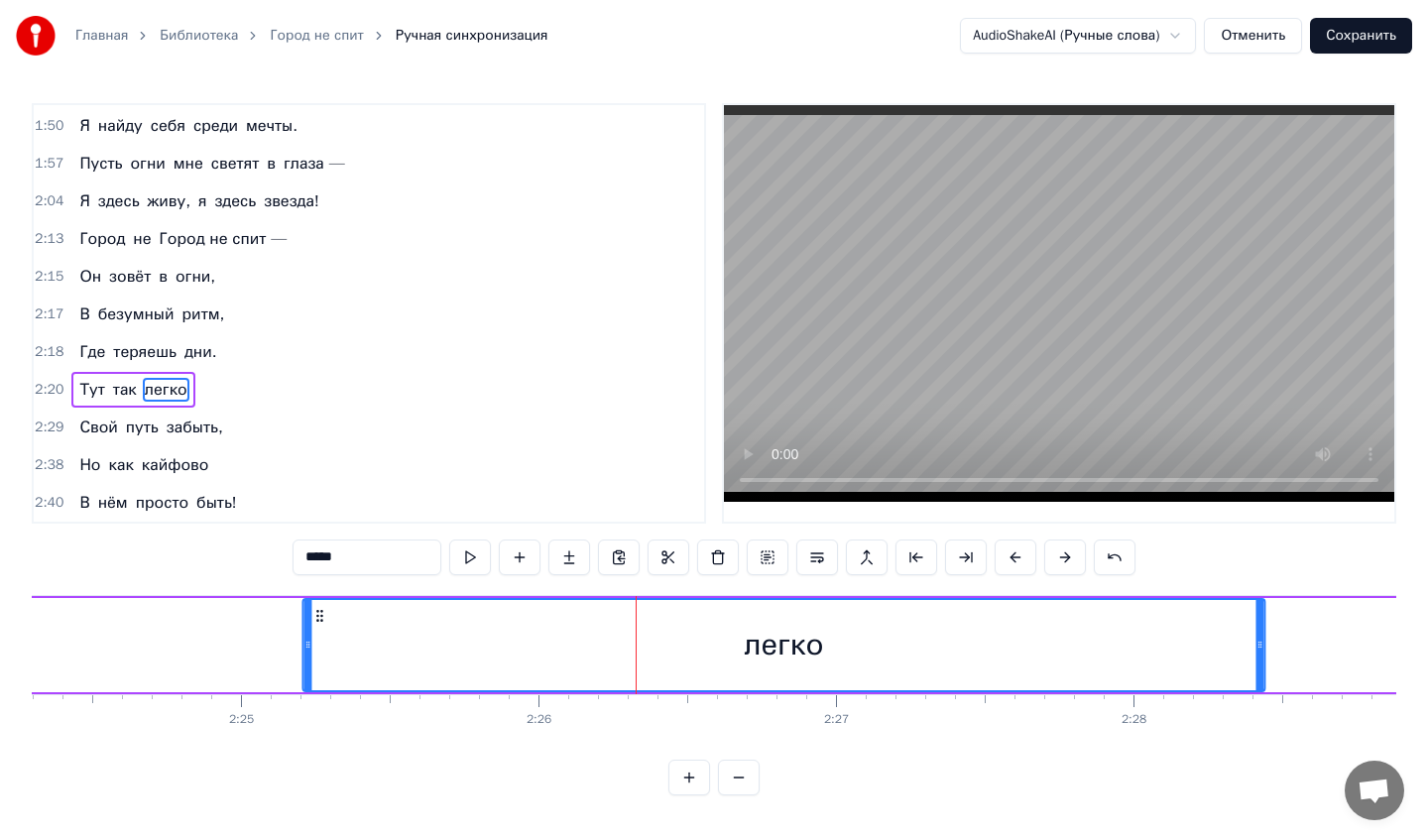 drag, startPoint x: 488, startPoint y: 614, endPoint x: 185, endPoint y: 639, distance: 304.0296 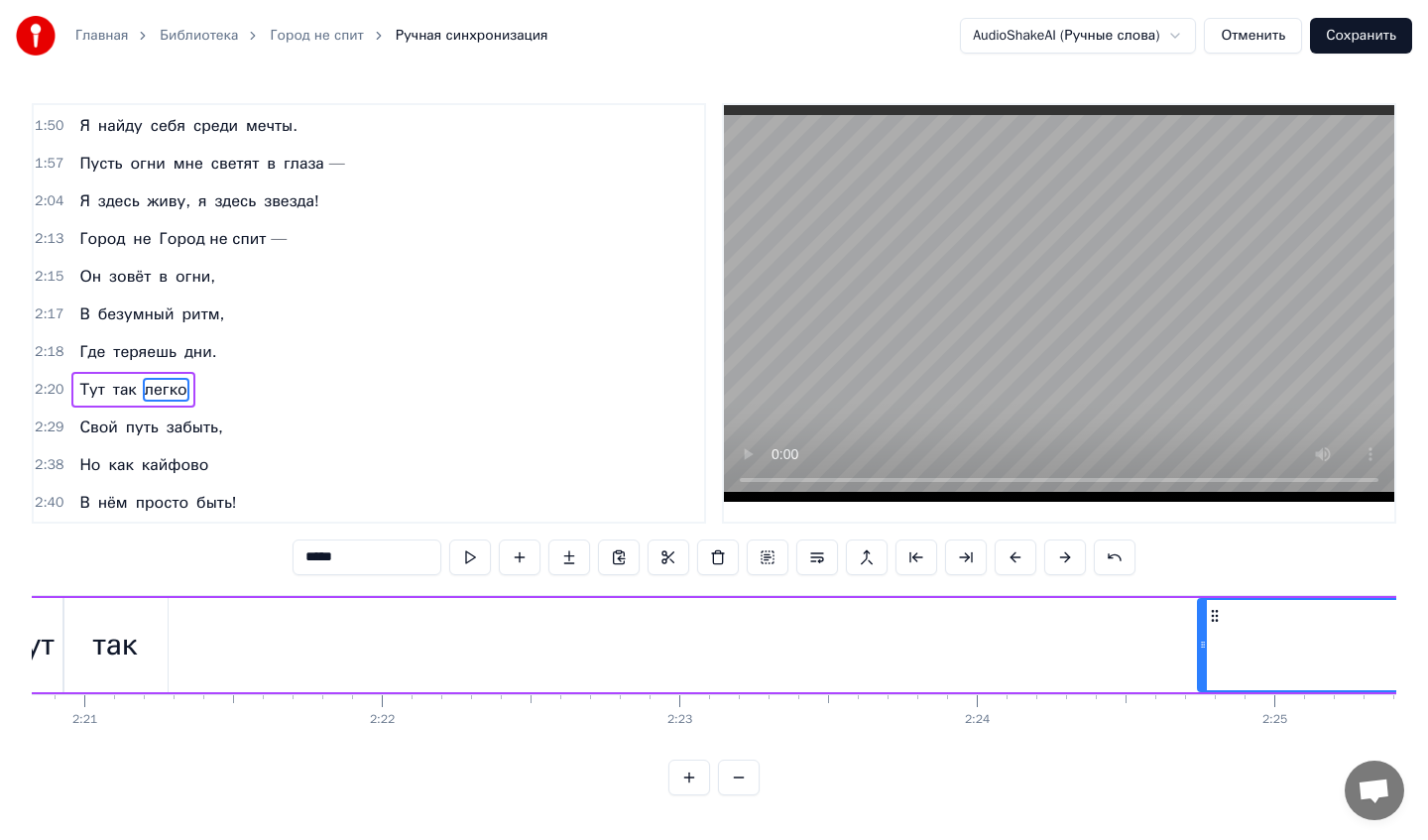 scroll, scrollTop: 0, scrollLeft: 41881, axis: horizontal 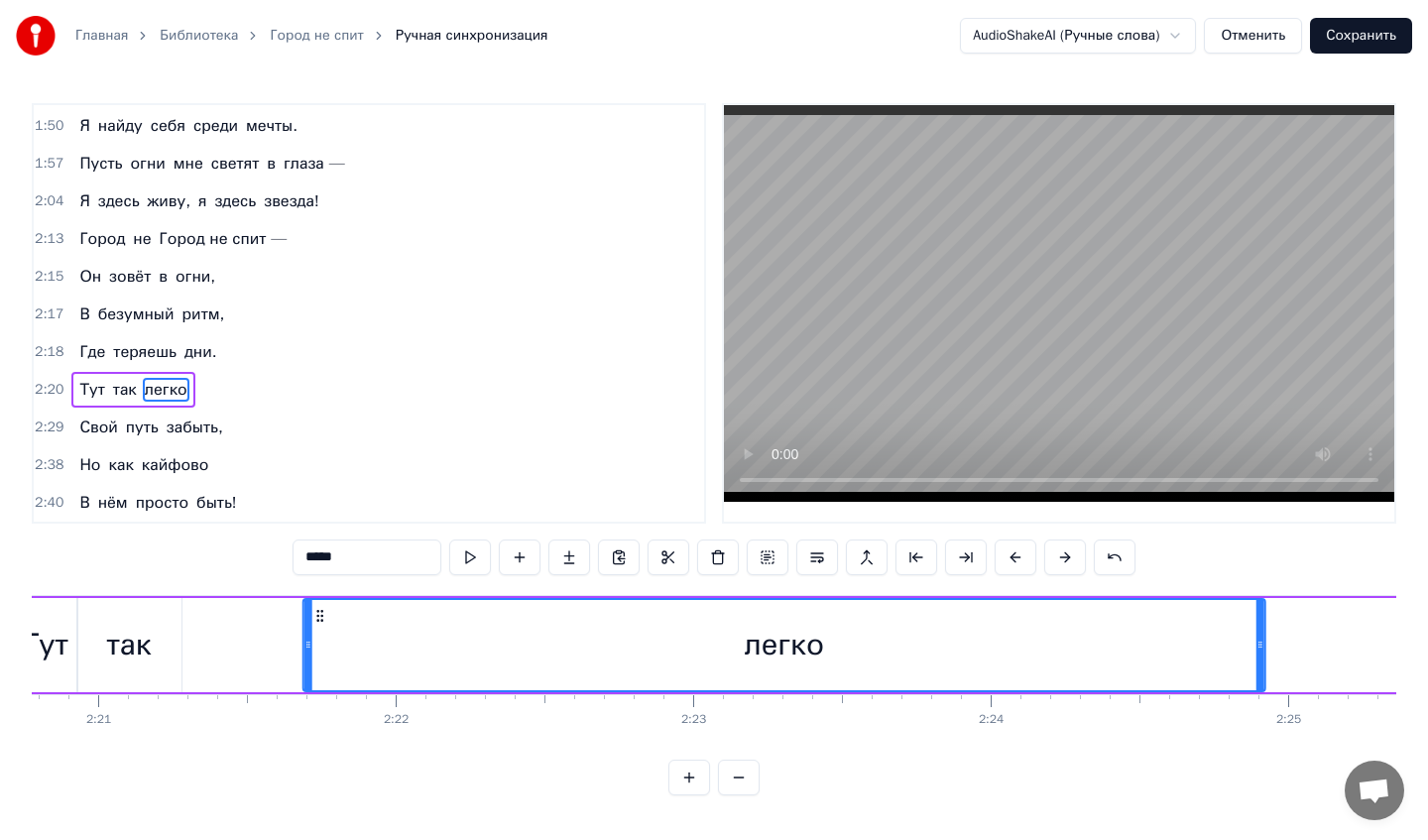 drag, startPoint x: 1227, startPoint y: 617, endPoint x: 319, endPoint y: 633, distance: 908.141 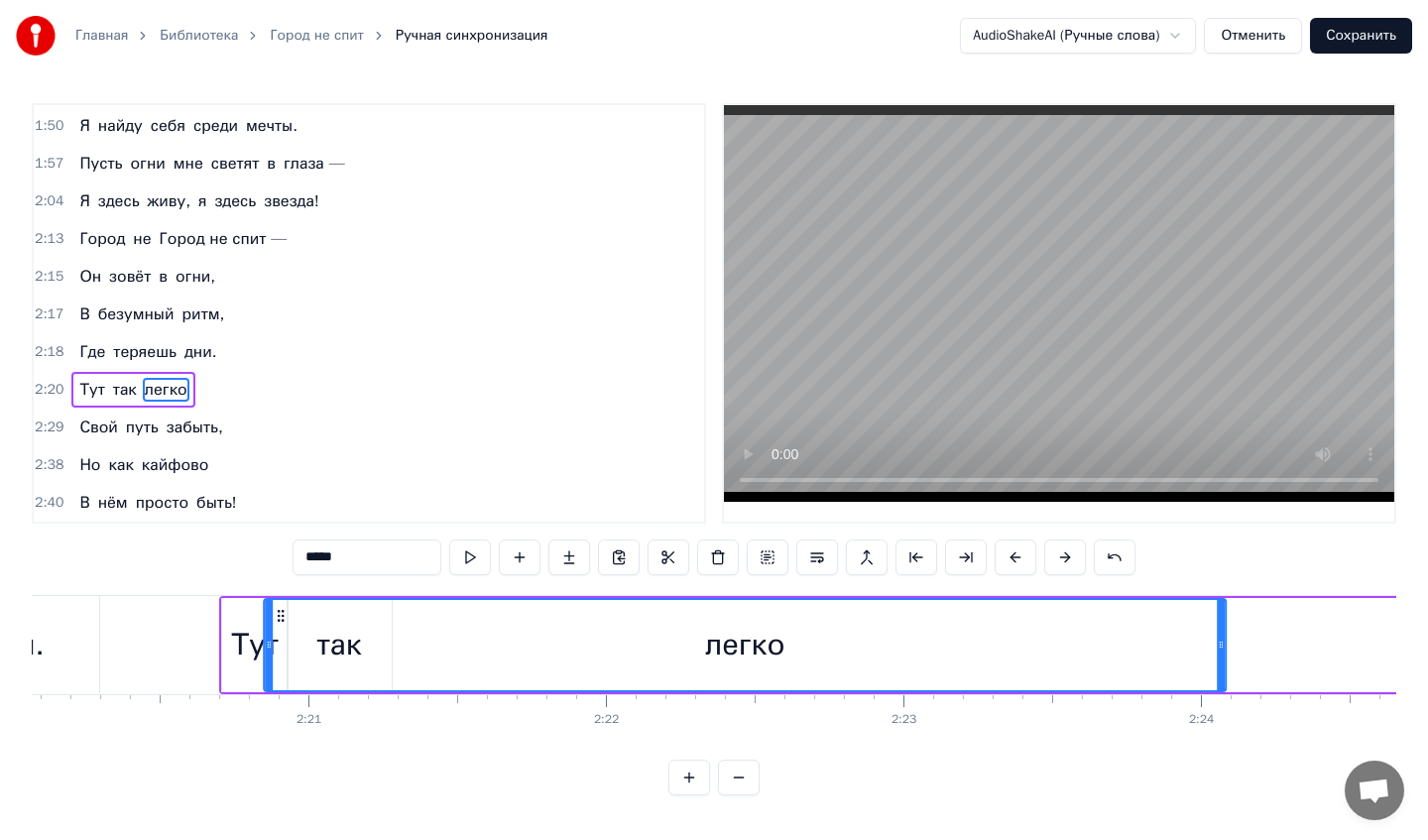 scroll, scrollTop: 0, scrollLeft: 41669, axis: horizontal 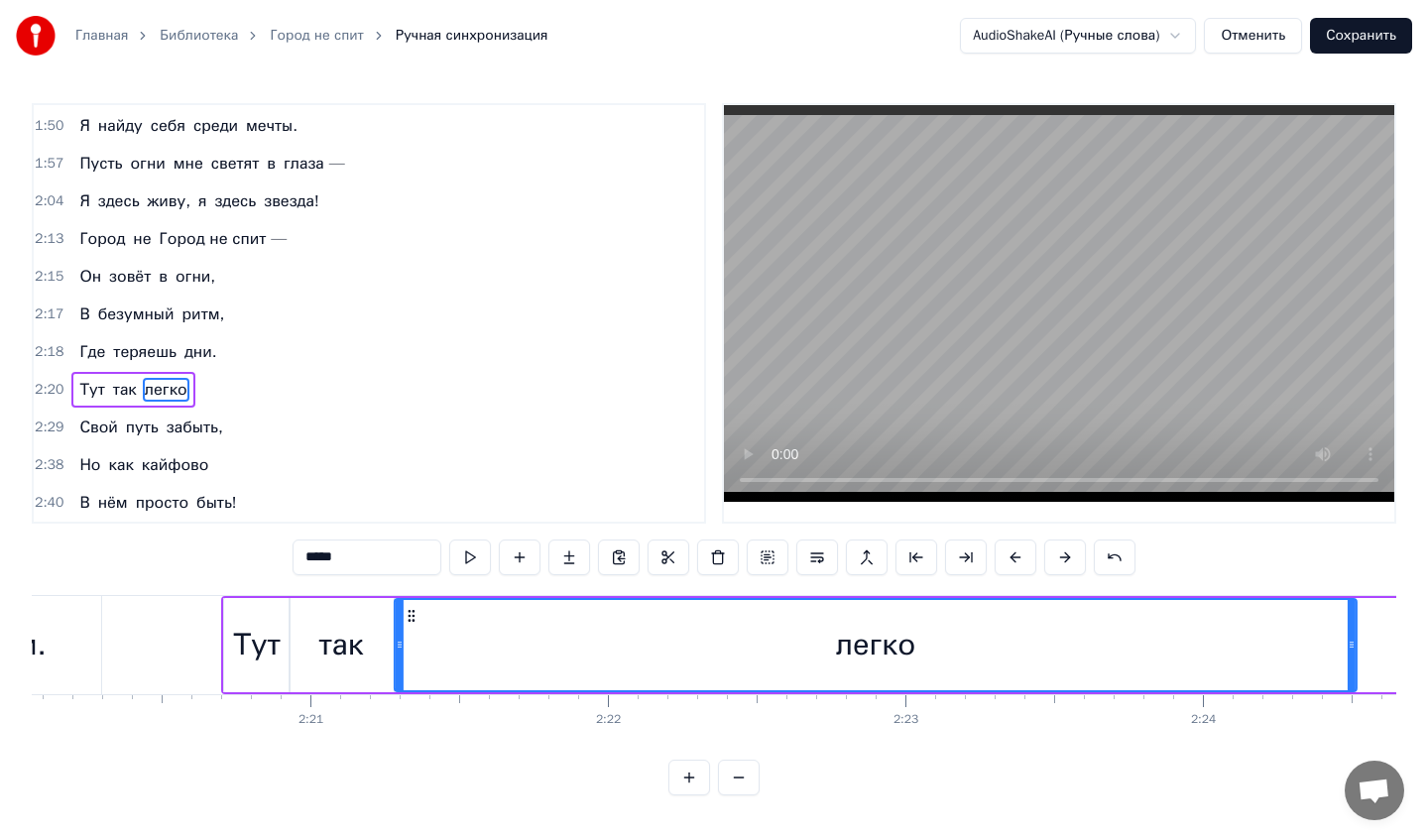 drag, startPoint x: 318, startPoint y: 611, endPoint x: 409, endPoint y: 608, distance: 91.04944 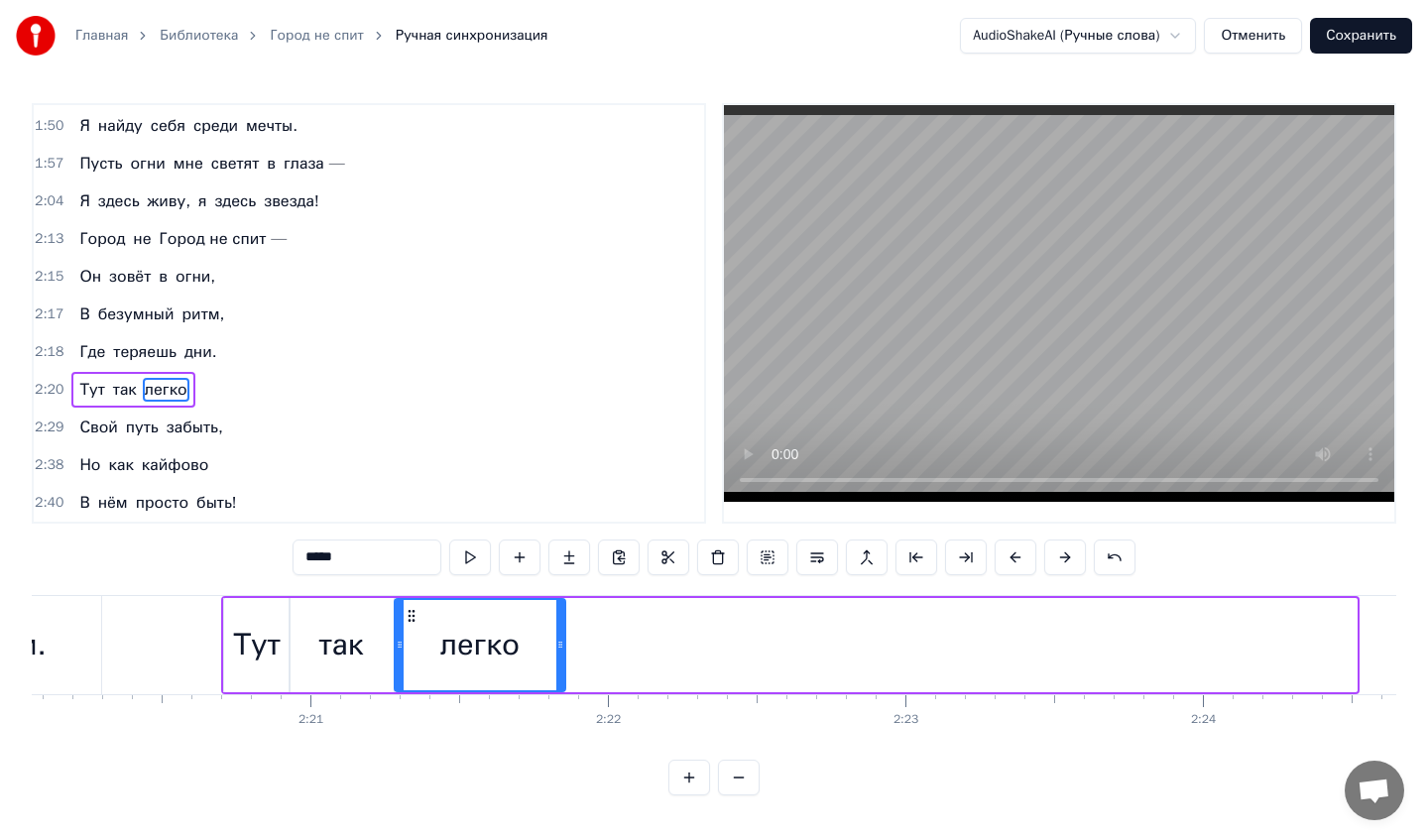 drag, startPoint x: 1354, startPoint y: 648, endPoint x: 559, endPoint y: 651, distance: 795.0057 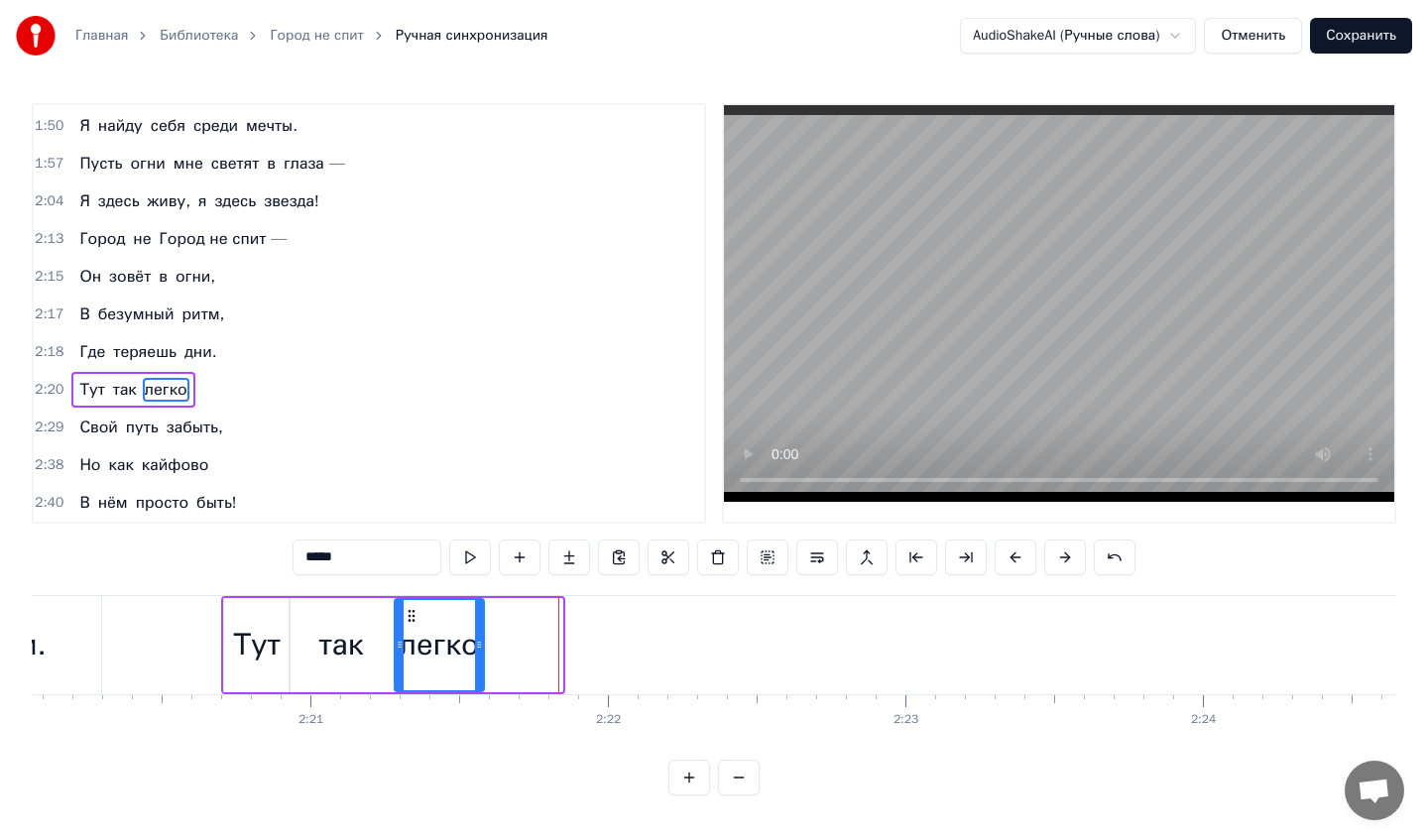 drag, startPoint x: 559, startPoint y: 651, endPoint x: 481, endPoint y: 650, distance: 78.00641 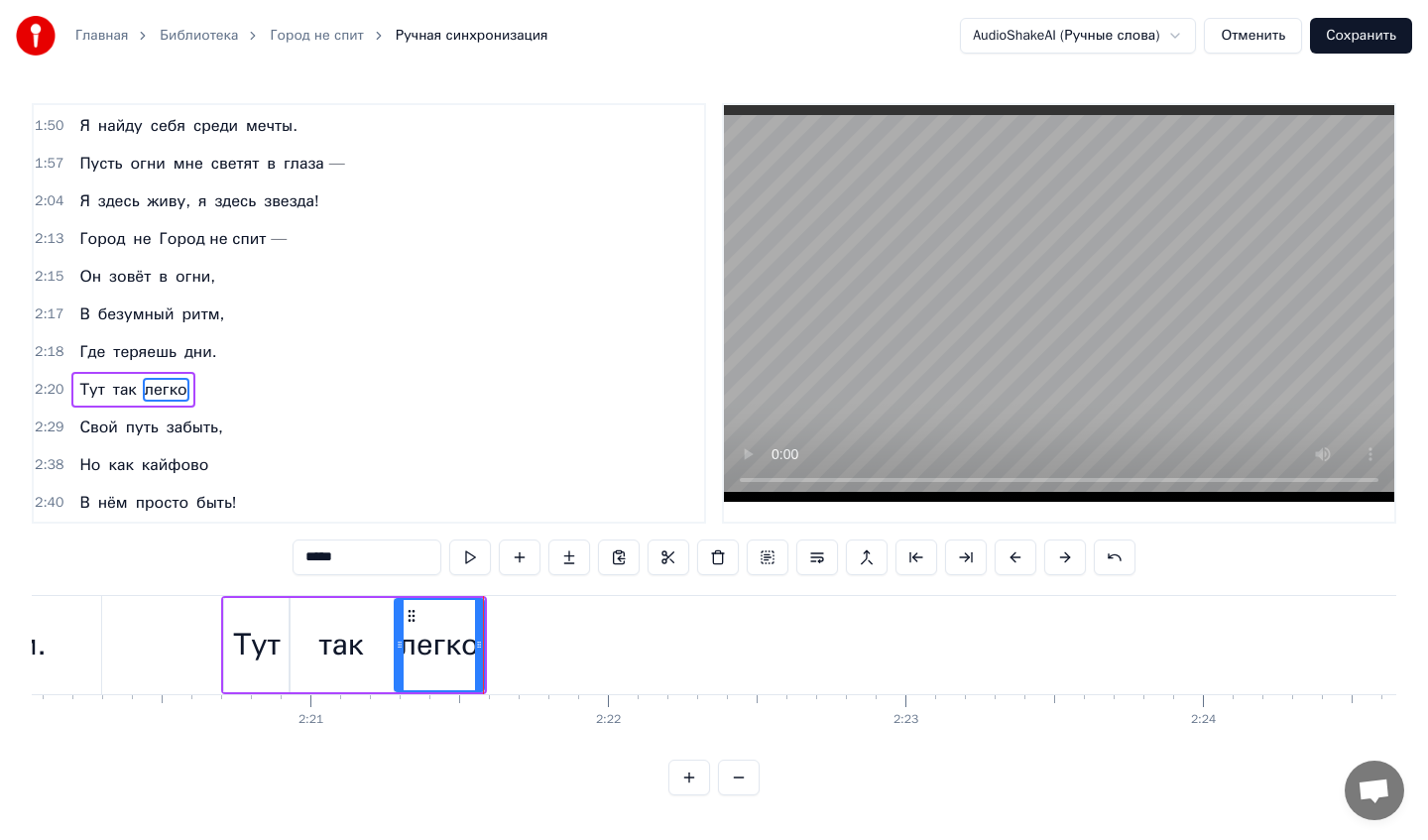 click on "Неон горит, как тысяча огней, Город шепчет мне: «Поспеши за ней!» Ветра носят смех по мостовой, Каждый шаг — как танец над чертой. Город не спит — Он зовёт в огни, В безумный ритм, Где теряешь дни. Тут так легко Свой путь забыть, Но как кайфово В нём просто быть! Вокруг огни — как звёзды в глубине, Каждый миг, как вспышка на волне. Музыка пульсирует в груди, И всё вокруг шепчет: «Иди!» Город не спит — Он зовёт в огни, В безумный ритм, Где теряешь дни. Тут так легко Свой путь забыть, Но как кайфово В нём просто быть! Пусть ночь запутает следы, Я найду себя среди мечты. в" at bounding box center [-14130, 645] 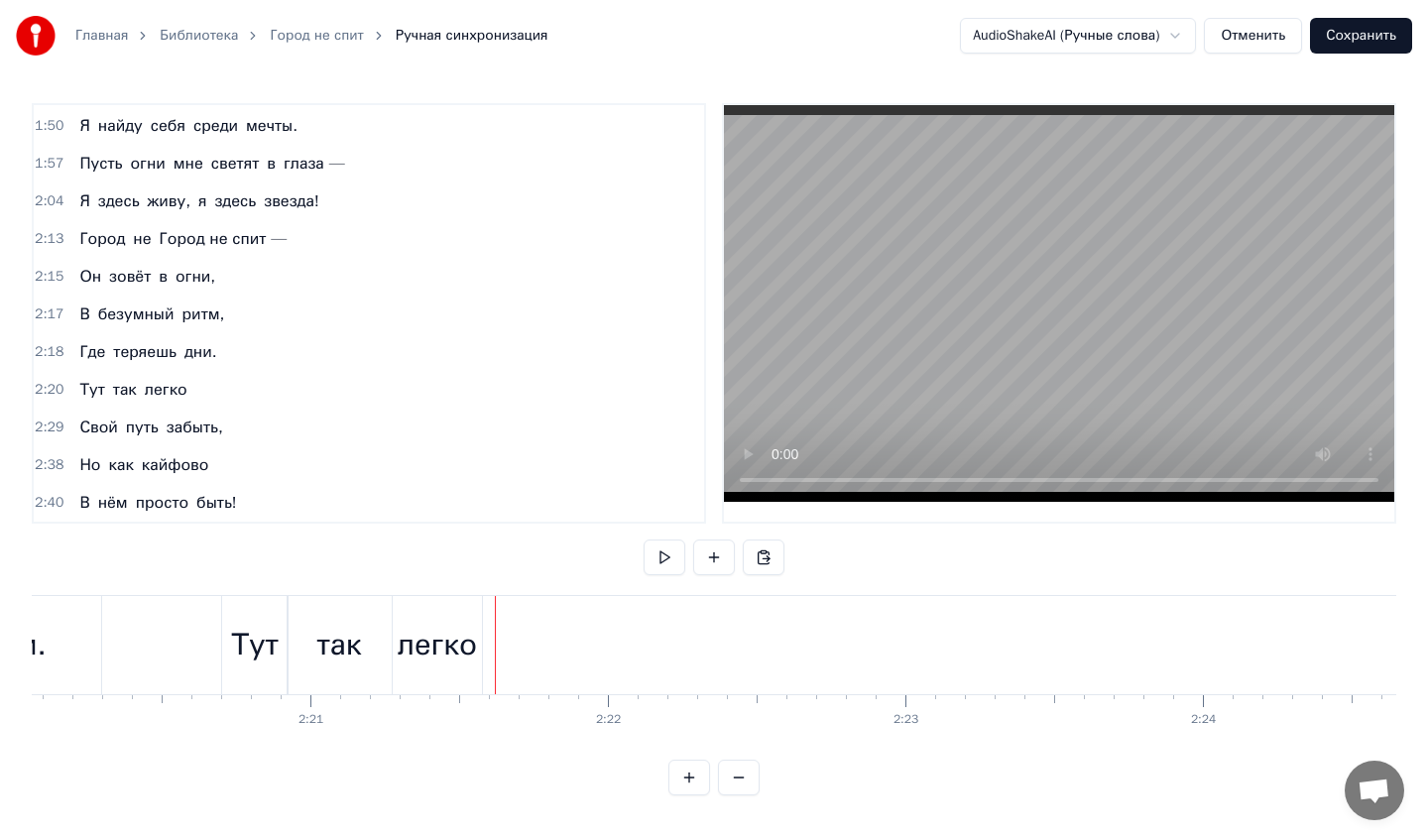 click on "легко" at bounding box center (437, 645) 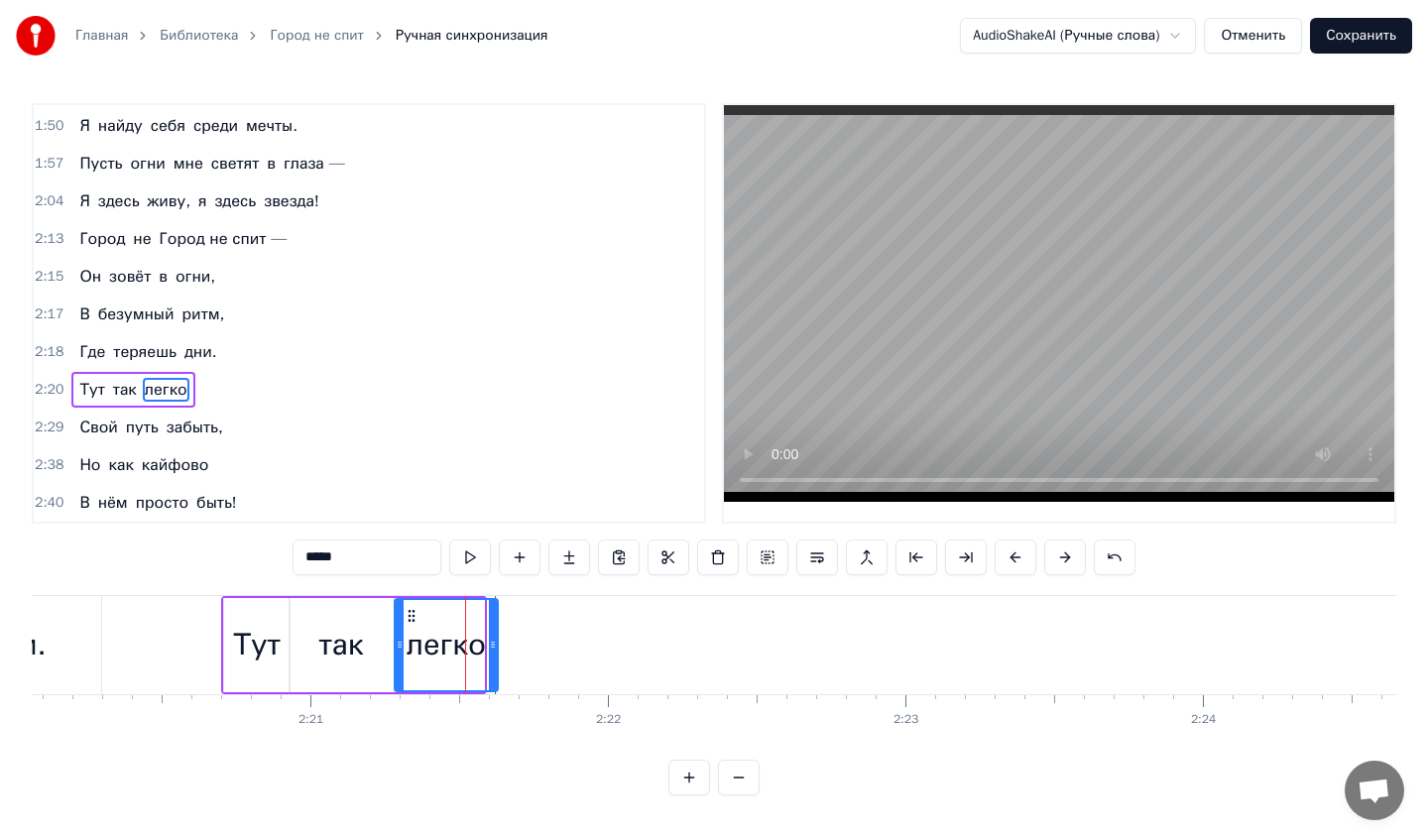 drag, startPoint x: 479, startPoint y: 648, endPoint x: 493, endPoint y: 648, distance: 14 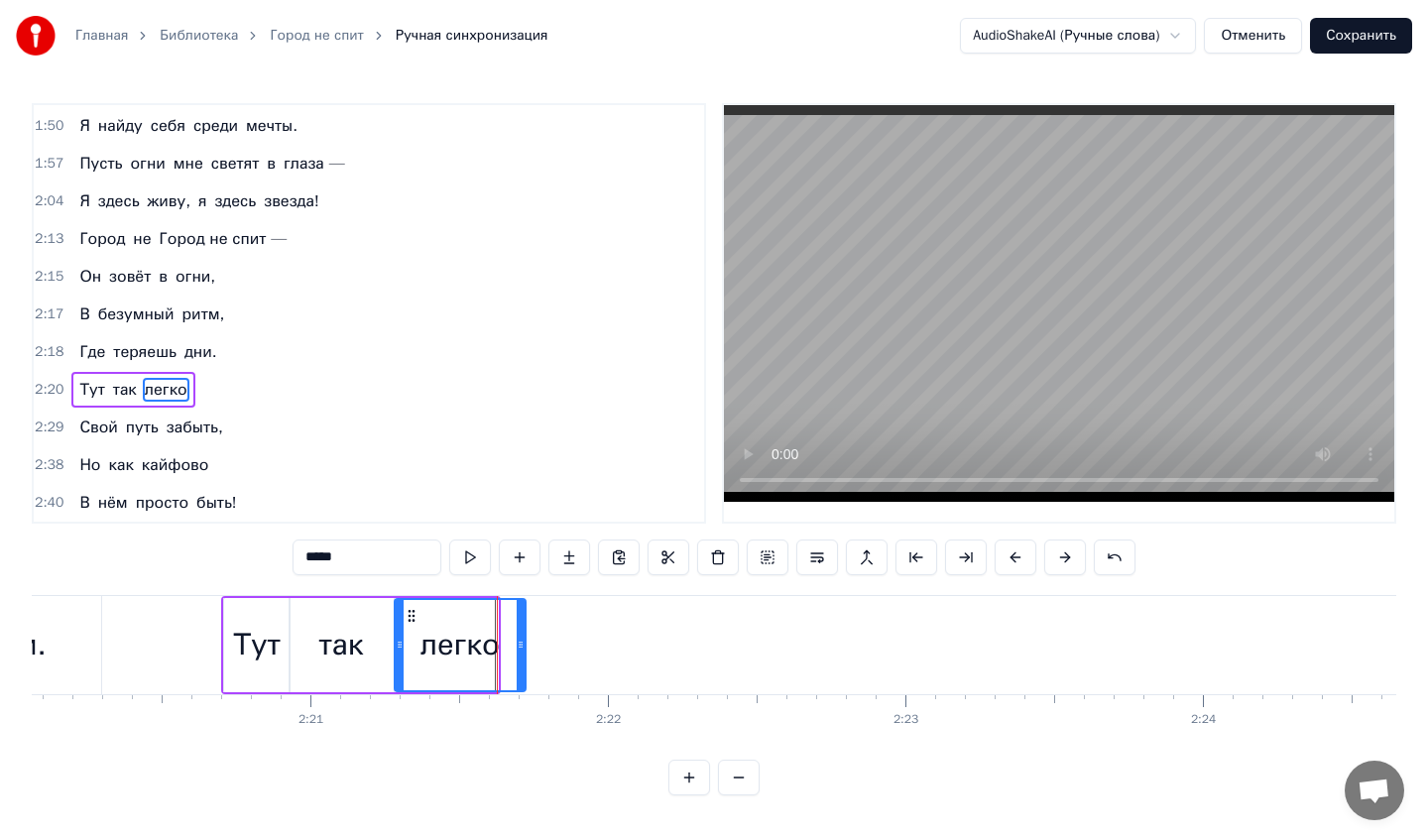 drag, startPoint x: 493, startPoint y: 648, endPoint x: 531, endPoint y: 652, distance: 38.209946 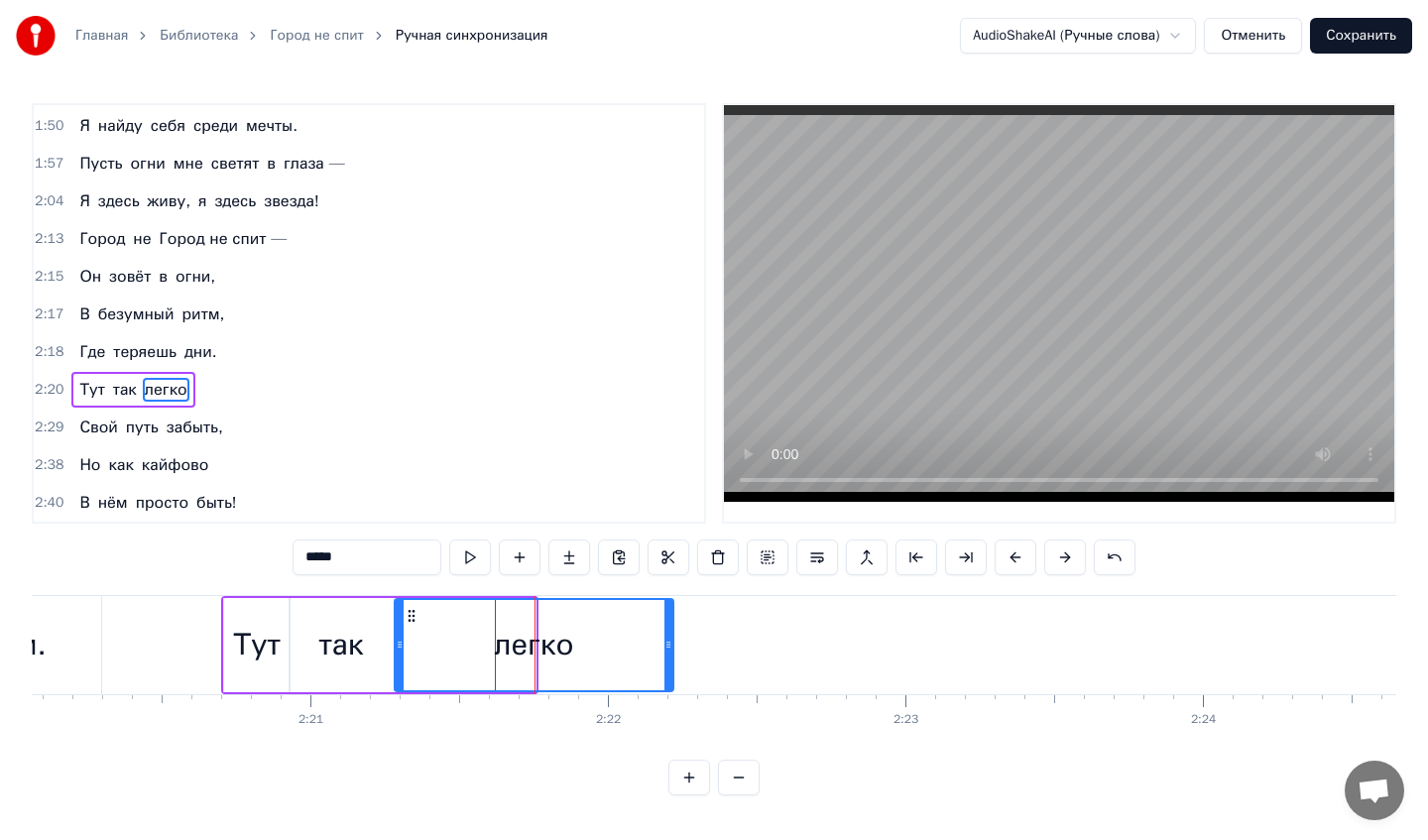 drag, startPoint x: 531, startPoint y: 652, endPoint x: 685, endPoint y: 655, distance: 154.02922 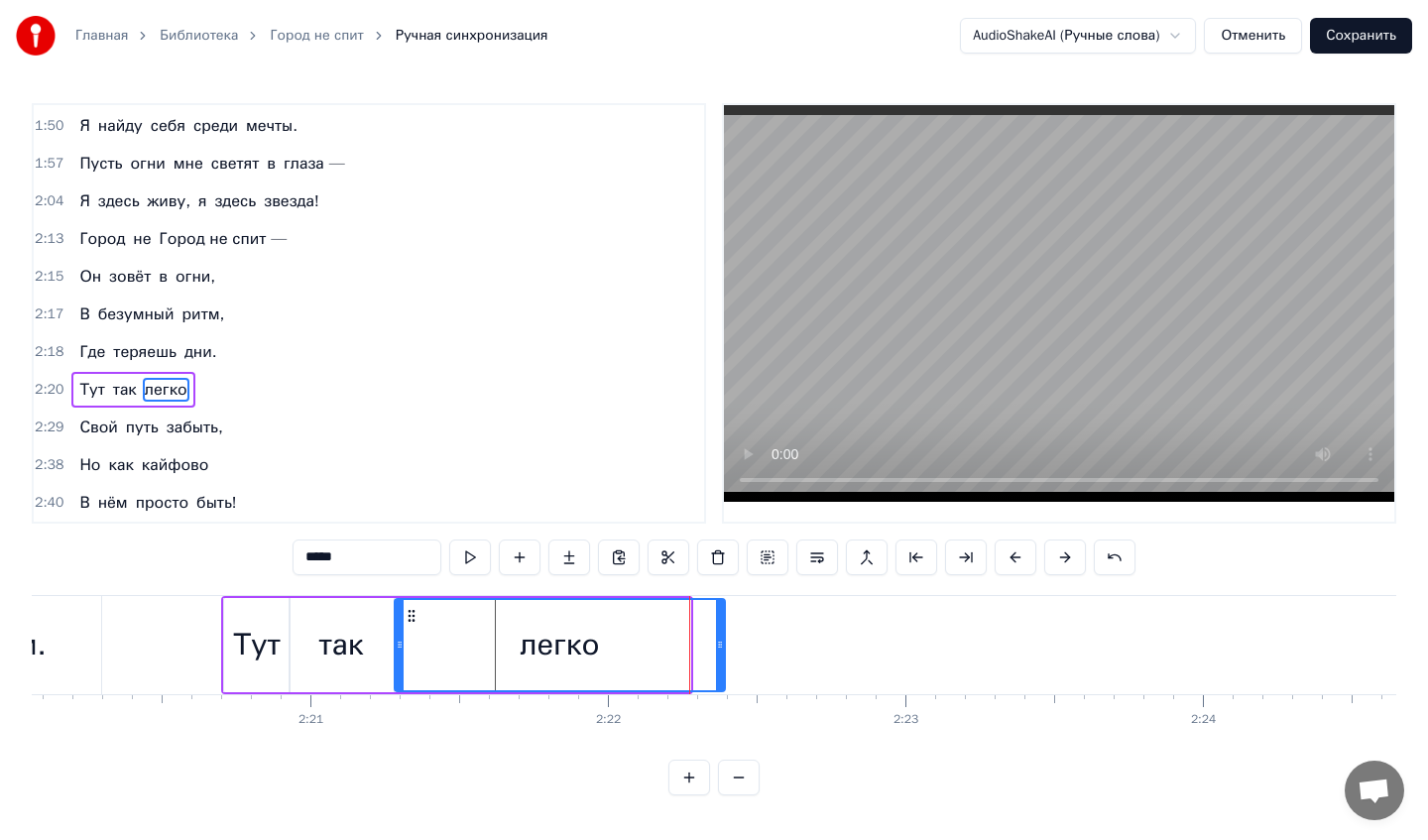 drag, startPoint x: 685, startPoint y: 655, endPoint x: 720, endPoint y: 649, distance: 35.510562 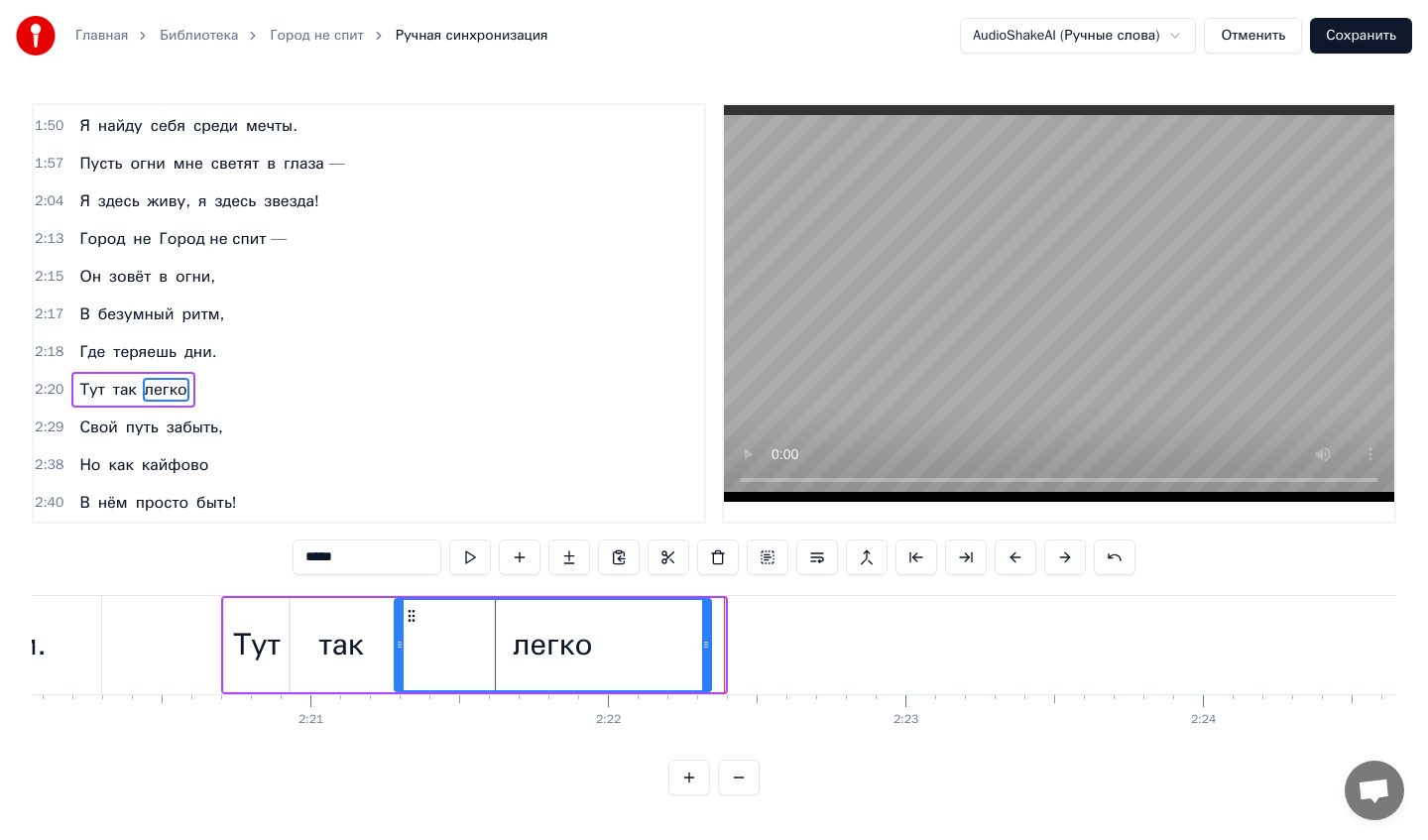 drag, startPoint x: 720, startPoint y: 649, endPoint x: 706, endPoint y: 653, distance: 14.56022 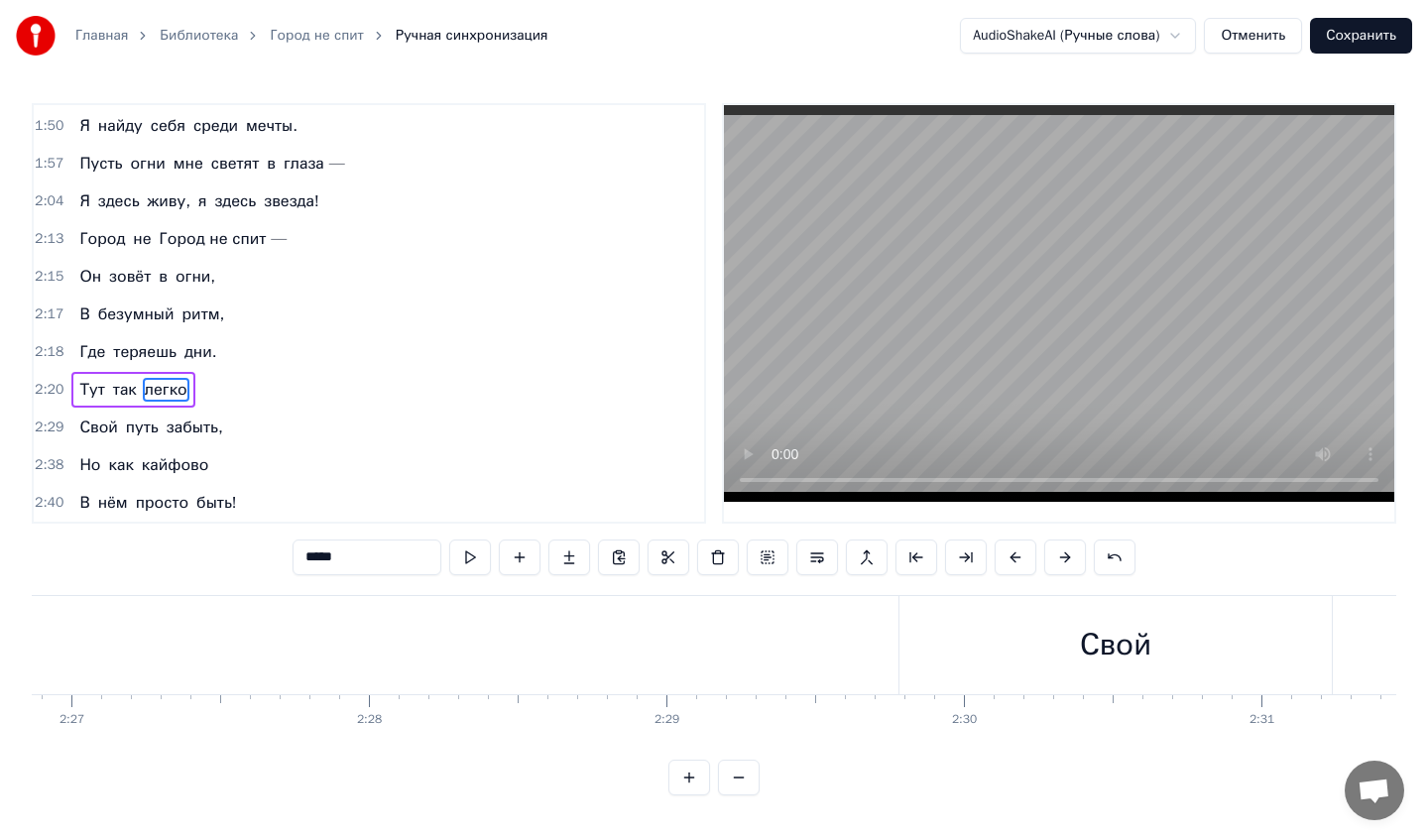 scroll, scrollTop: 0, scrollLeft: 44020, axis: horizontal 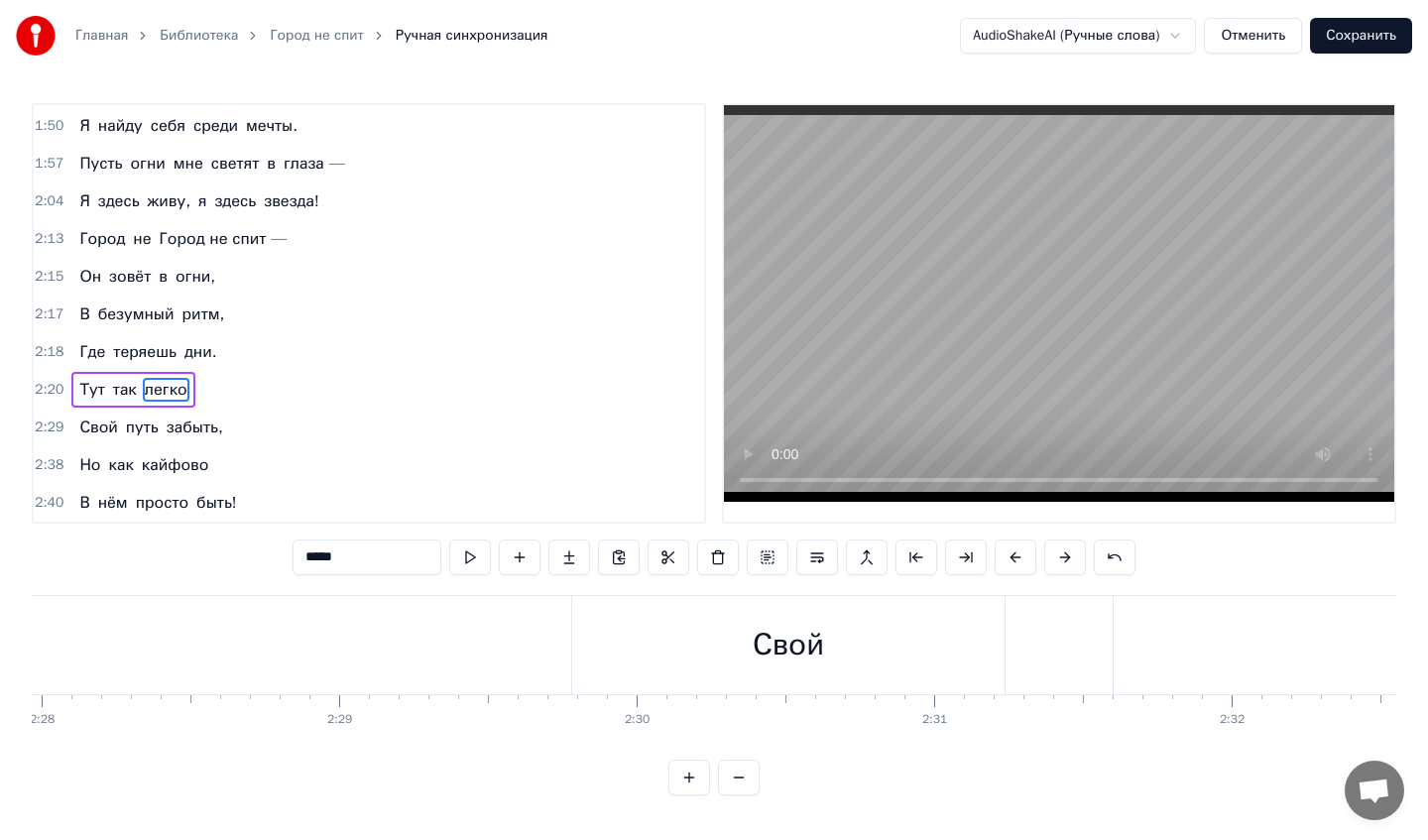 click on "Свой" at bounding box center (788, 645) 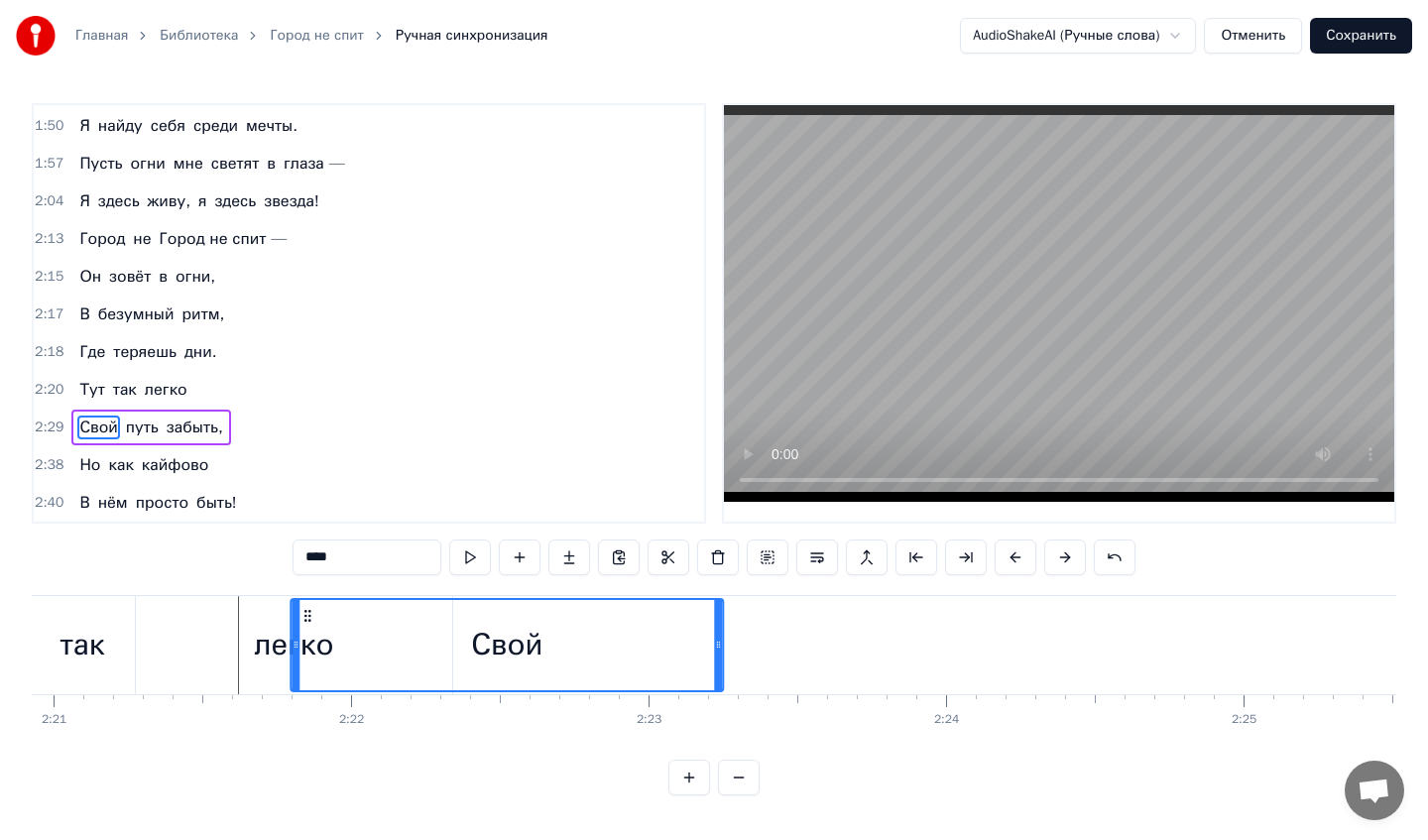 scroll, scrollTop: 0, scrollLeft: 41926, axis: horizontal 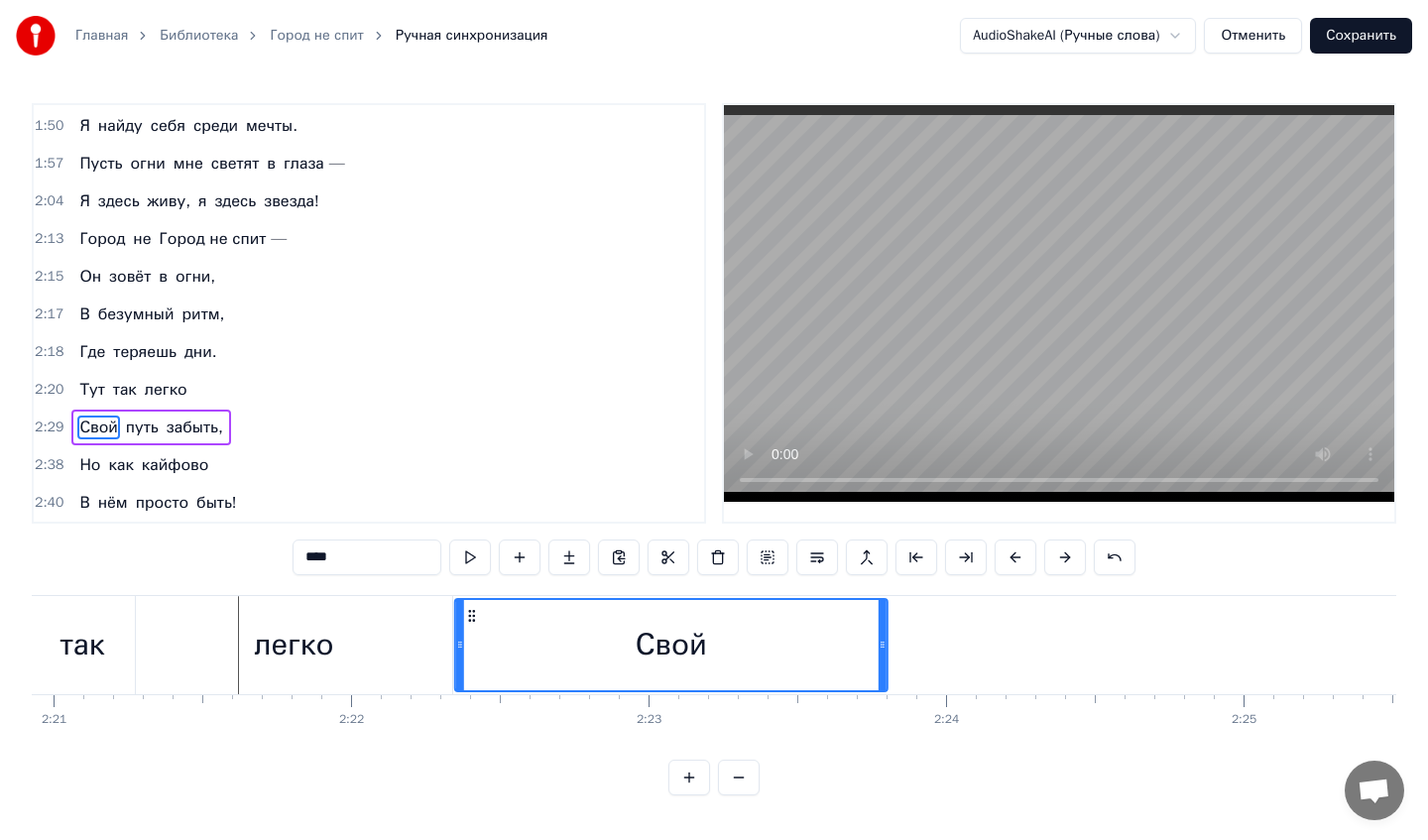 drag, startPoint x: 588, startPoint y: 609, endPoint x: 469, endPoint y: 617, distance: 119.2686 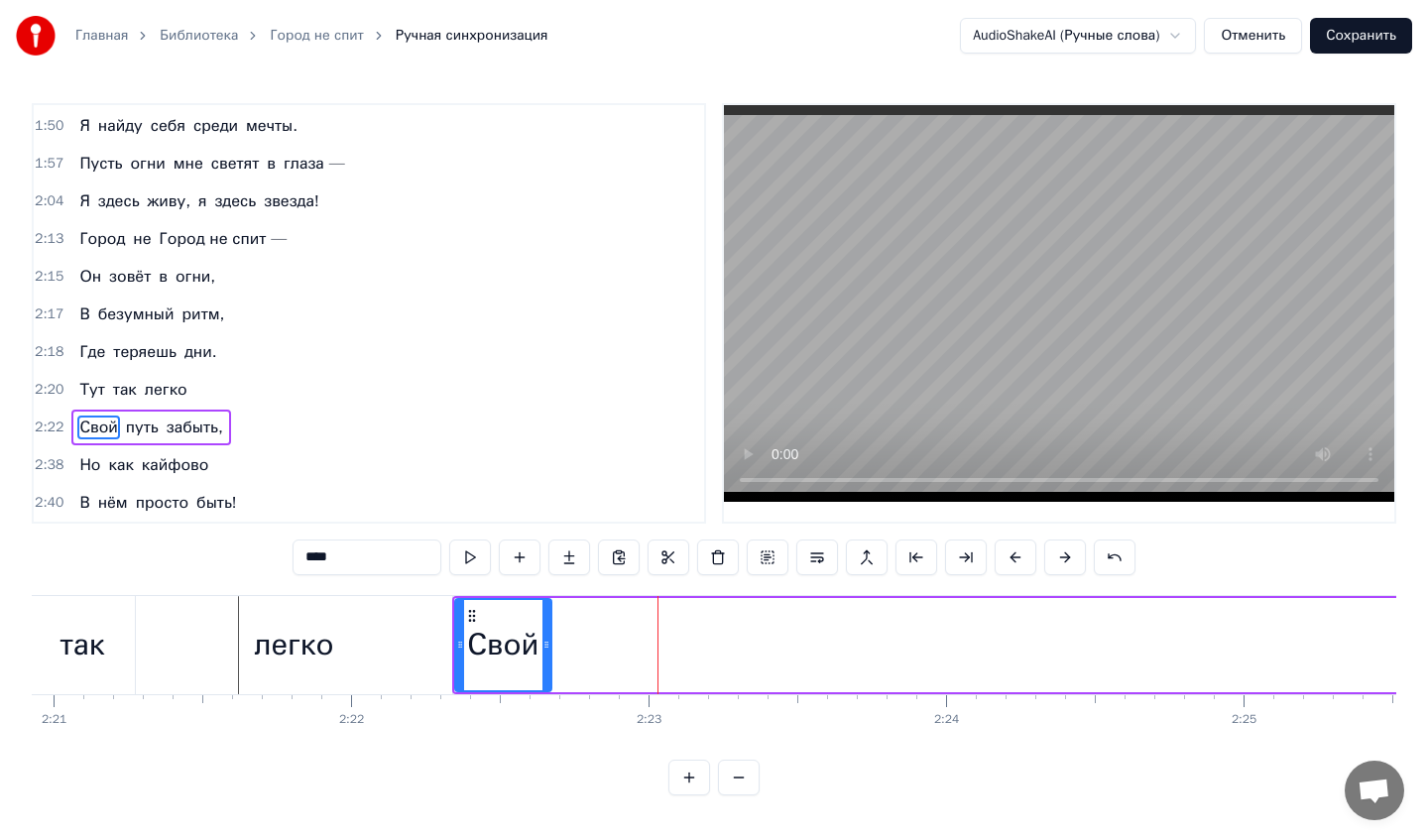 drag, startPoint x: 881, startPoint y: 653, endPoint x: 546, endPoint y: 643, distance: 335.14922 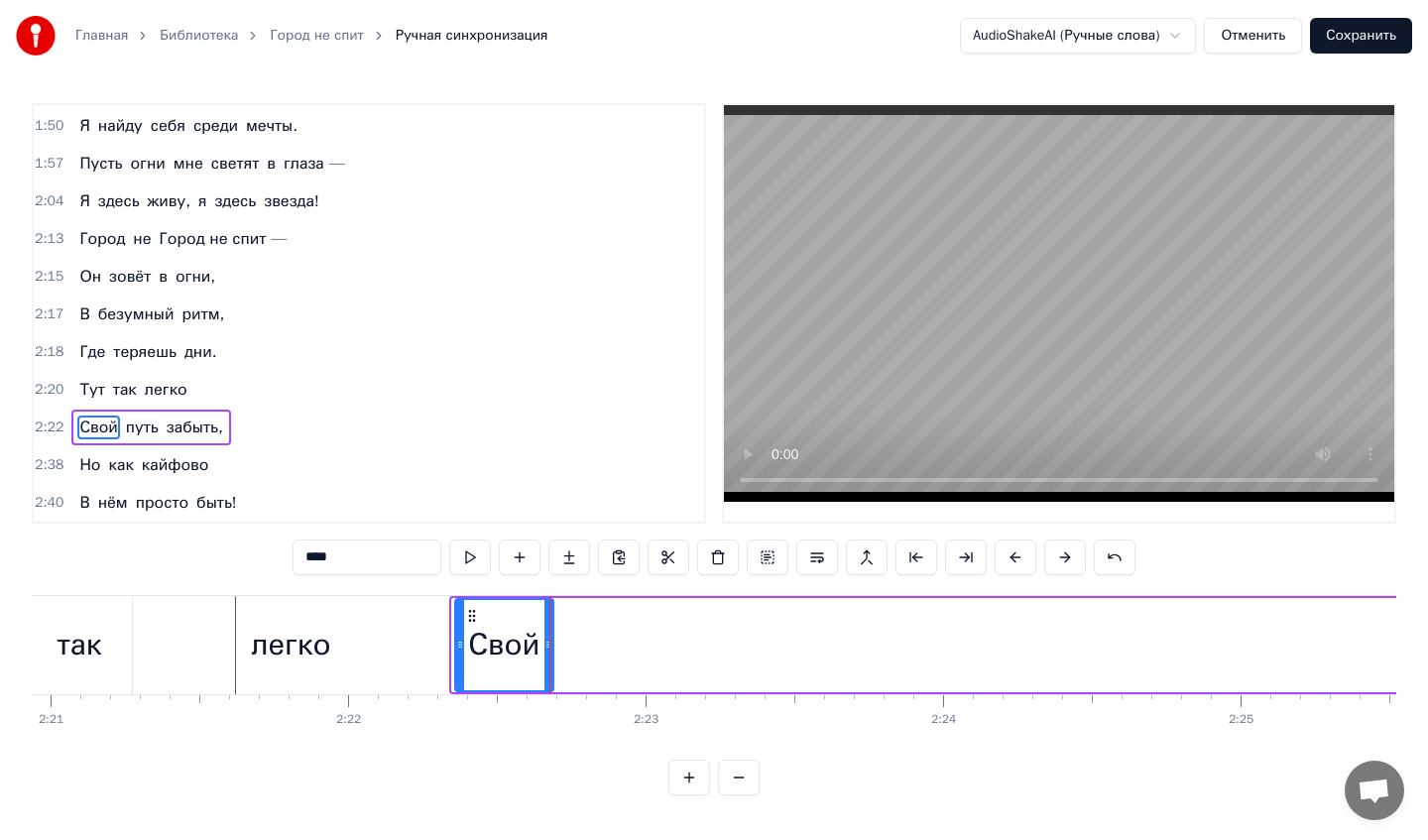 scroll, scrollTop: 0, scrollLeft: 41927, axis: horizontal 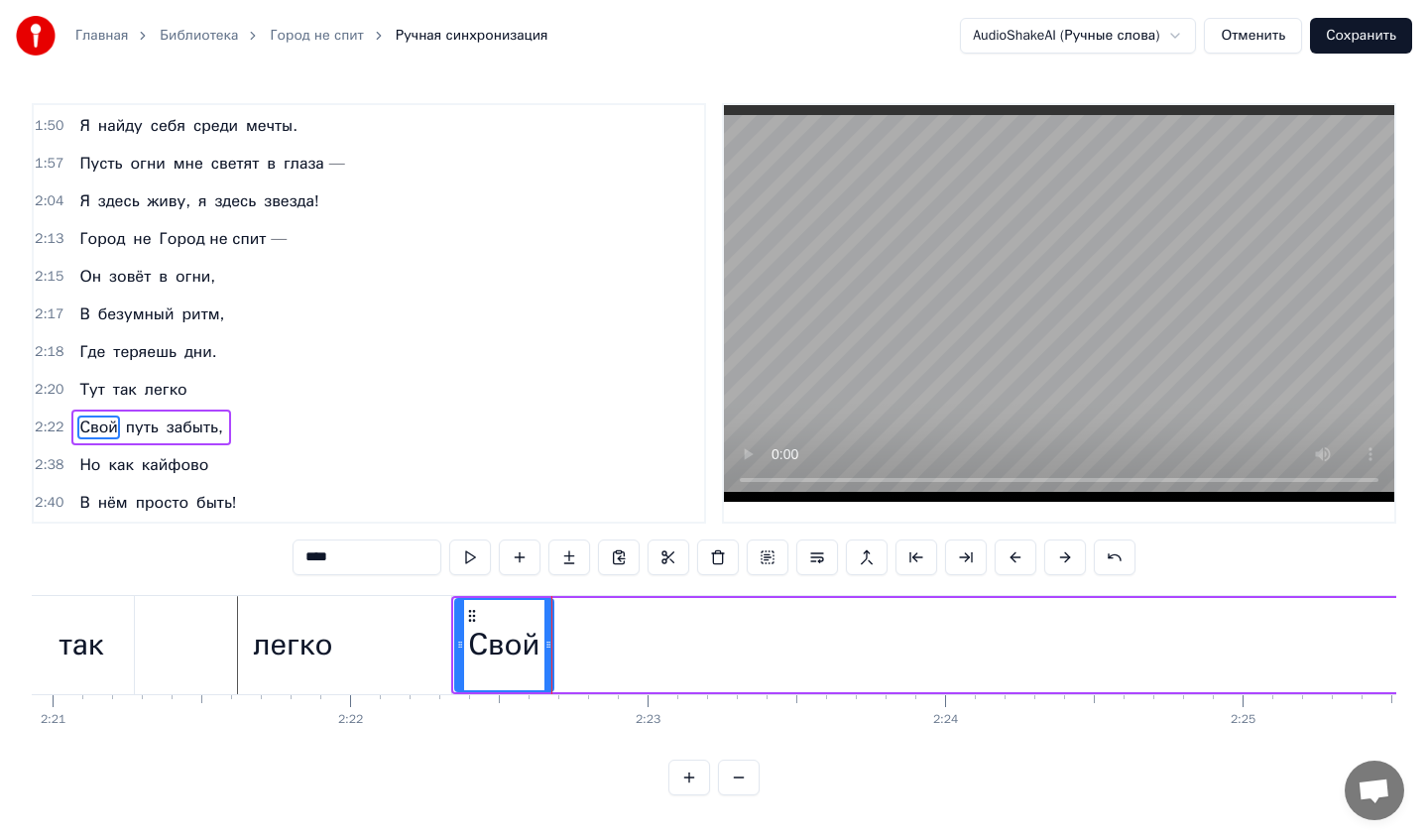 click 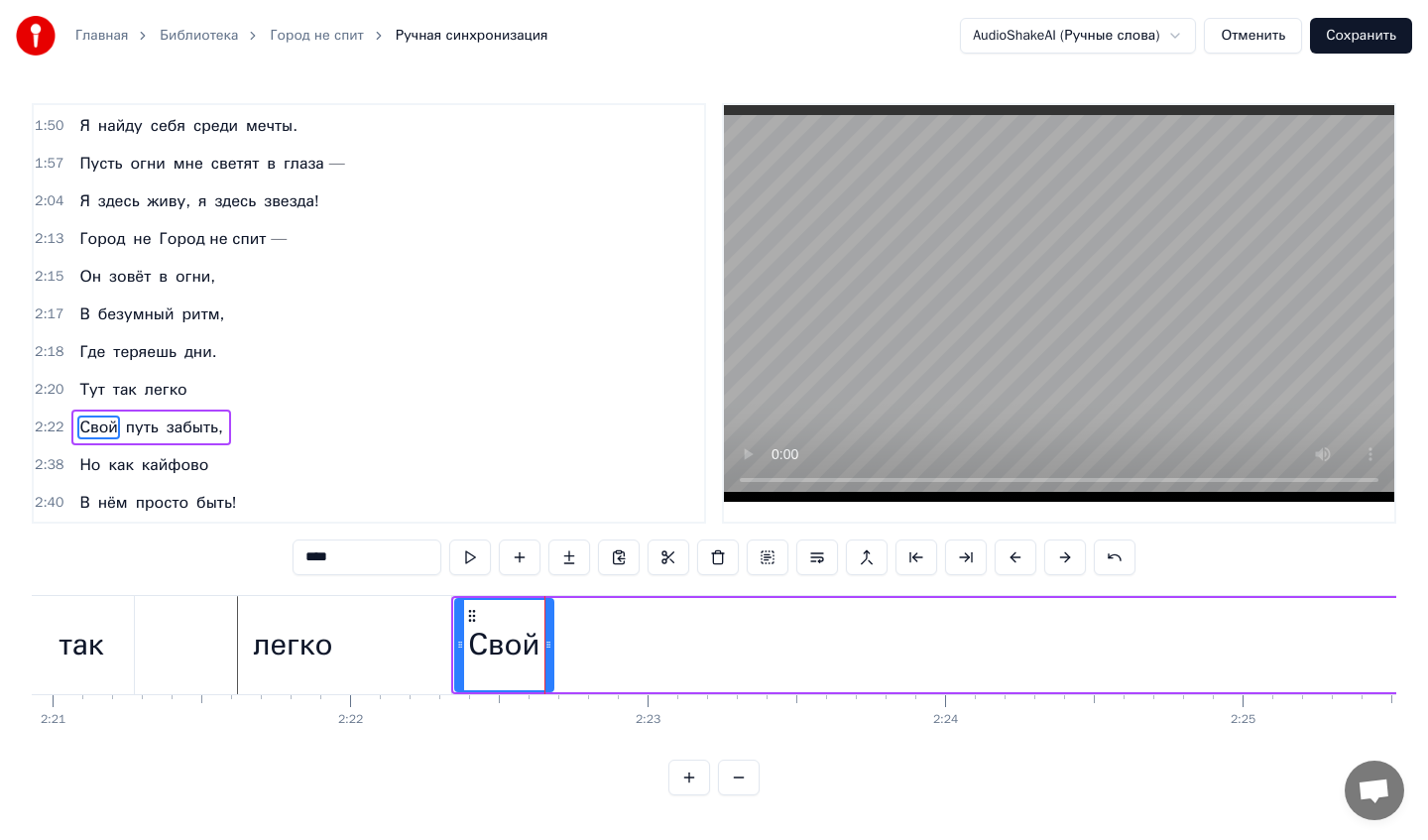 click on "Свой" at bounding box center [504, 645] 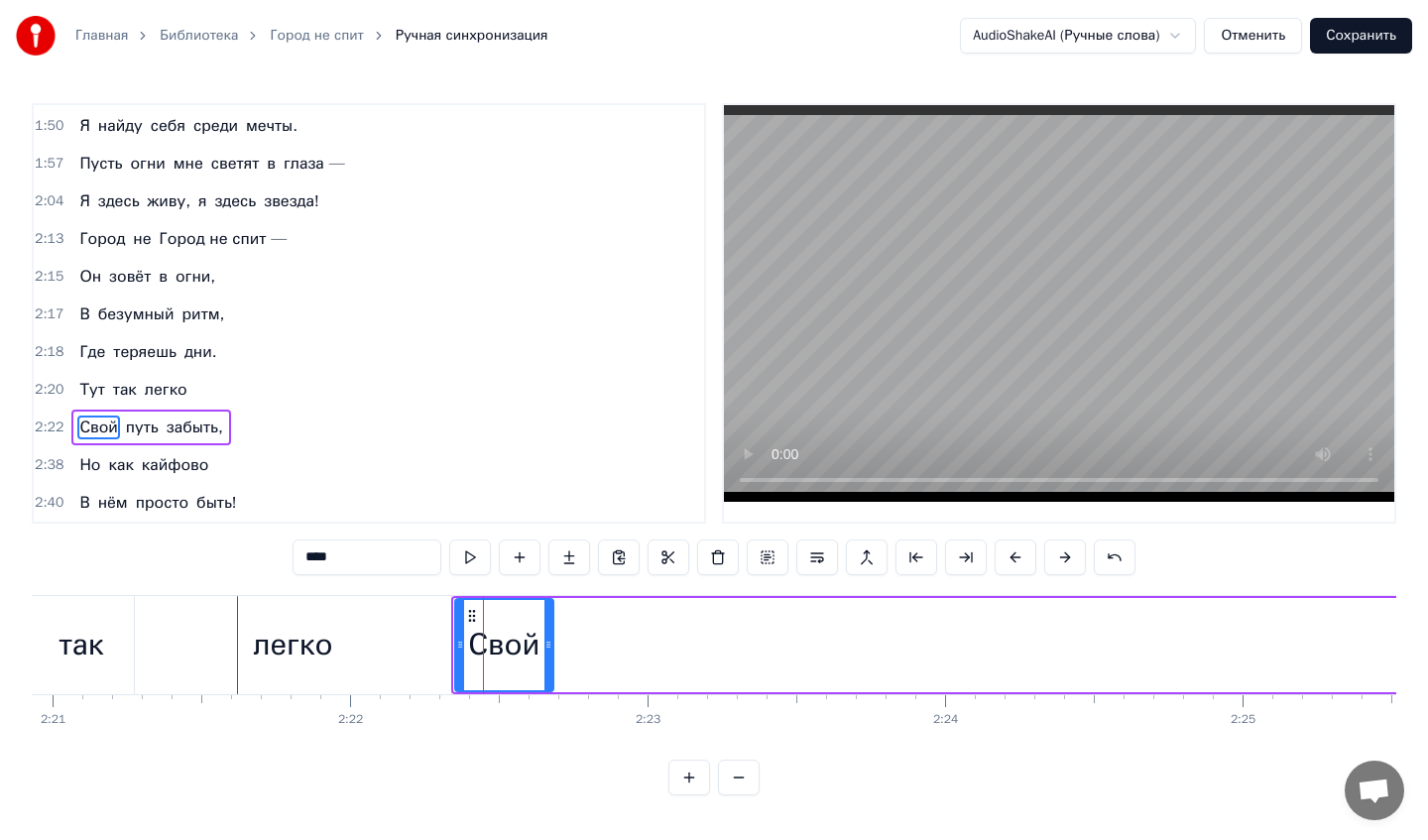 click on "Свой путь забыть," at bounding box center (2860, 645) 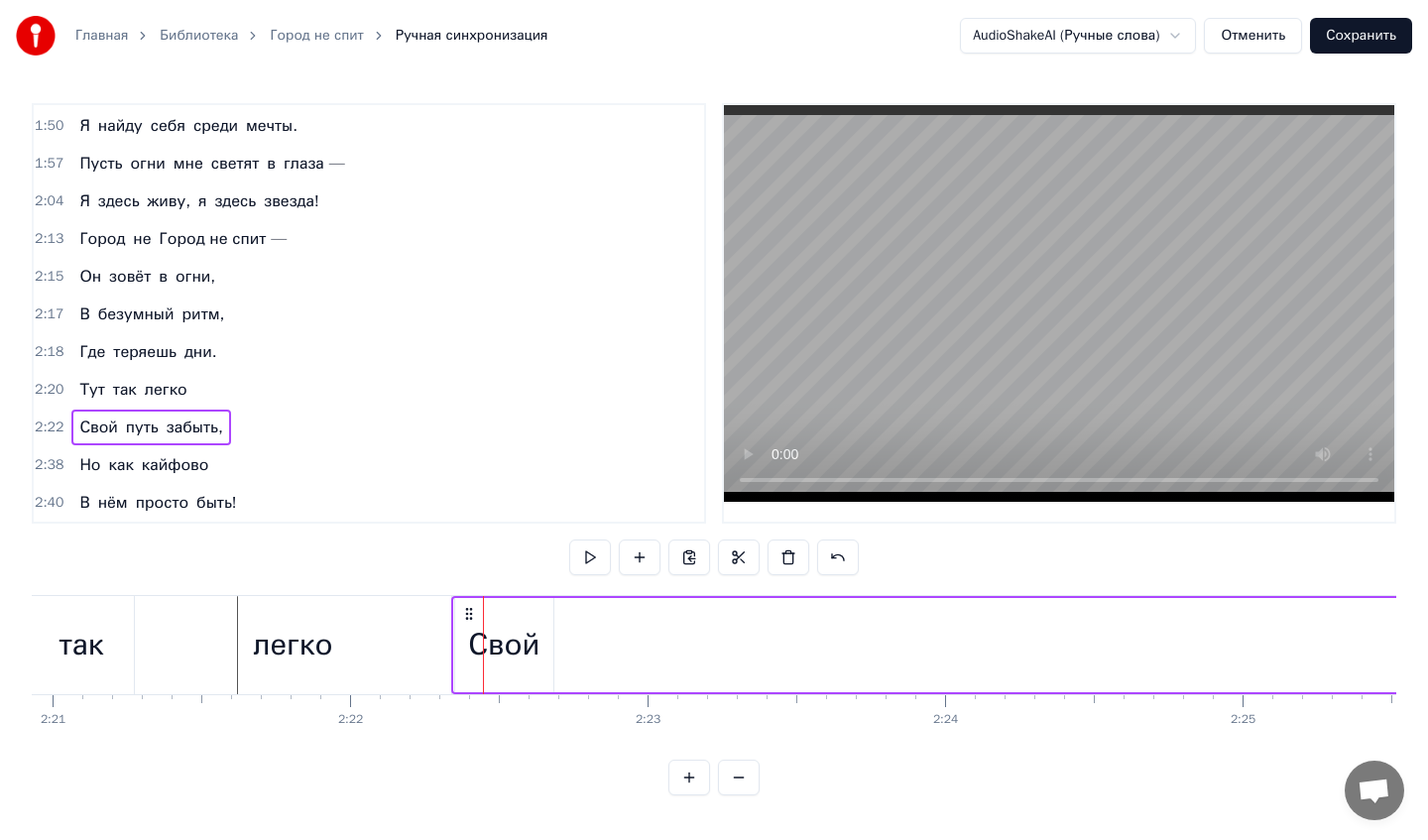 click on "Свой" at bounding box center (504, 645) 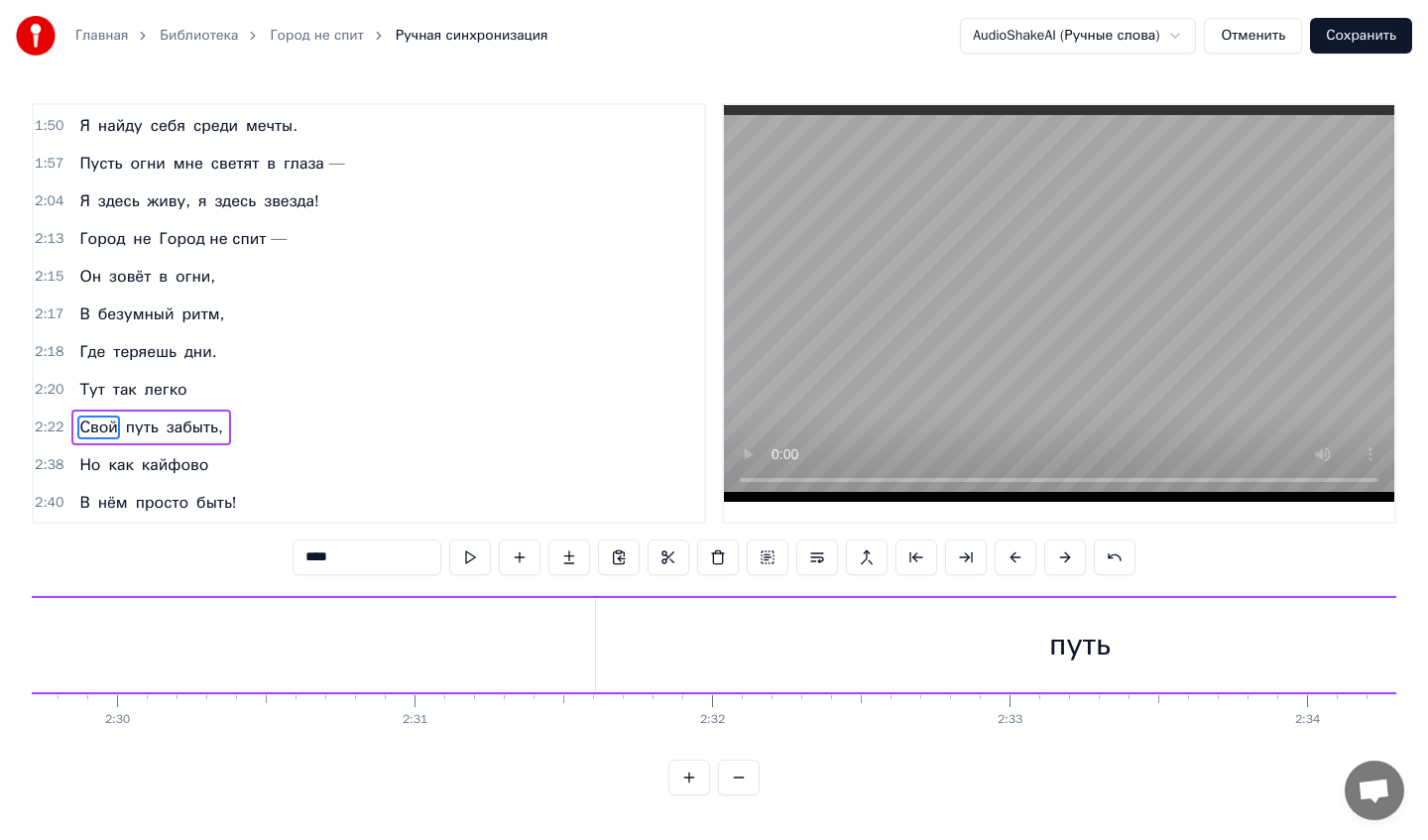 click on "путь" at bounding box center (1080, 645) 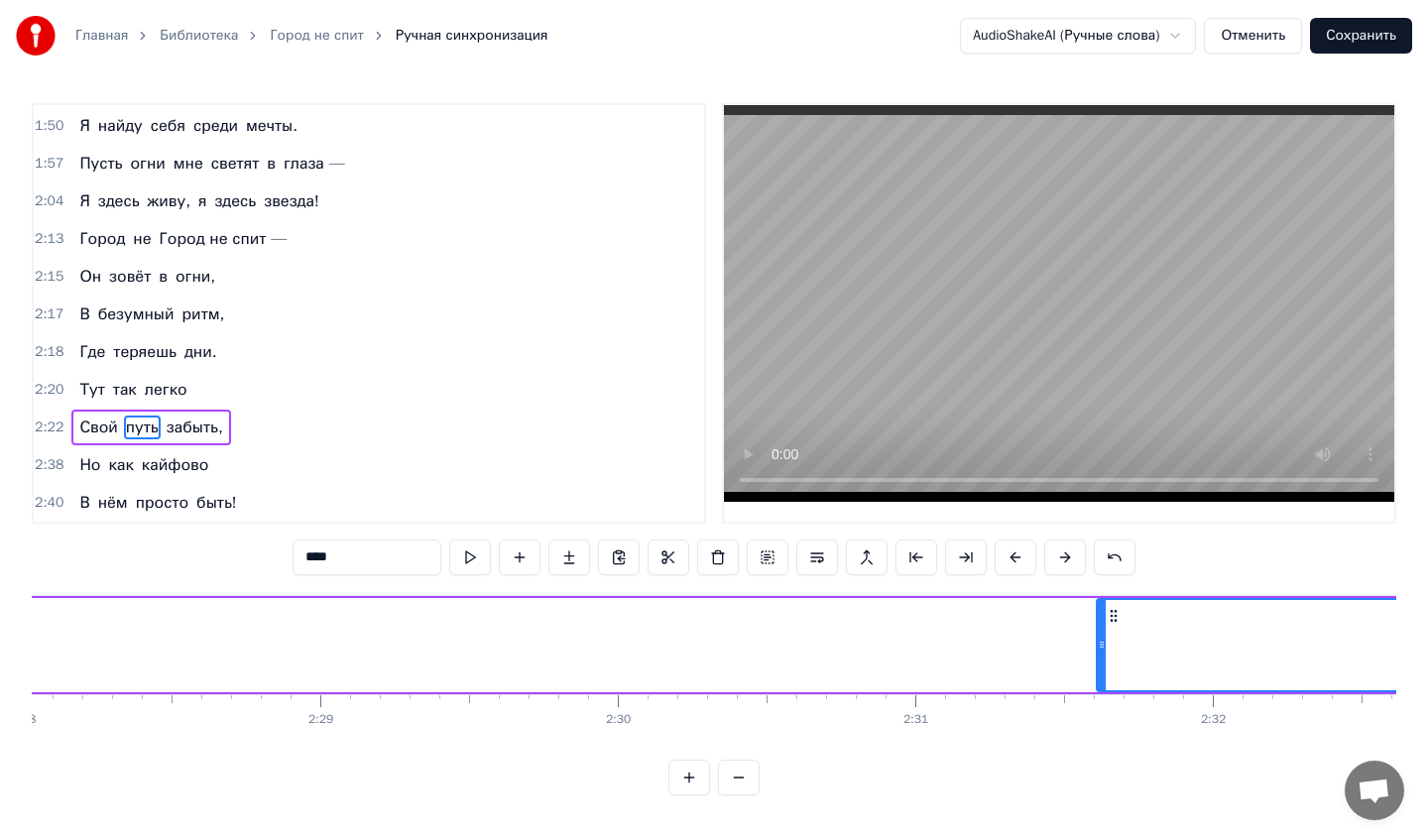 scroll, scrollTop: 0, scrollLeft: 44142, axis: horizontal 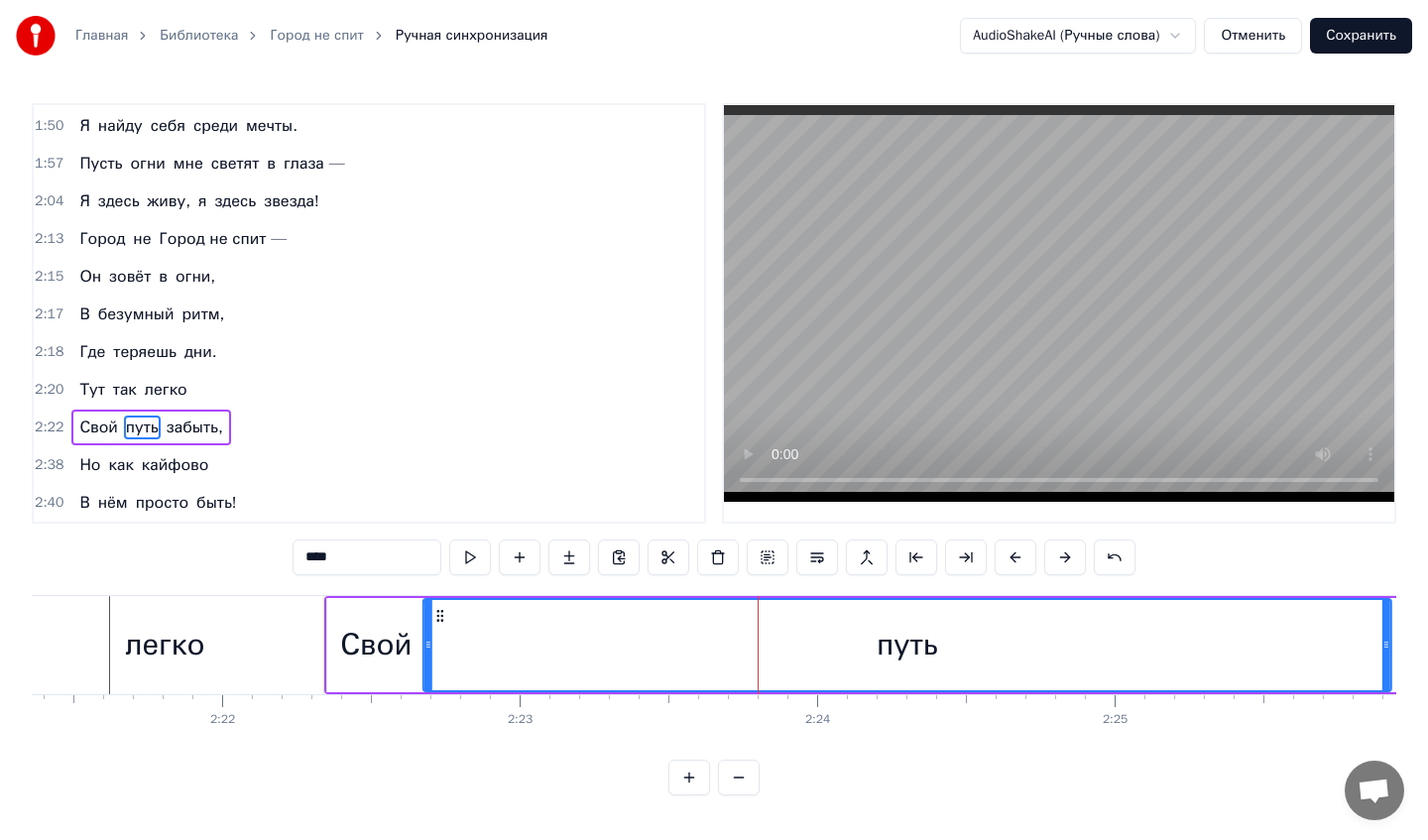 drag, startPoint x: 1011, startPoint y: 617, endPoint x: 438, endPoint y: 641, distance: 573.5024 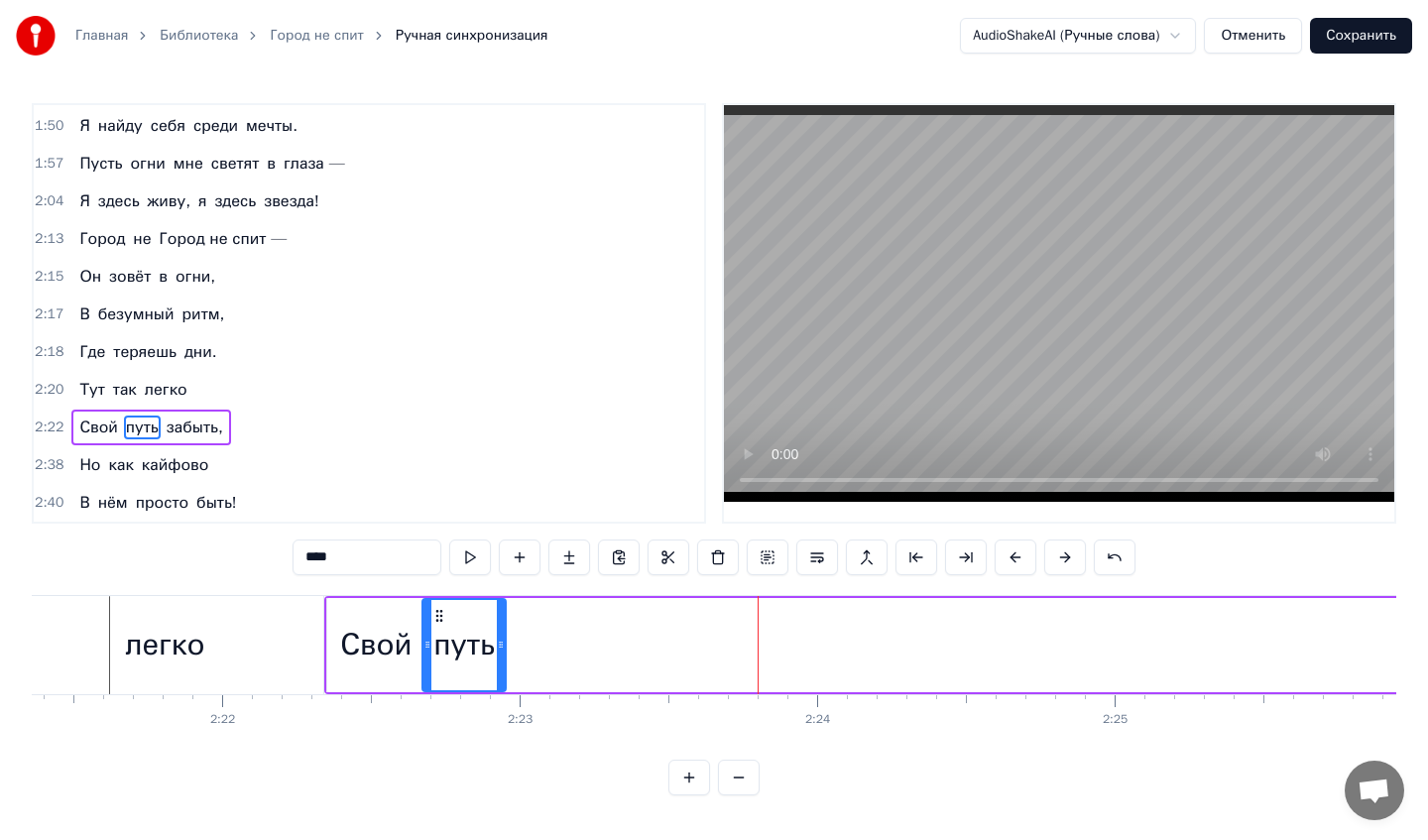 drag, startPoint x: 1386, startPoint y: 646, endPoint x: 501, endPoint y: 651, distance: 885.014 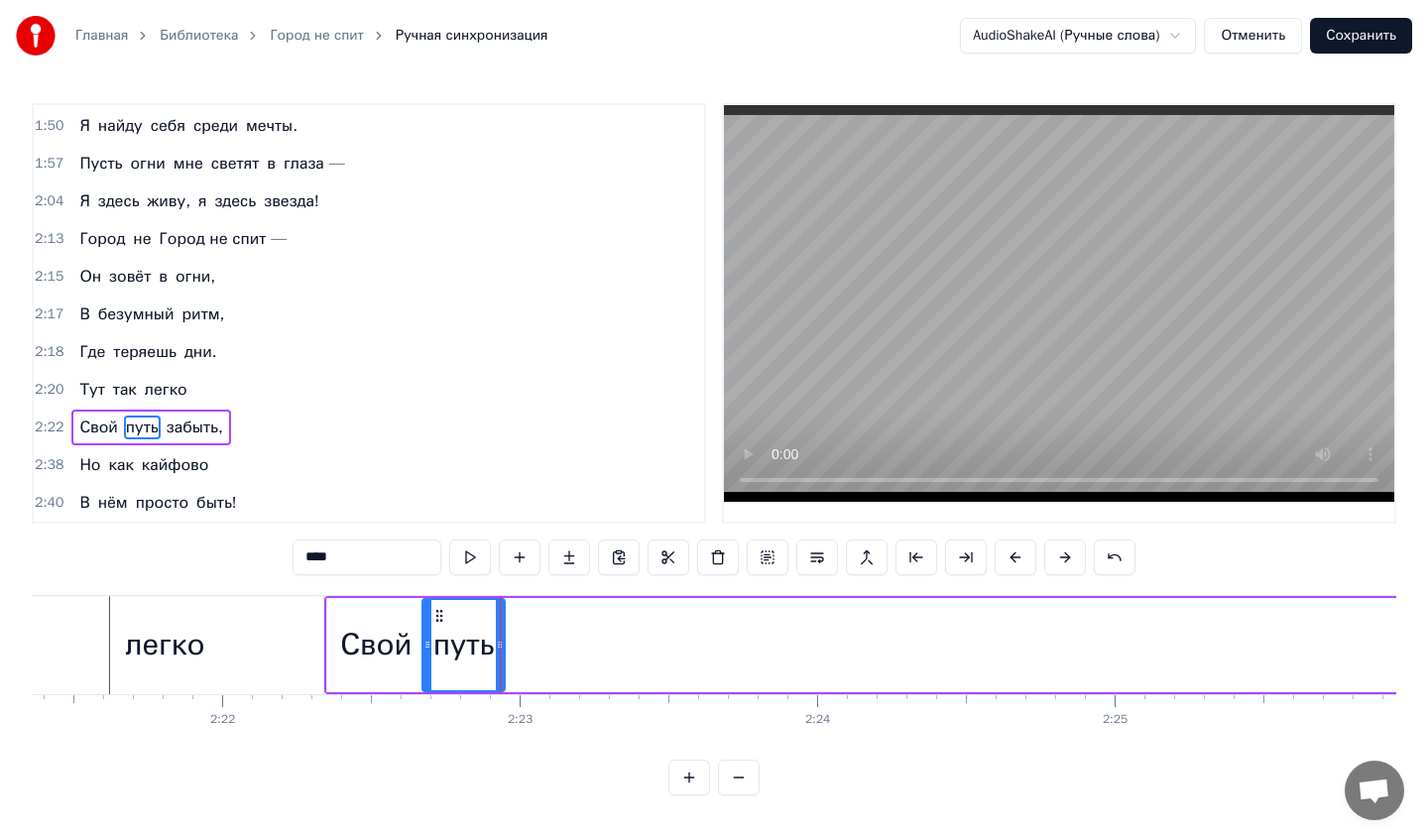 click on "путь" at bounding box center [463, 645] 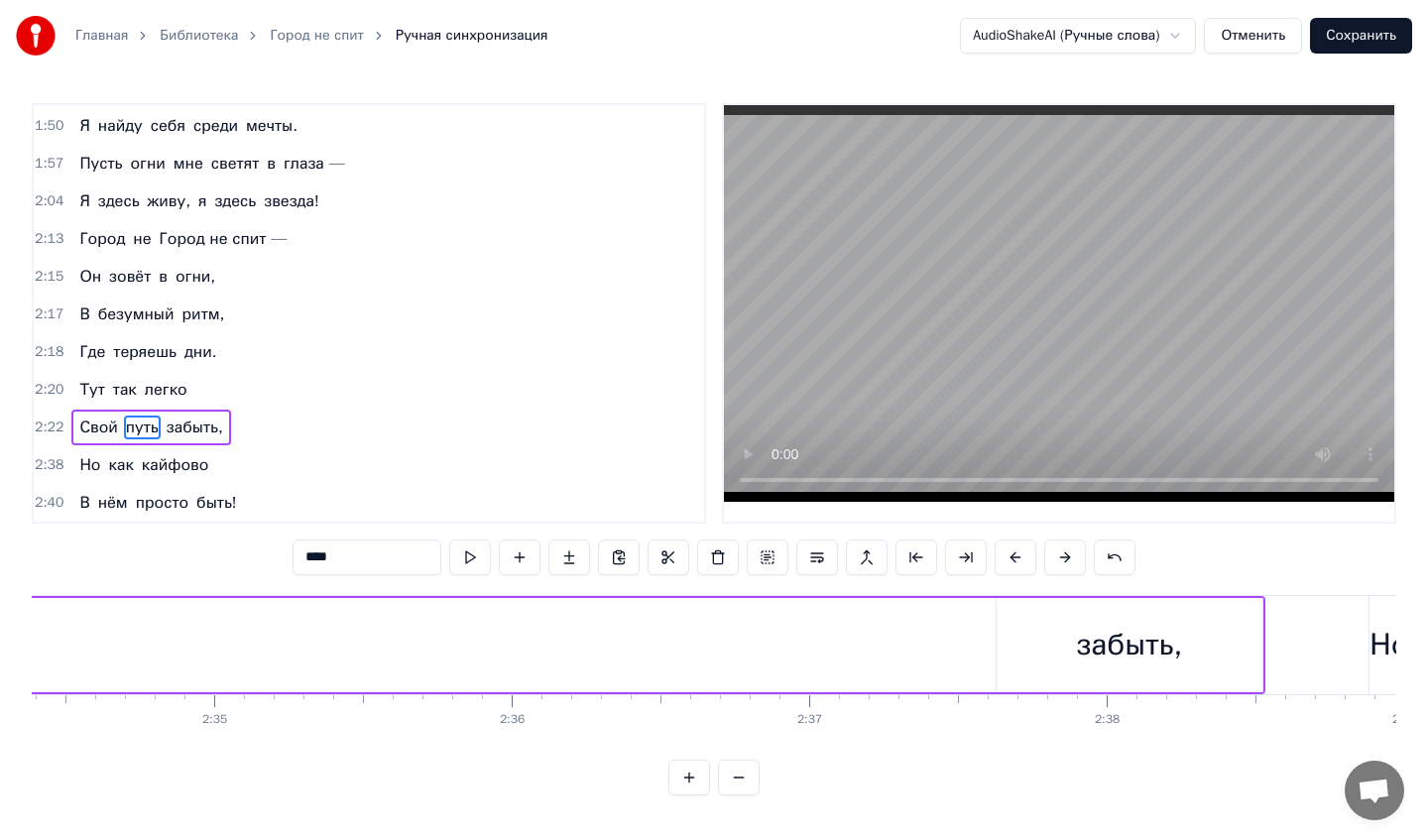 scroll, scrollTop: 0, scrollLeft: 45934, axis: horizontal 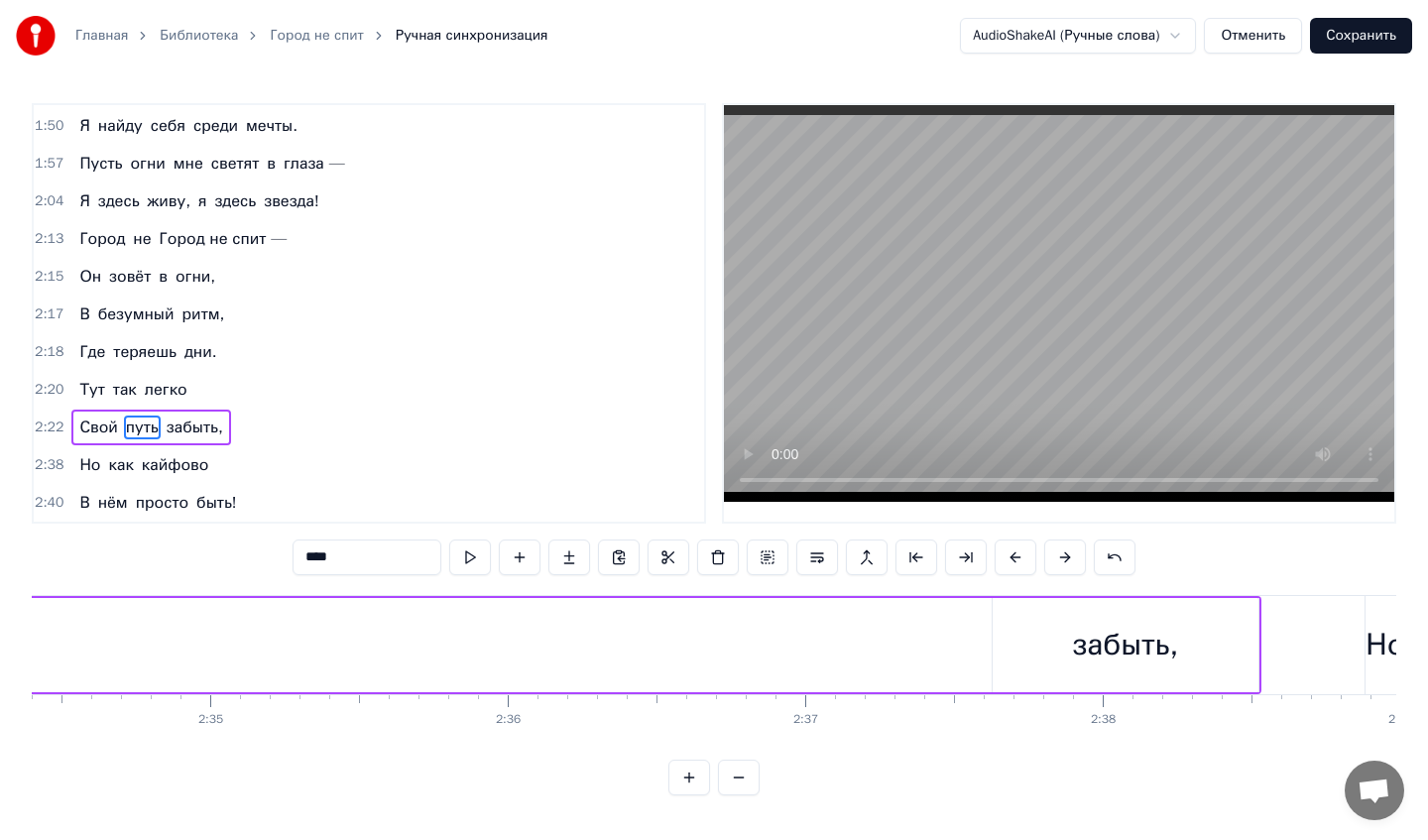 click on "забыть," at bounding box center [1126, 645] 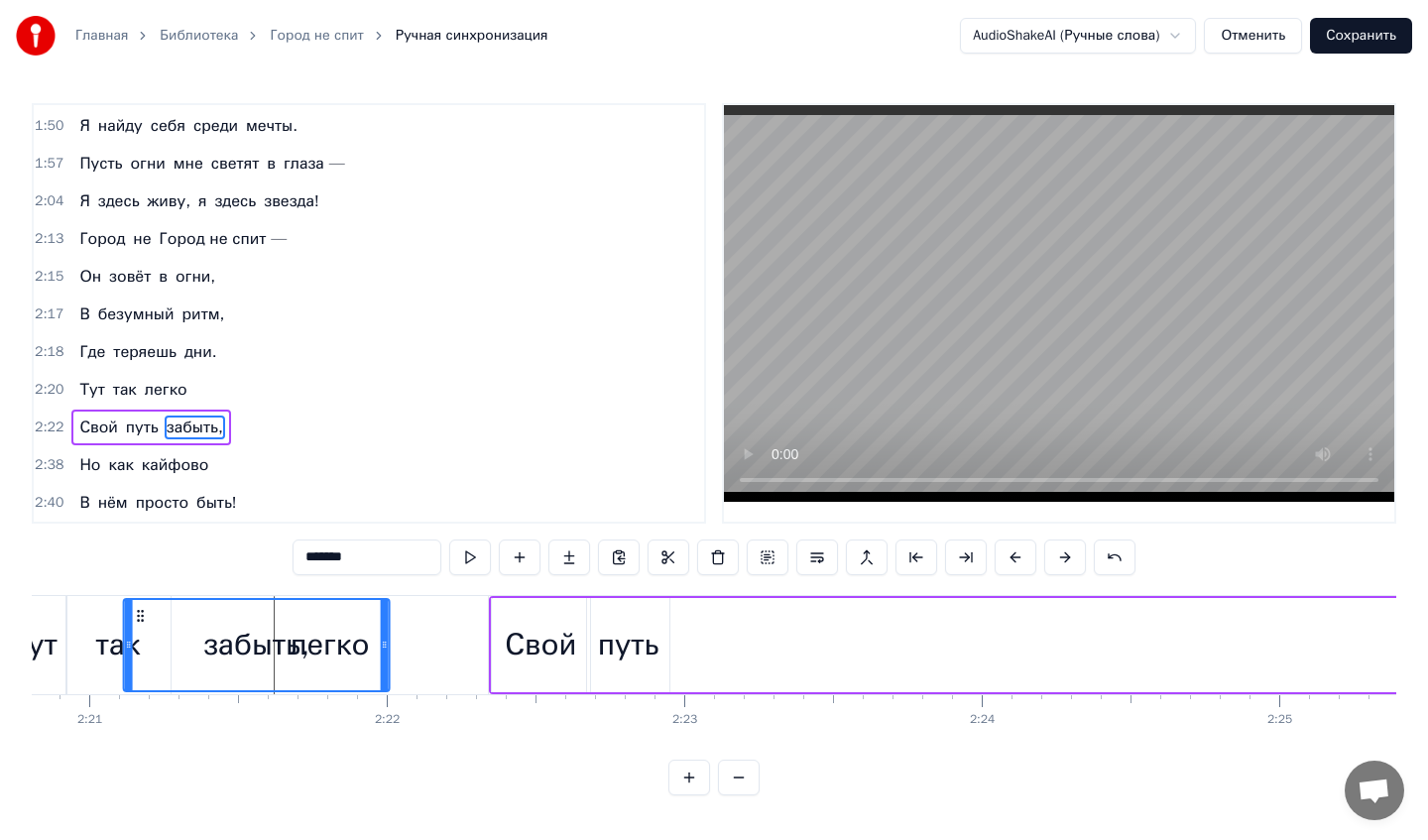 scroll, scrollTop: 0, scrollLeft: 41860, axis: horizontal 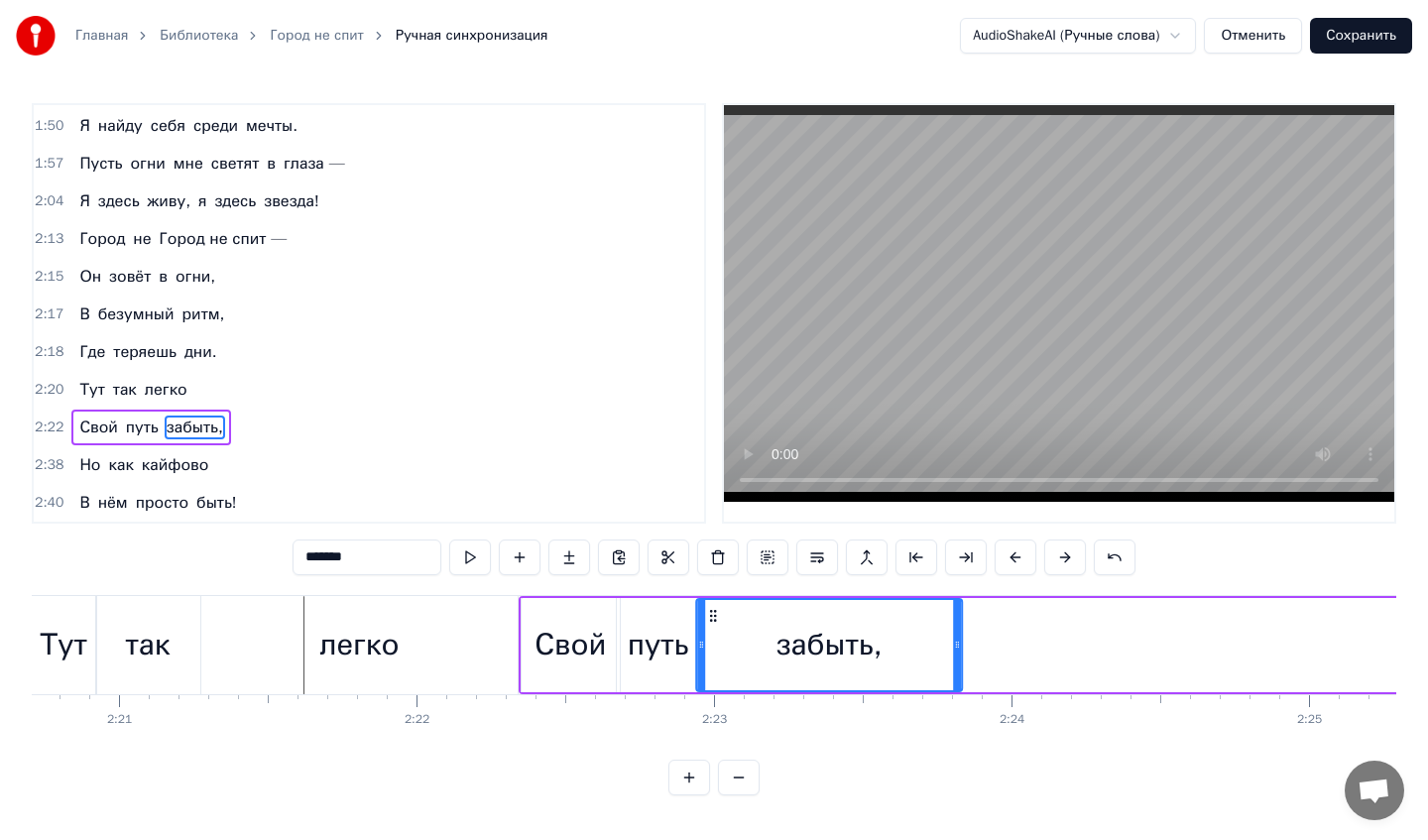 drag, startPoint x: 1009, startPoint y: 614, endPoint x: 712, endPoint y: 686, distance: 305.60268 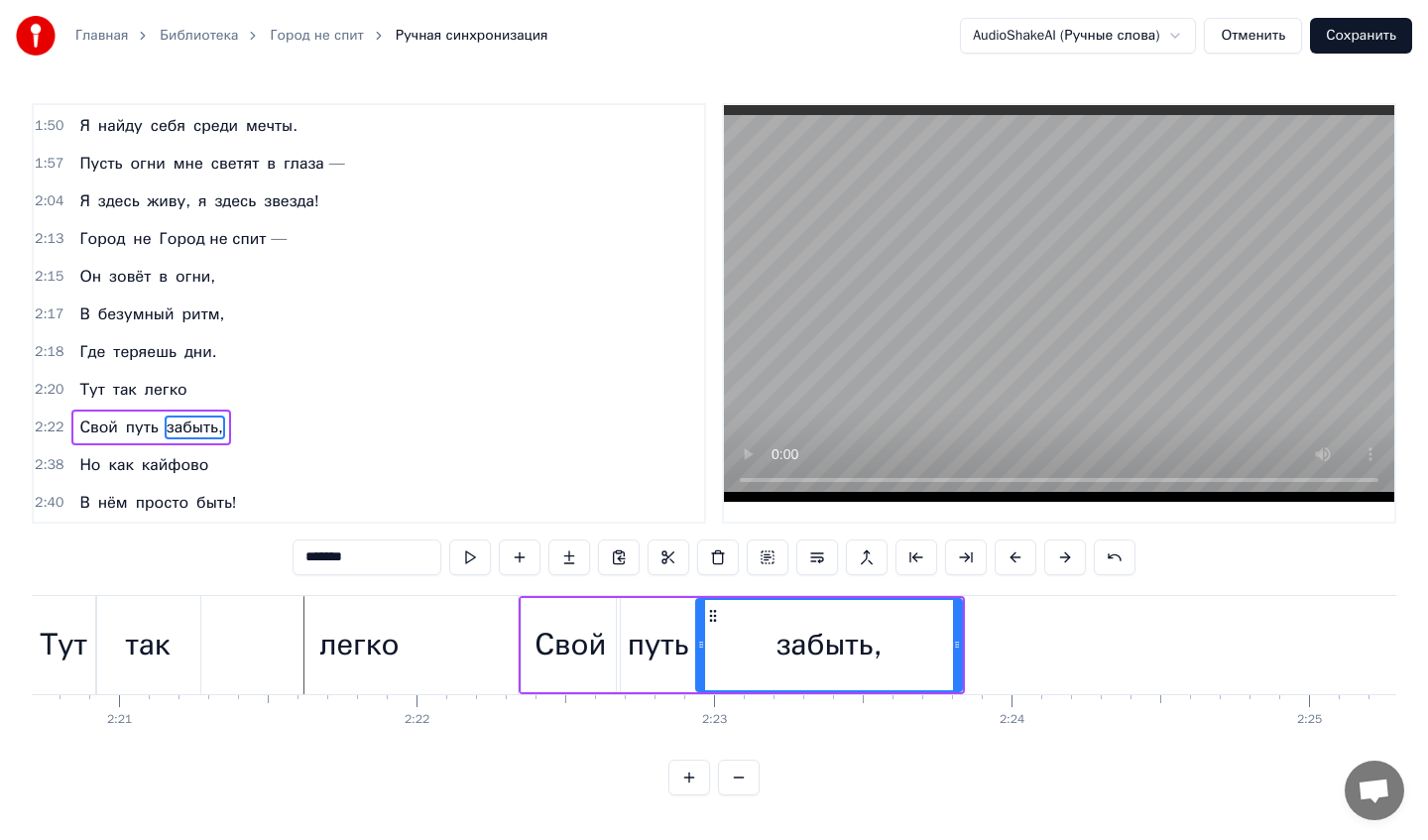 click on "забыть," at bounding box center (829, 645) 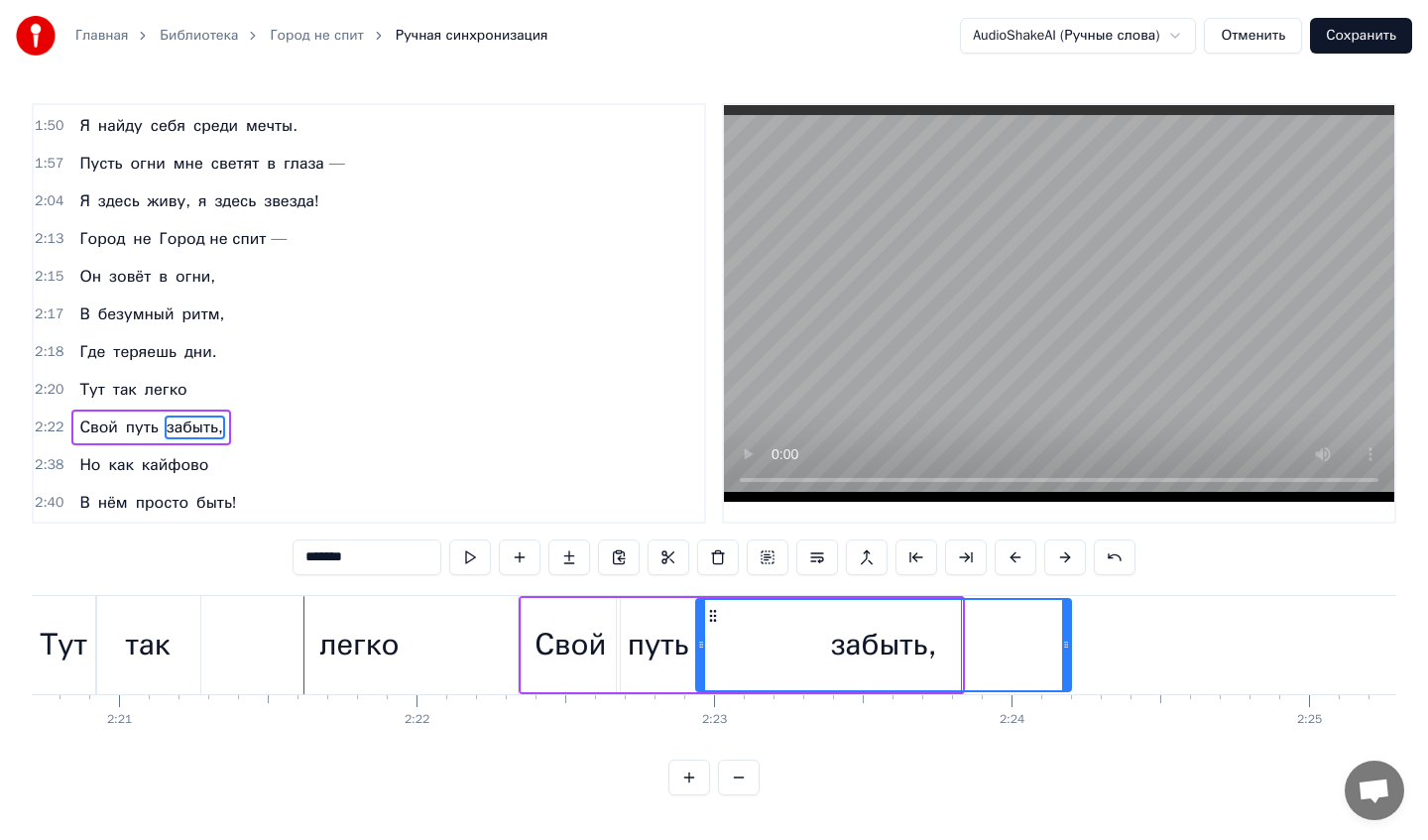 drag, startPoint x: 955, startPoint y: 645, endPoint x: 1069, endPoint y: 636, distance: 114.35471 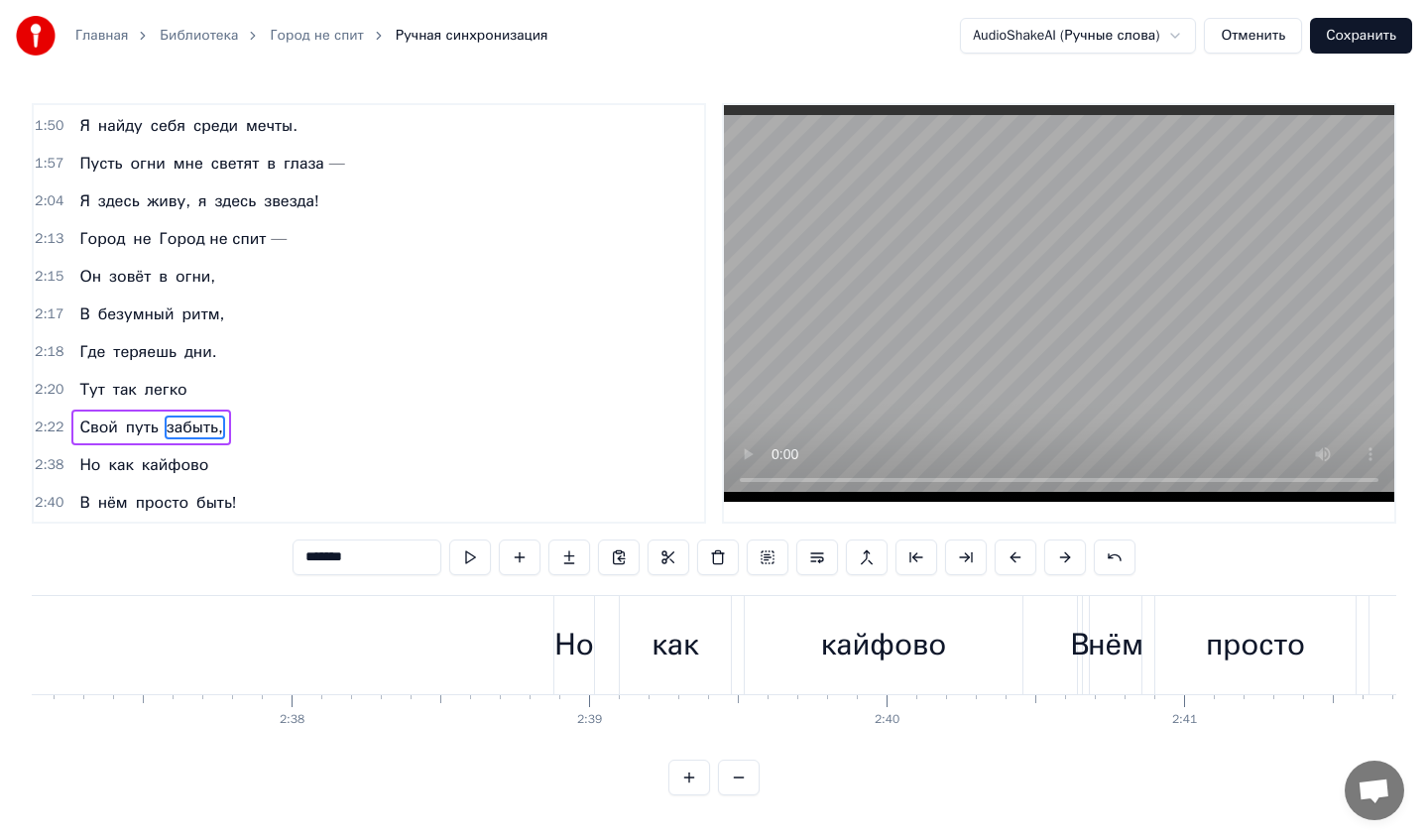 scroll, scrollTop: 0, scrollLeft: 46747, axis: horizontal 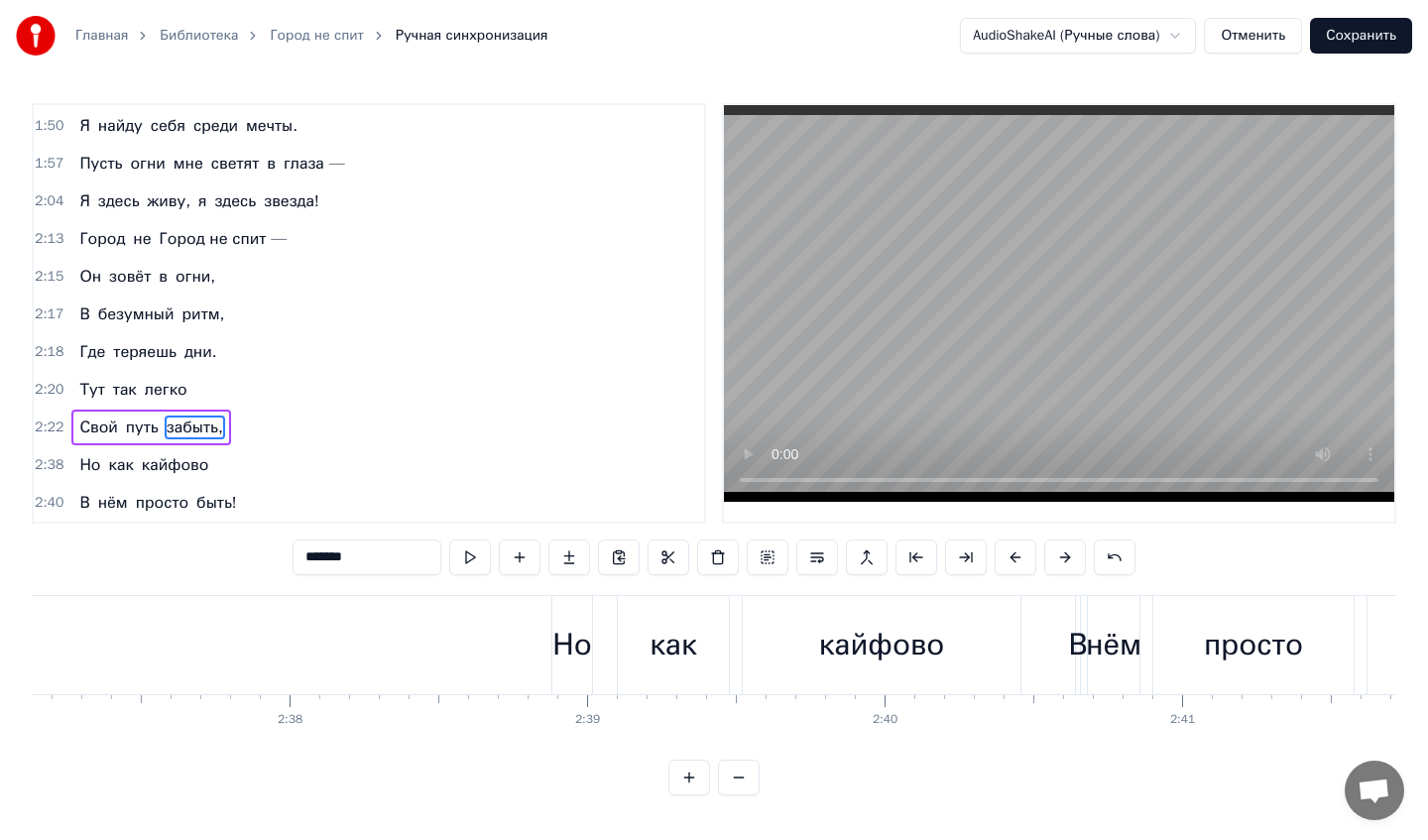 click on "Неон горит, как тысяча огней, Город шепчет мне: «Поспеши за ней!» Ветра носят смех по мостовой, Каждый шаг — как танец над чертой. Город не спит — Он зовёт в огни, В безумный ритм, Где теряешь дни. Тут так легко Свой путь забыть, Но как кайфово В нём просто быть! Вокруг огни — как звёзды в глубине, Каждый миг, как вспышка на волне. Музыка пульсирует в груди, И всё вокруг шепчет: «Иди!» Город не спит — Он зовёт в огни, В безумный ритм, Где теряешь дни. Тут так легко Свой путь забыть, Но как кайфово В нём просто быть! Пусть ночь запутает следы, Я найду себя среди мечты. в" at bounding box center (714, 669) 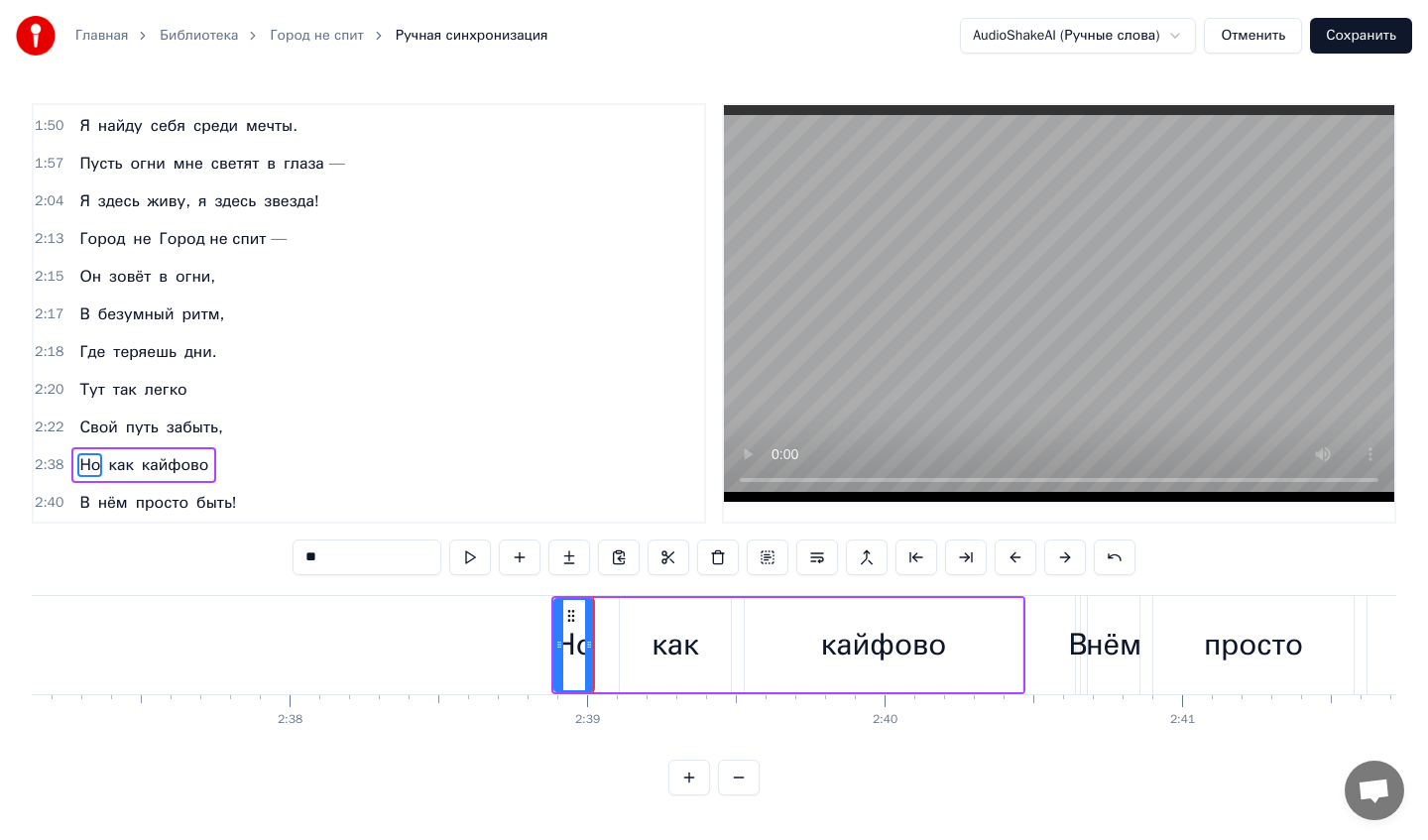 click on "как" at bounding box center [120, 465] 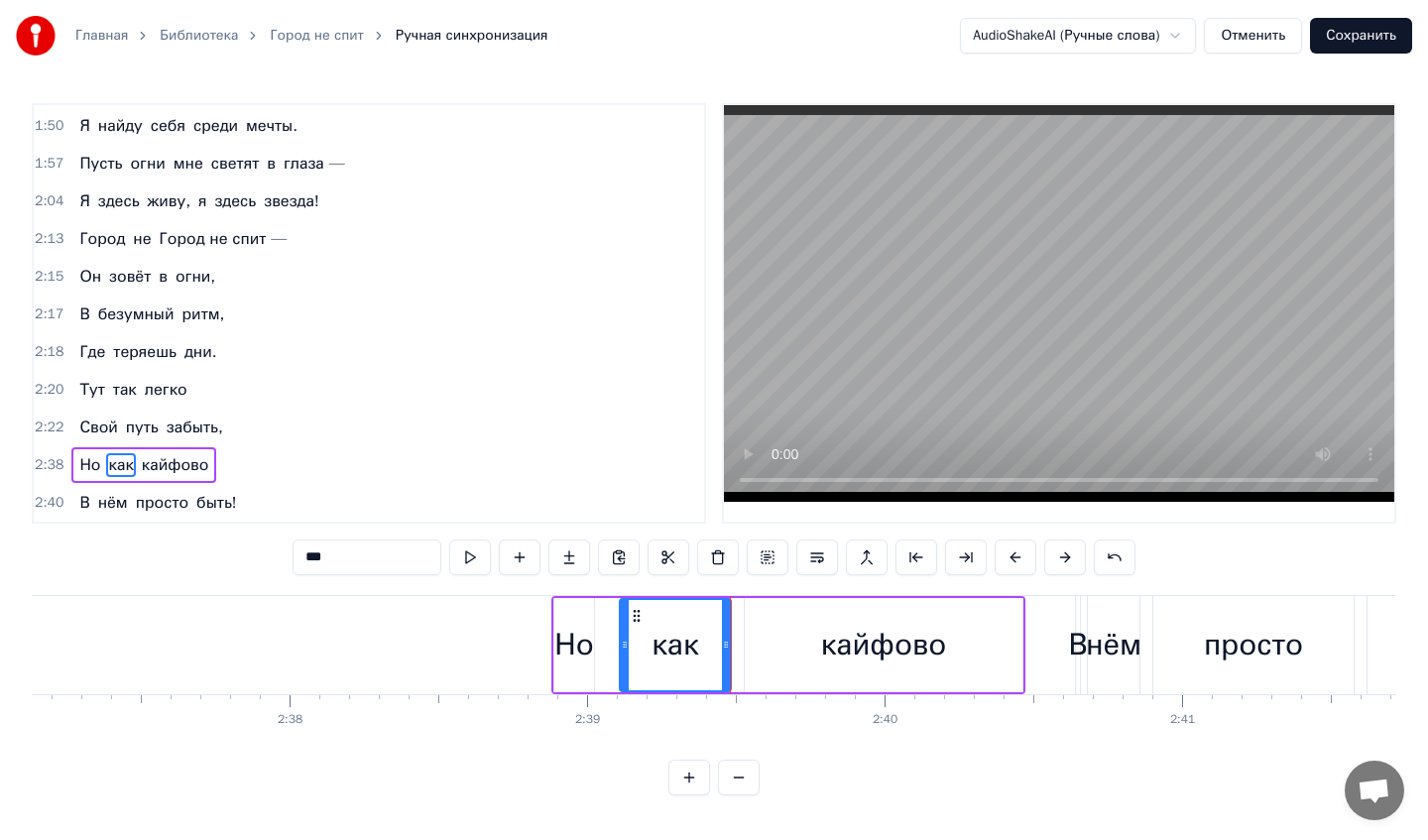 click on "кайфово" at bounding box center [176, 465] 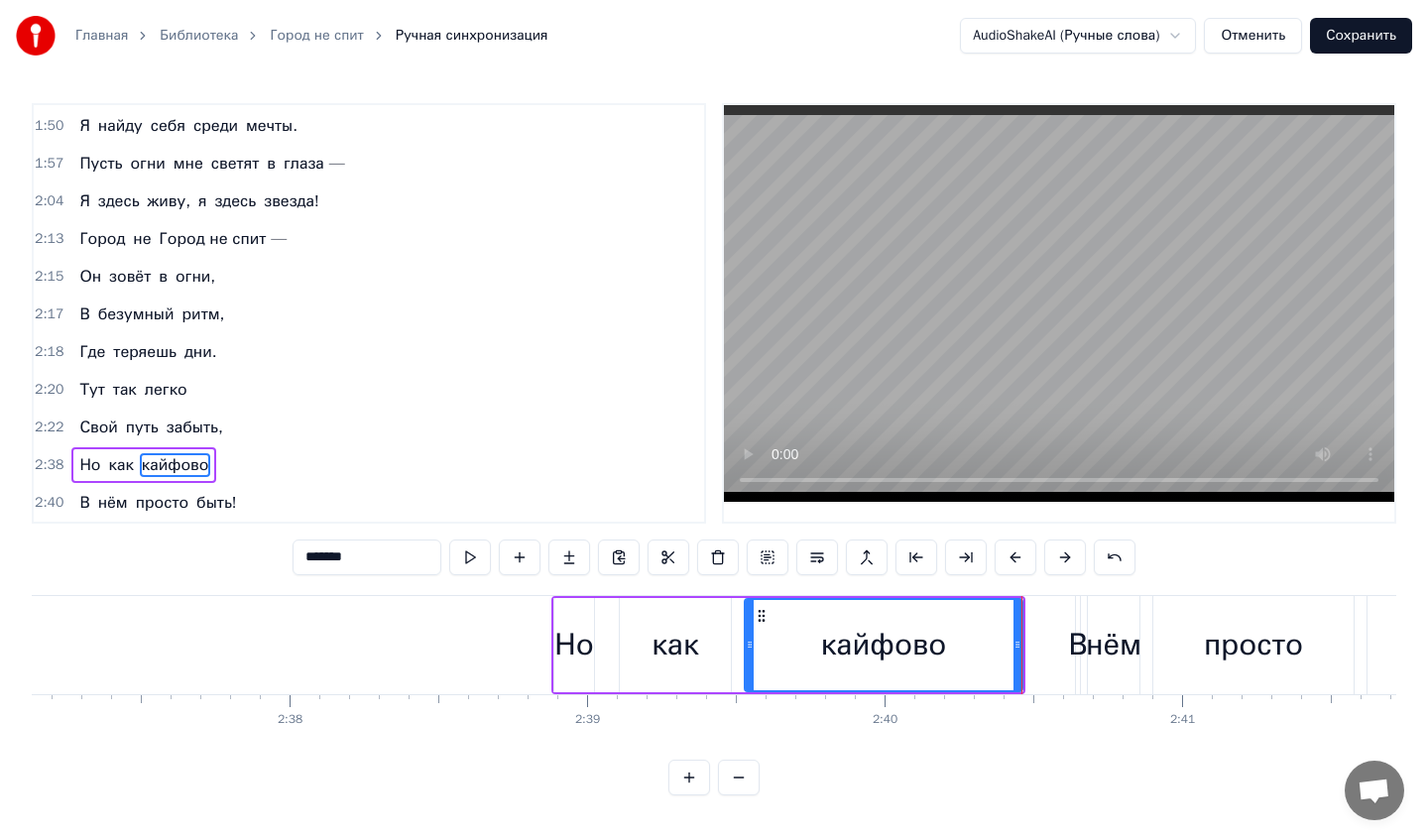 click on "В нём просто быть!" at bounding box center [158, 503] 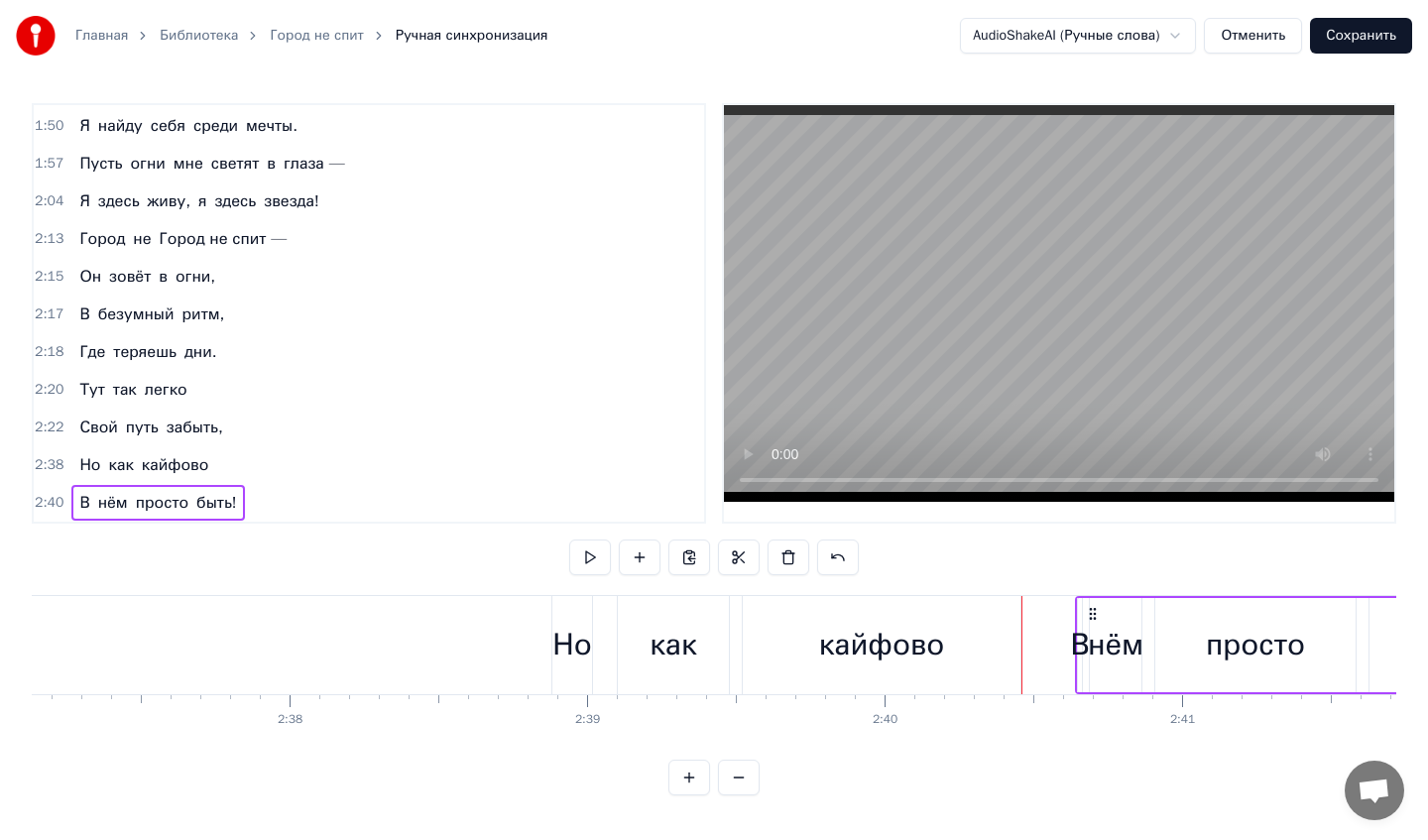 click on "В" at bounding box center [84, 503] 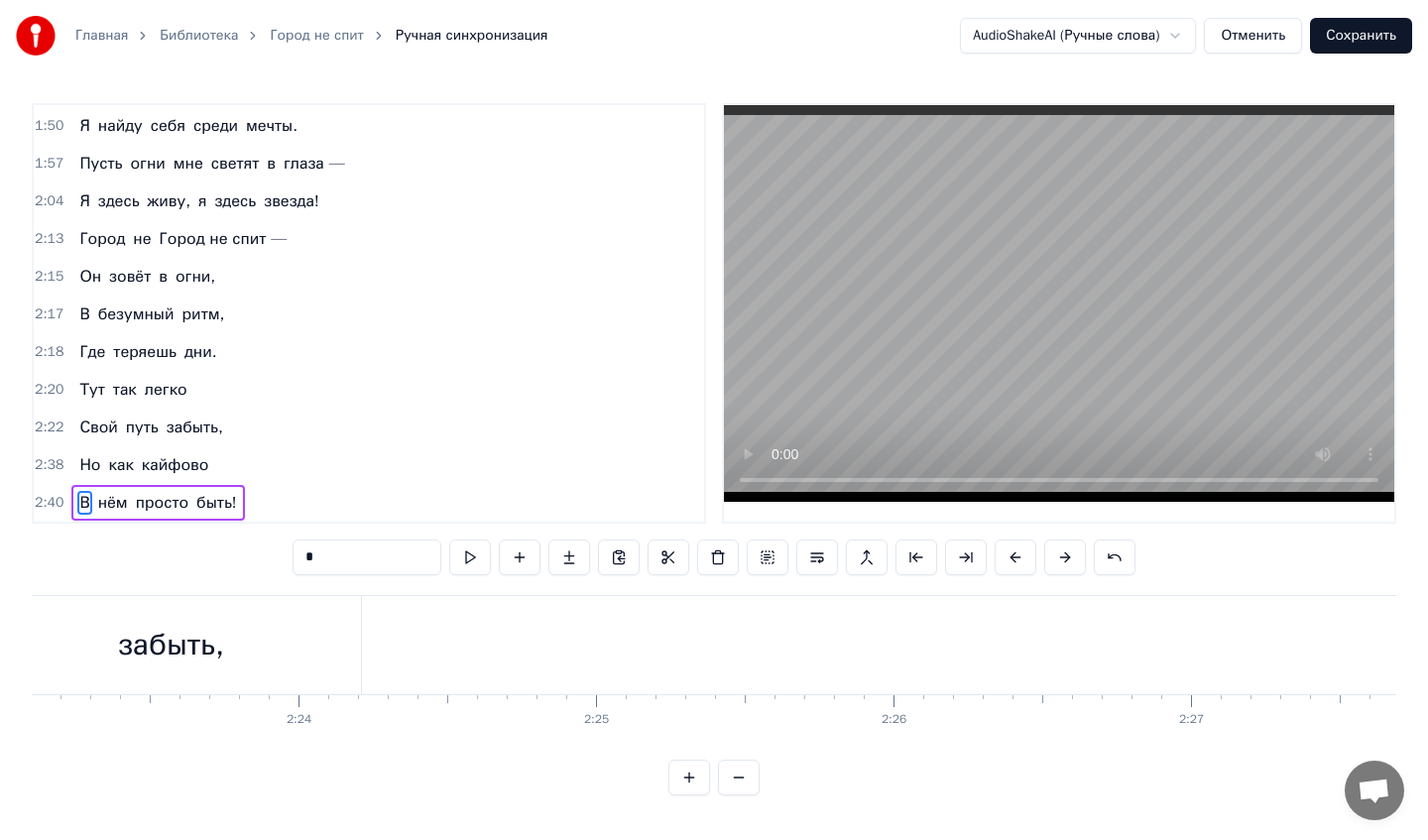 scroll, scrollTop: 0, scrollLeft: 42468, axis: horizontal 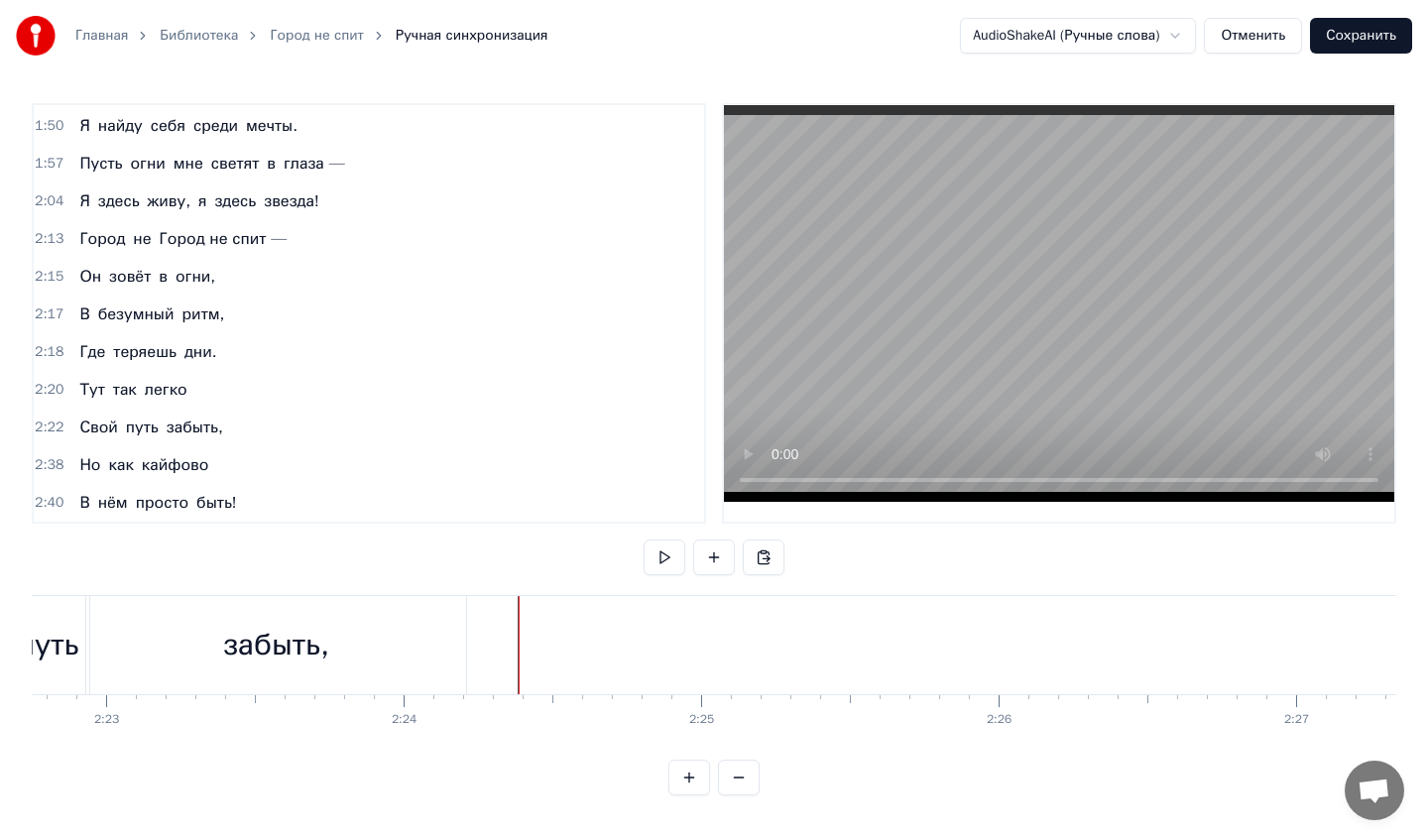 click at bounding box center (-14930, 645) 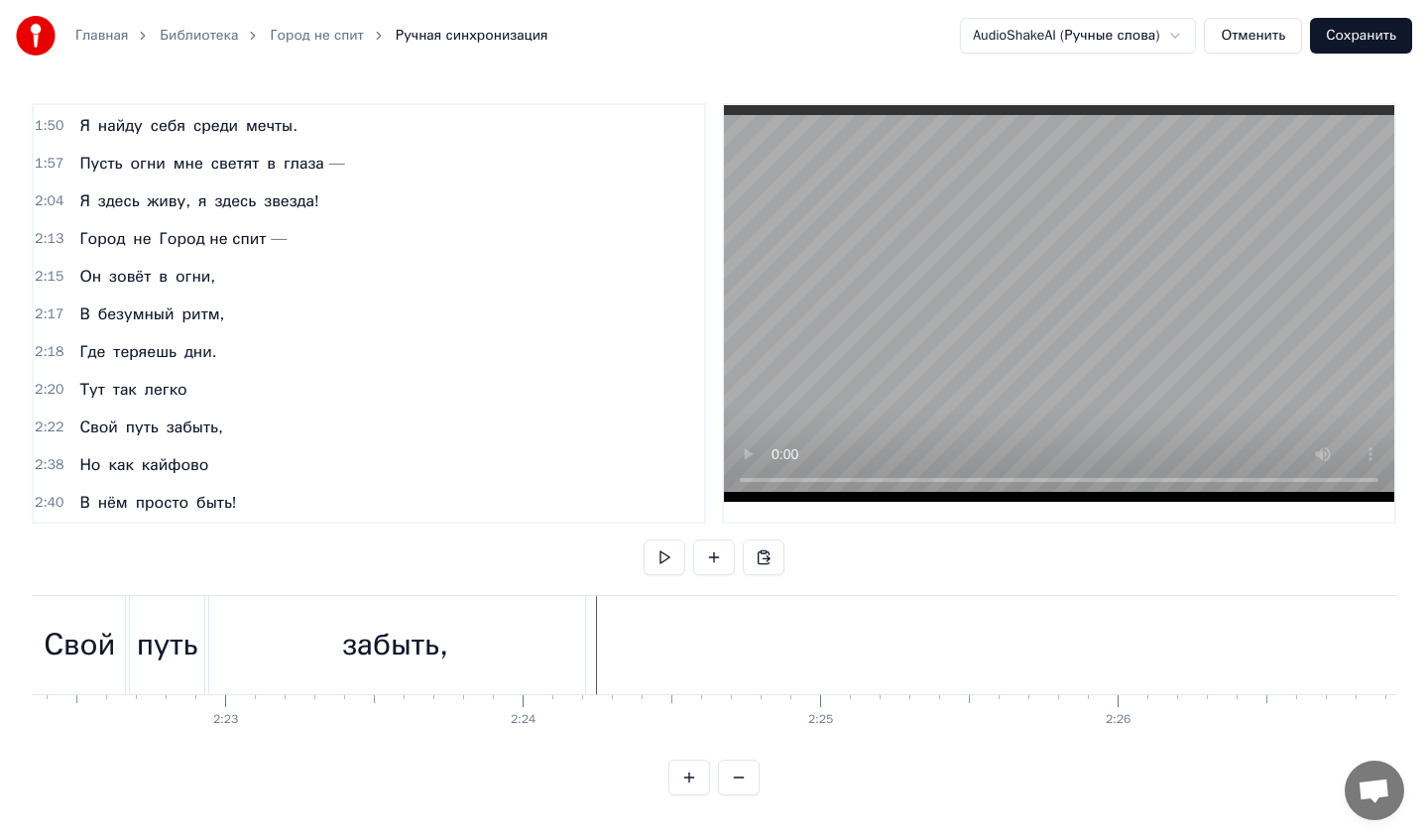 scroll, scrollTop: 0, scrollLeft: 42340, axis: horizontal 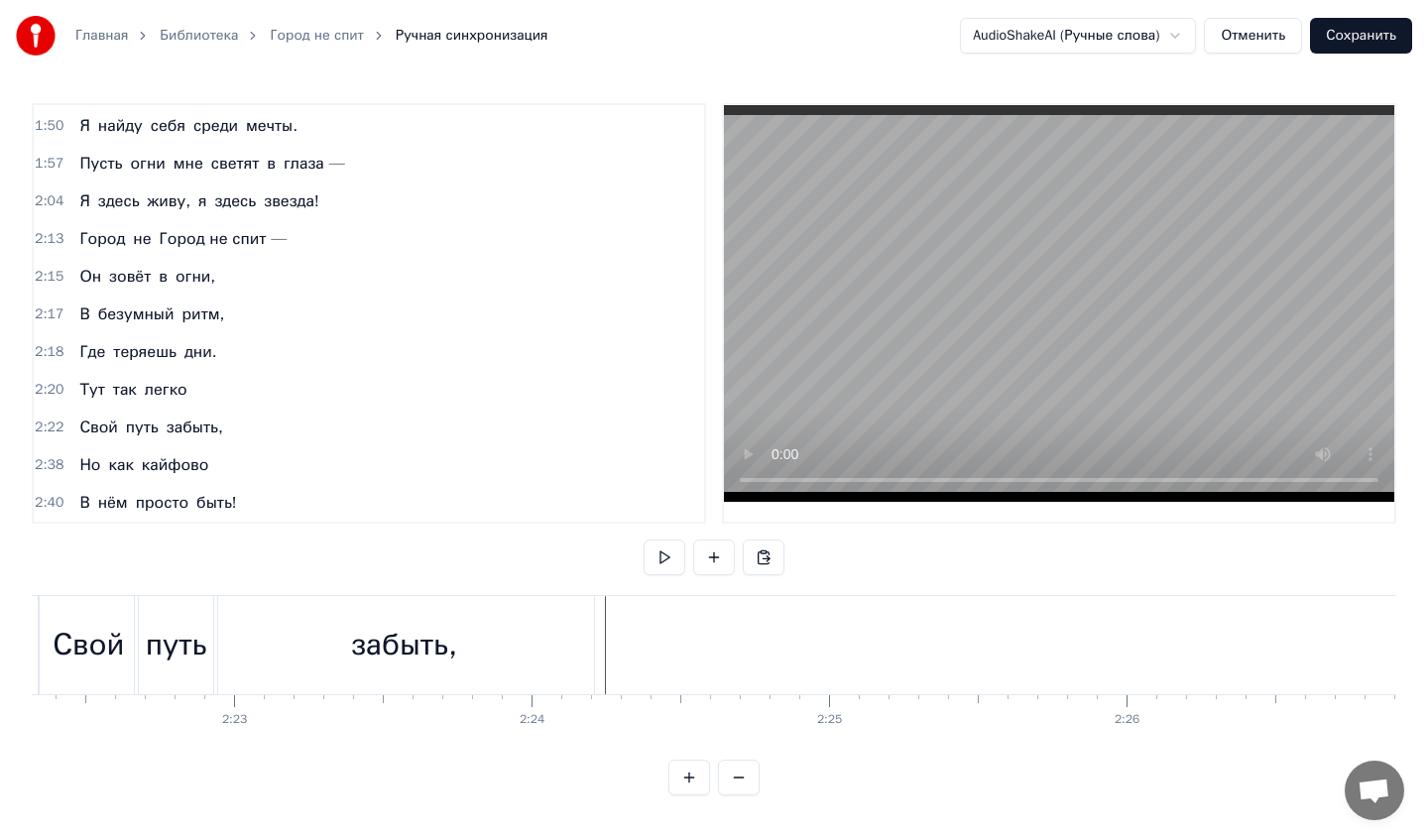 click on "Но как кайфово" at bounding box center [144, 465] 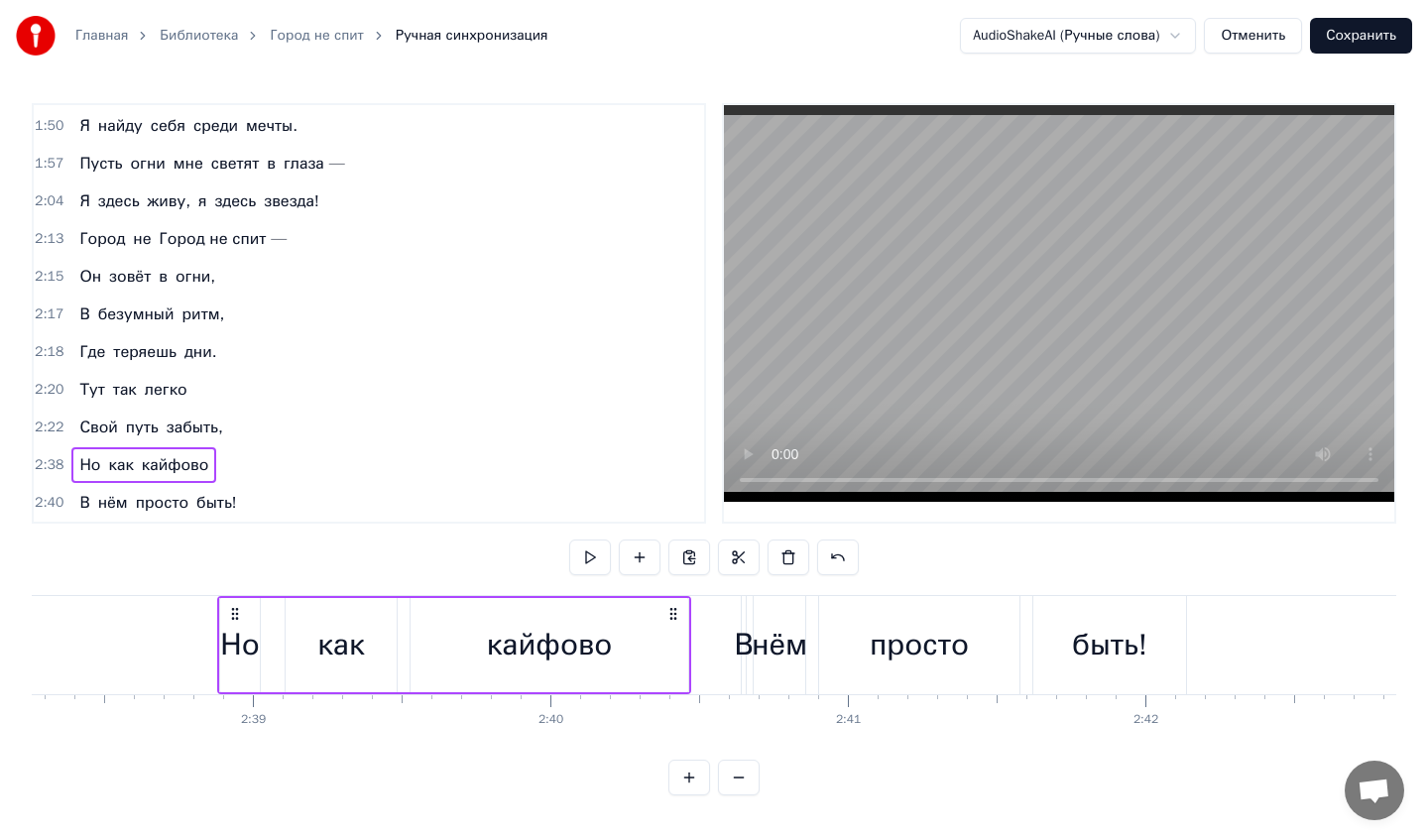 scroll, scrollTop: 0, scrollLeft: 47168, axis: horizontal 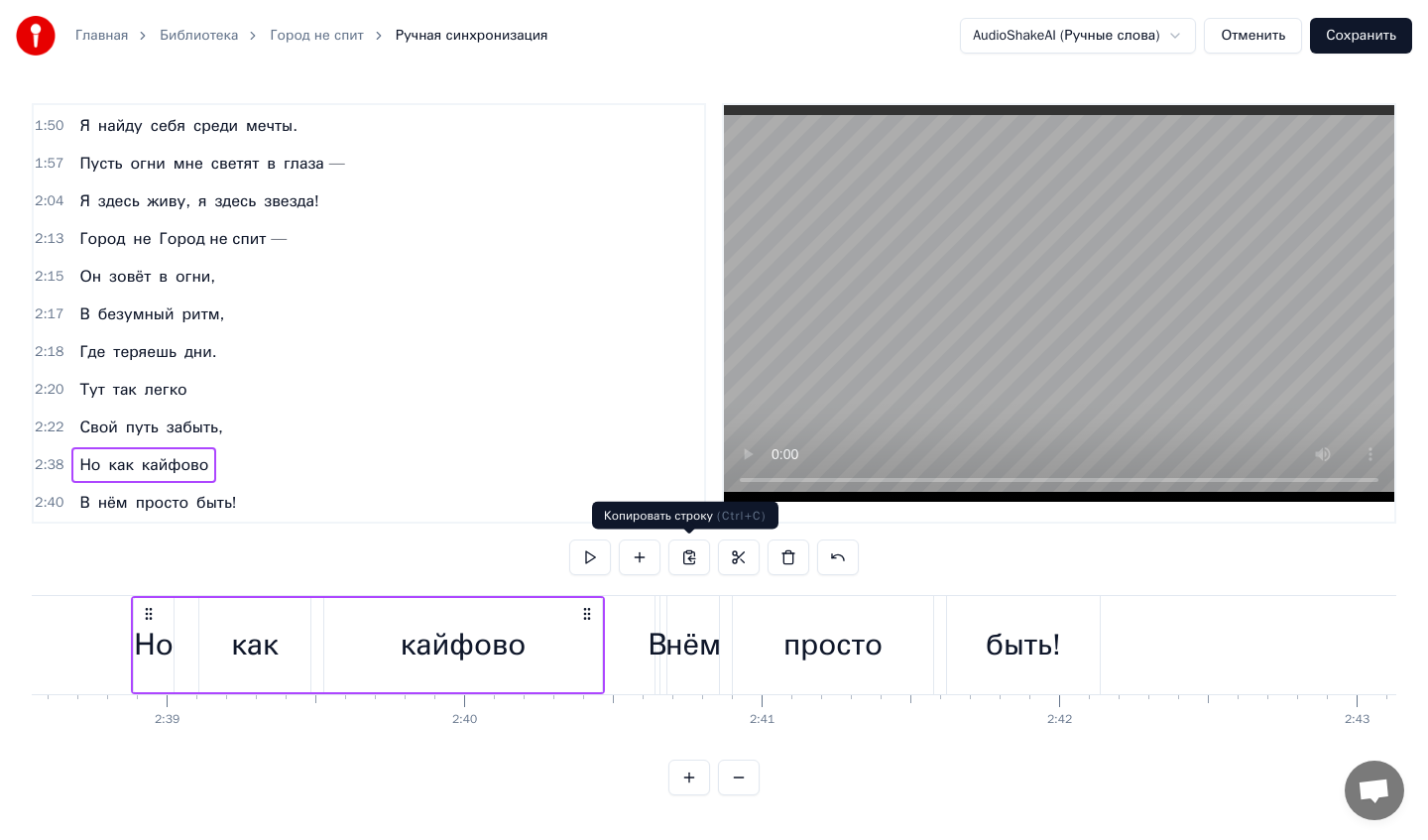 click at bounding box center (689, 557) 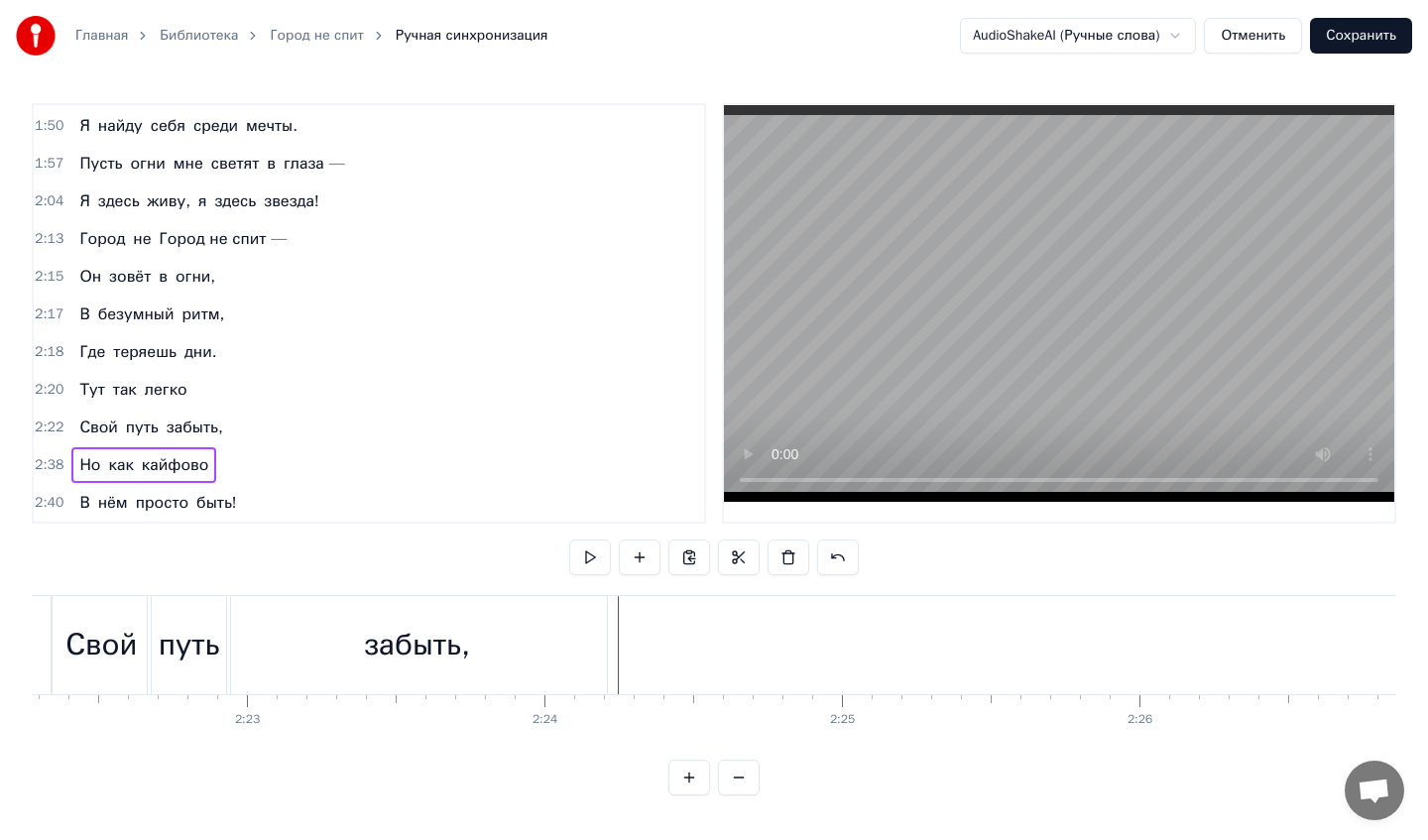 scroll, scrollTop: 0, scrollLeft: 42335, axis: horizontal 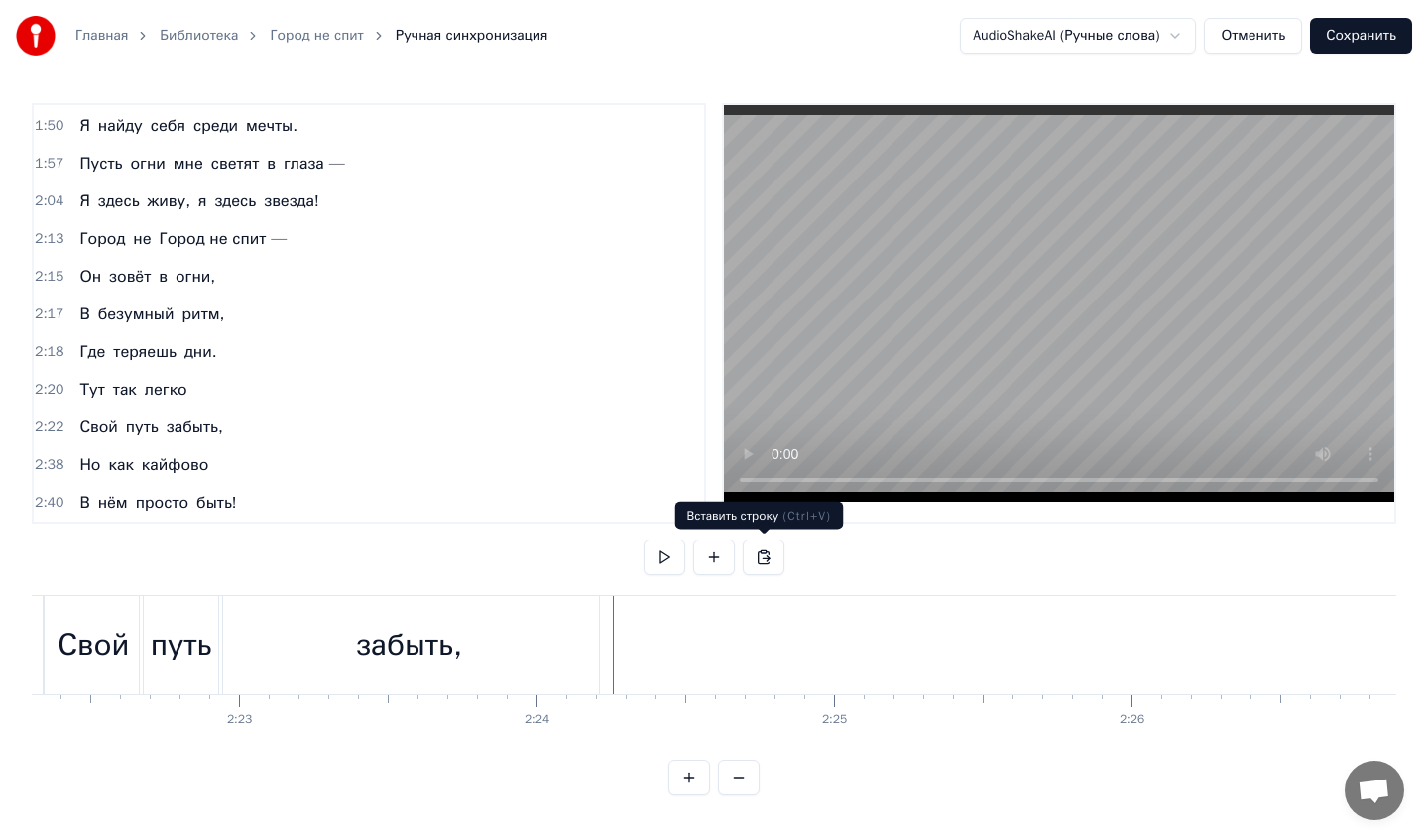 click at bounding box center [764, 557] 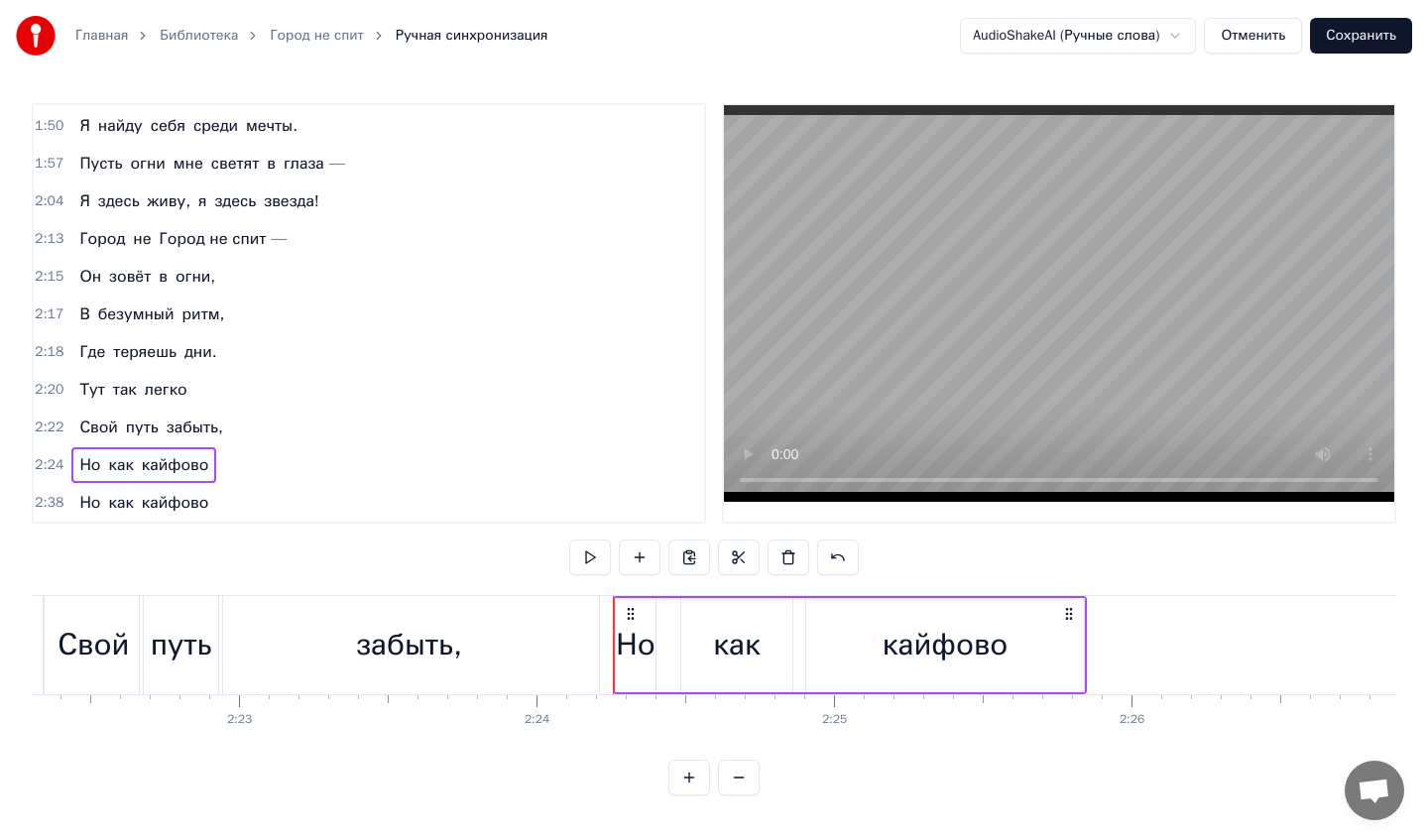 click on "Но" at bounding box center (635, 645) 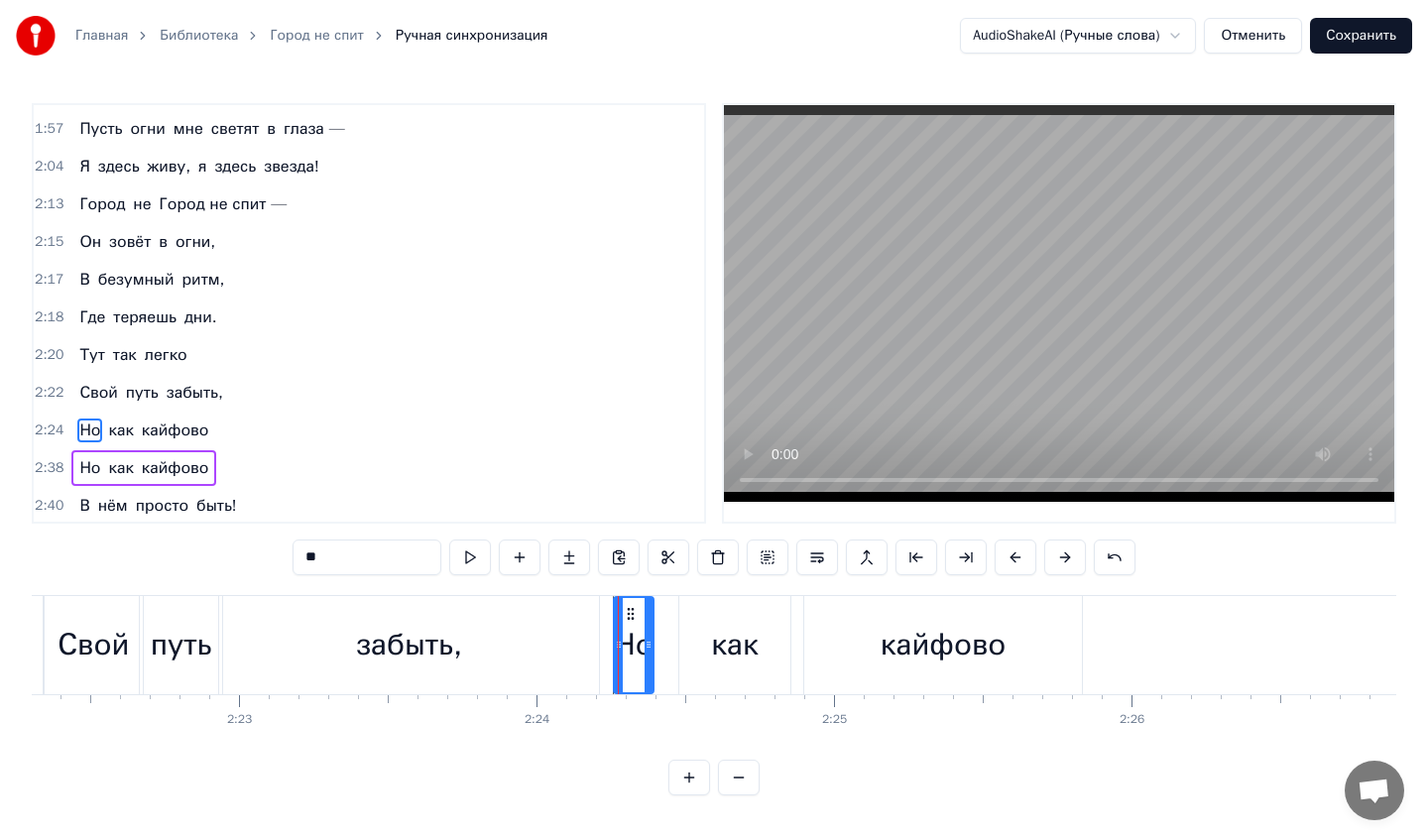scroll, scrollTop: 978, scrollLeft: 0, axis: vertical 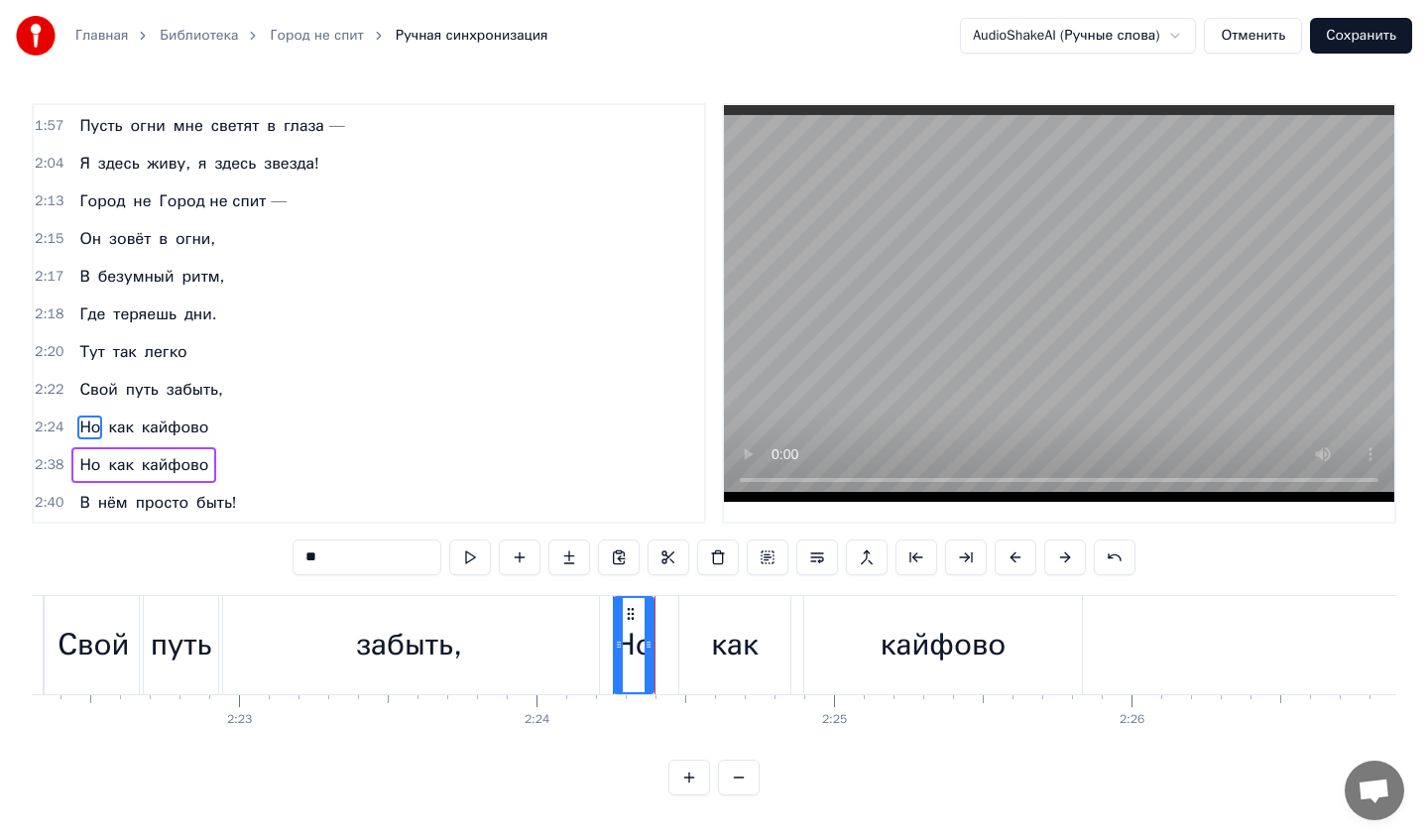 click on "как" at bounding box center (735, 645) 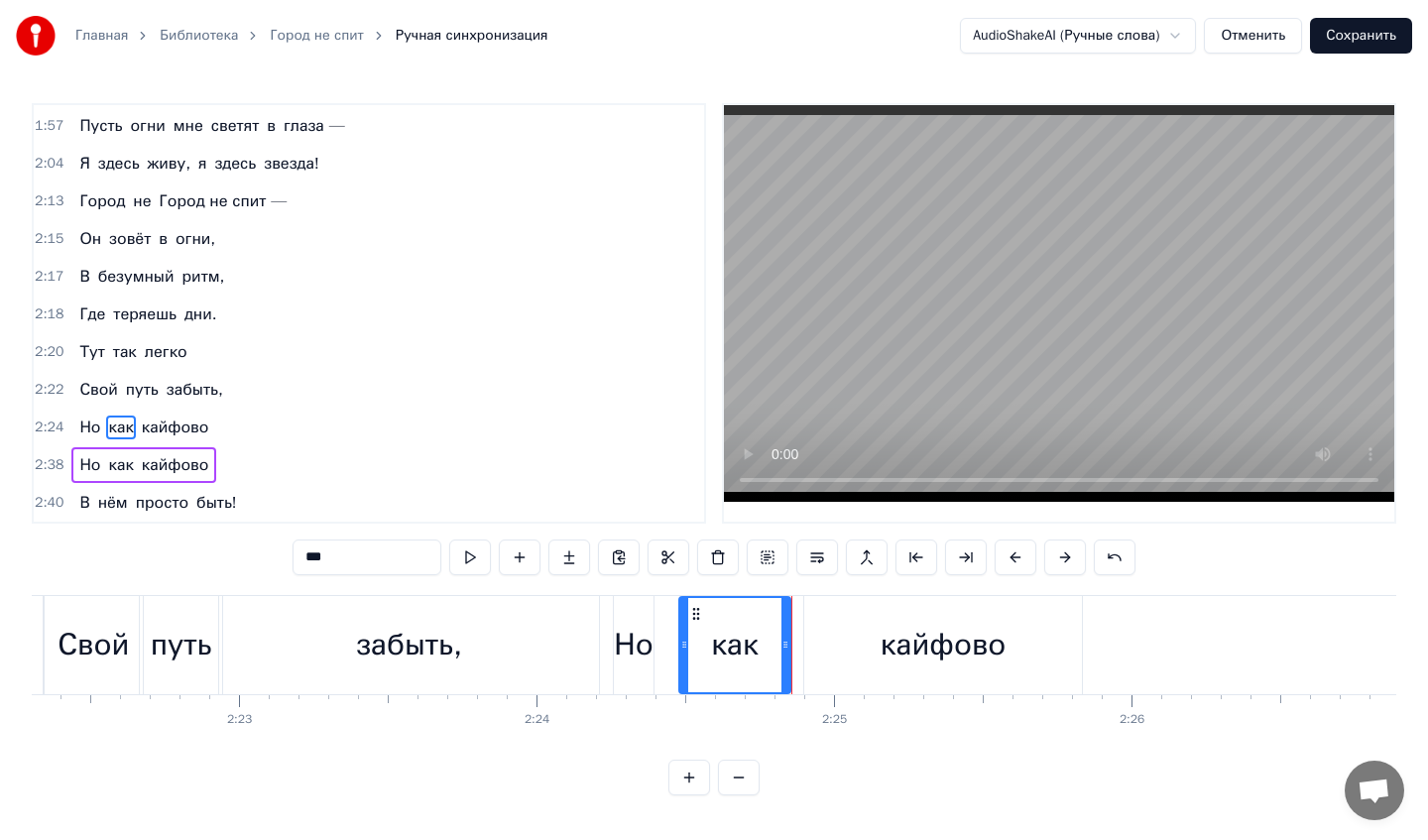 click on "кайфово" at bounding box center (943, 645) 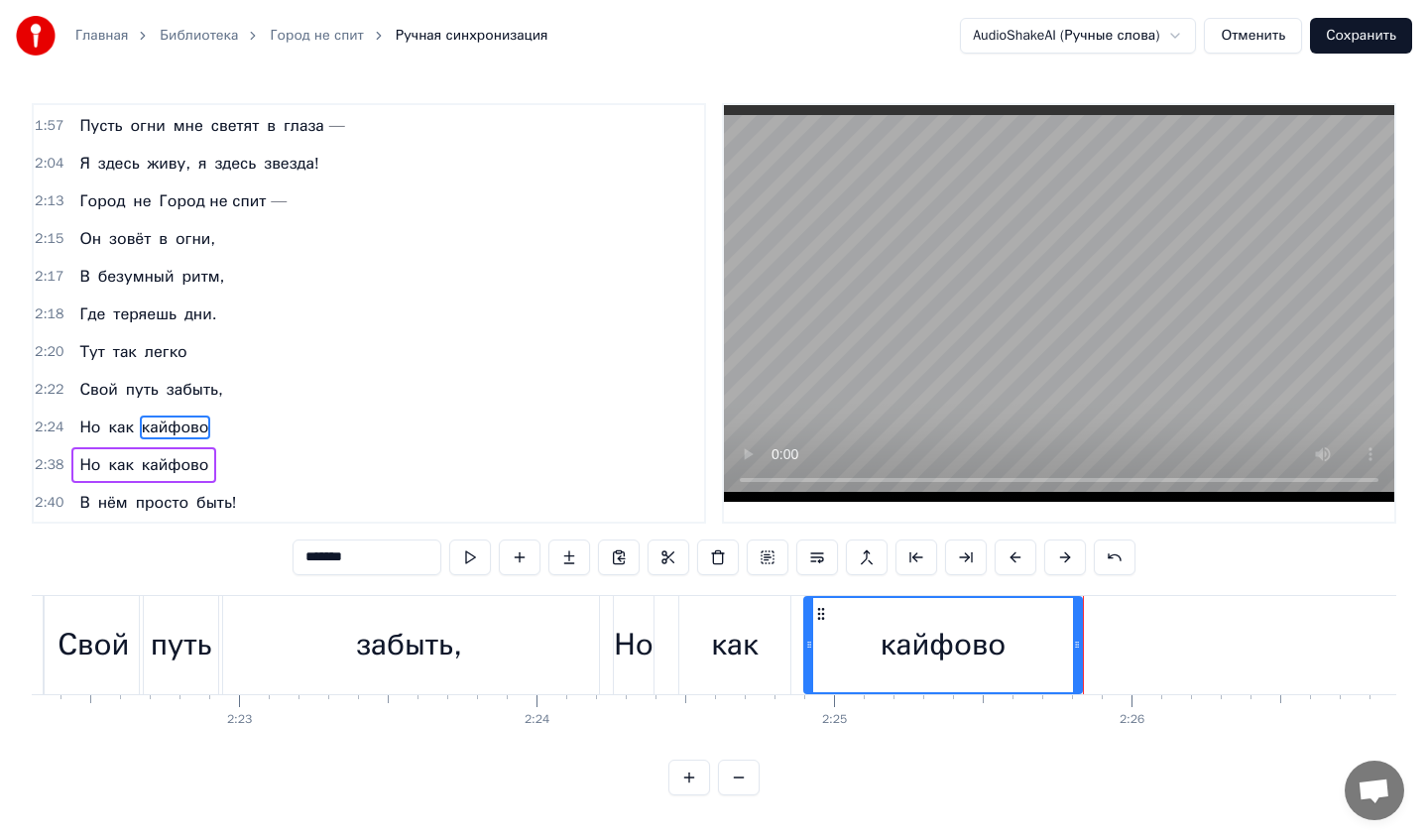 click on "В нём просто быть!" at bounding box center (158, 503) 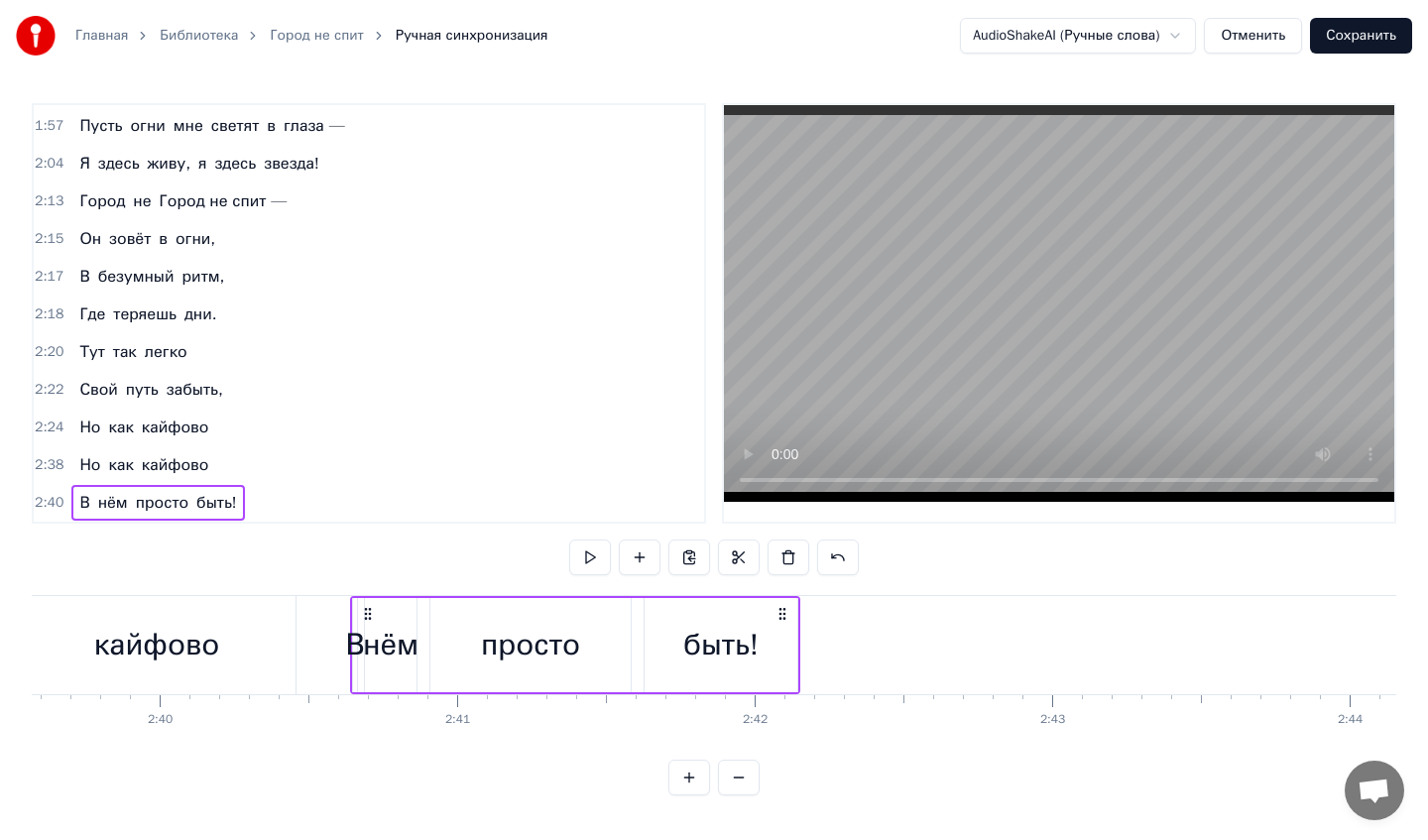 scroll, scrollTop: 0, scrollLeft: 47691, axis: horizontal 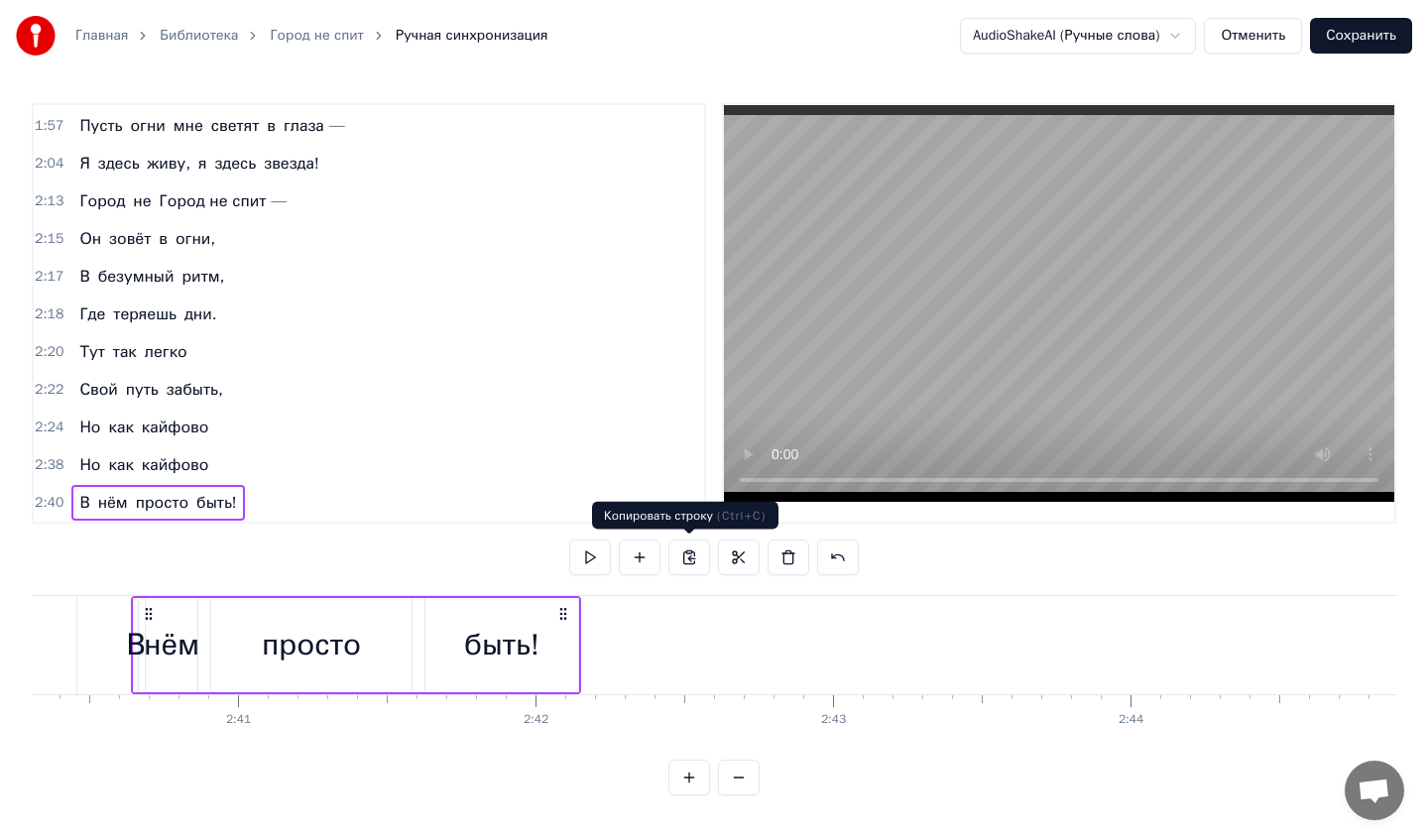 click at bounding box center (689, 557) 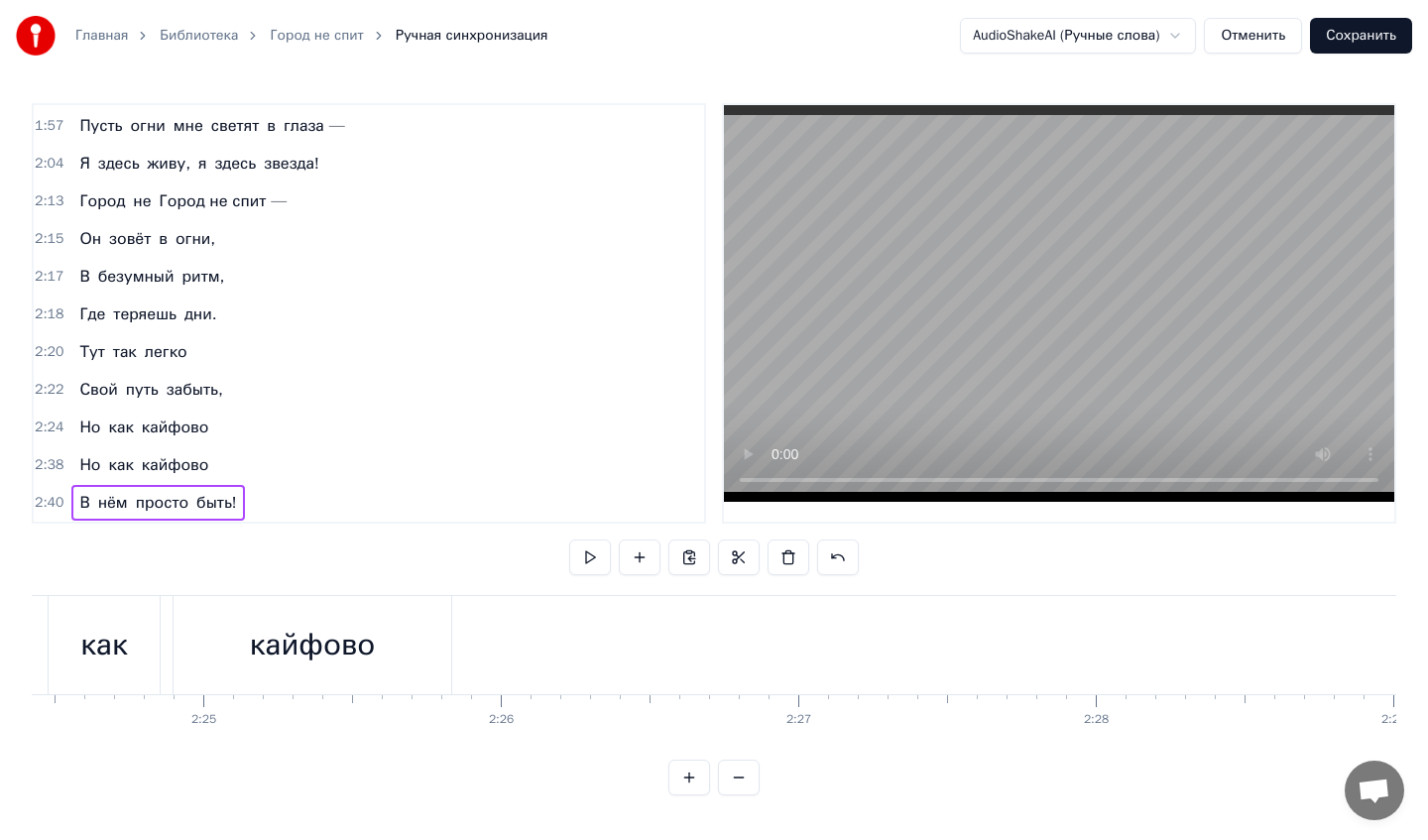 scroll, scrollTop: 0, scrollLeft: 42961, axis: horizontal 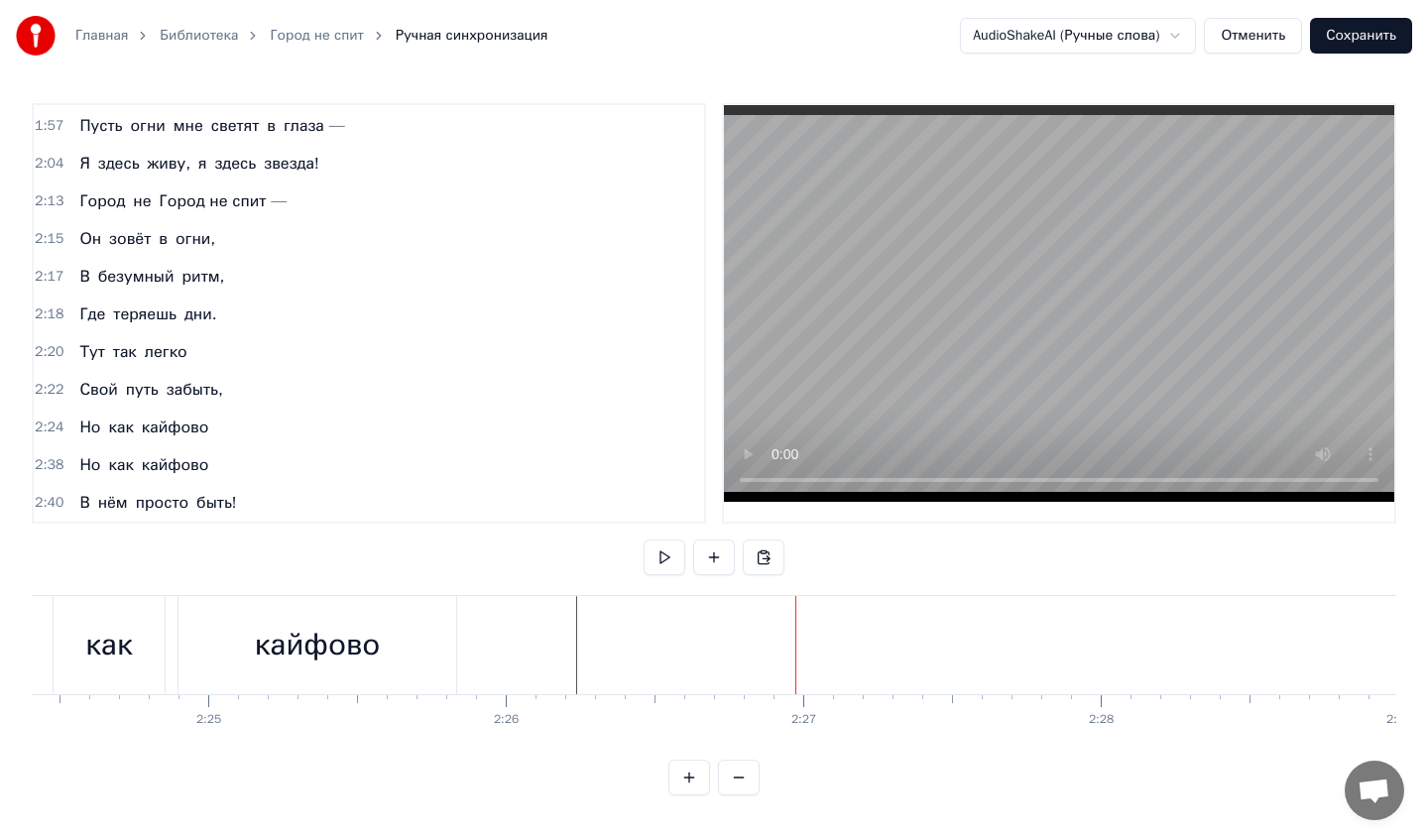 click at bounding box center [-15422, 645] 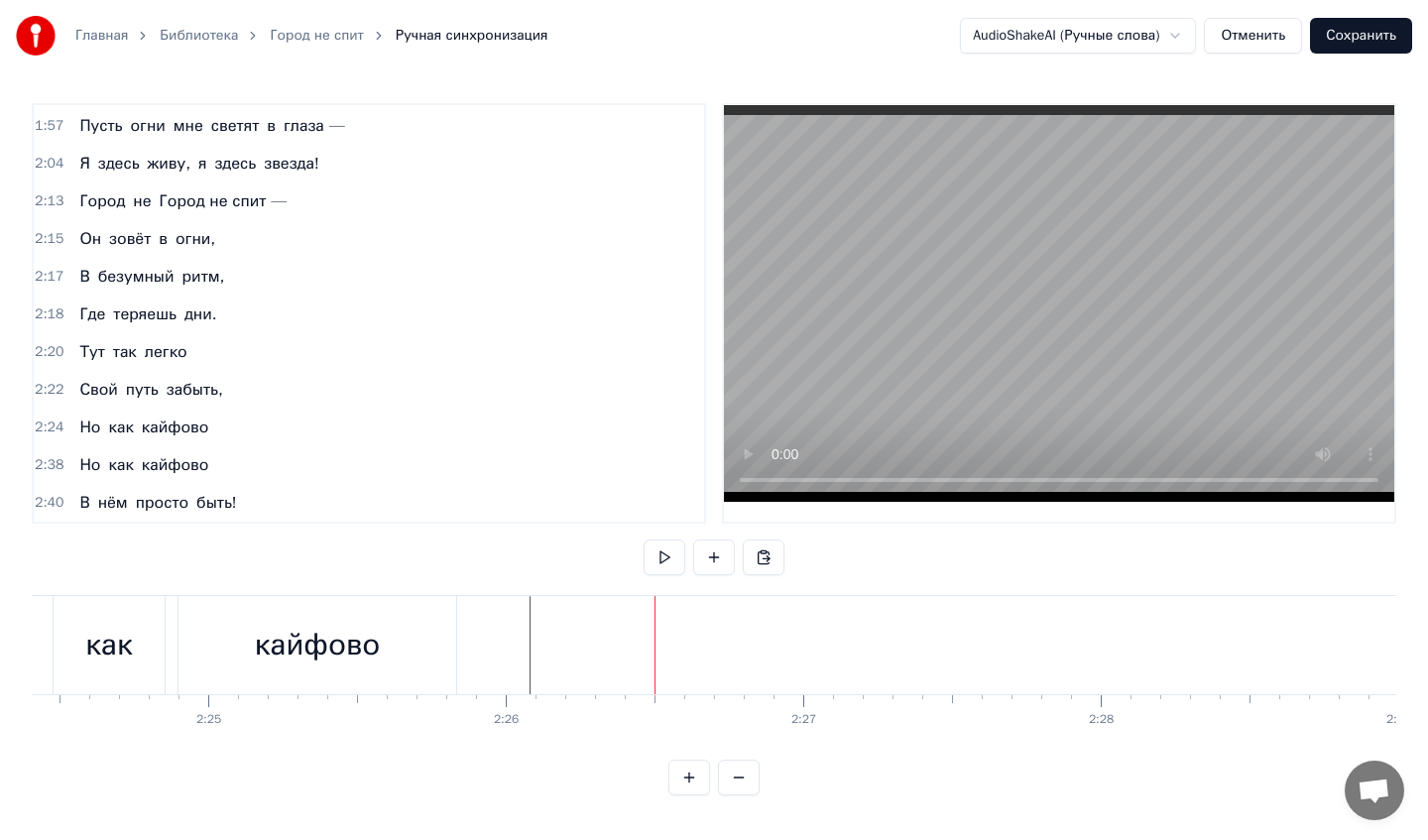 click at bounding box center (-15422, 645) 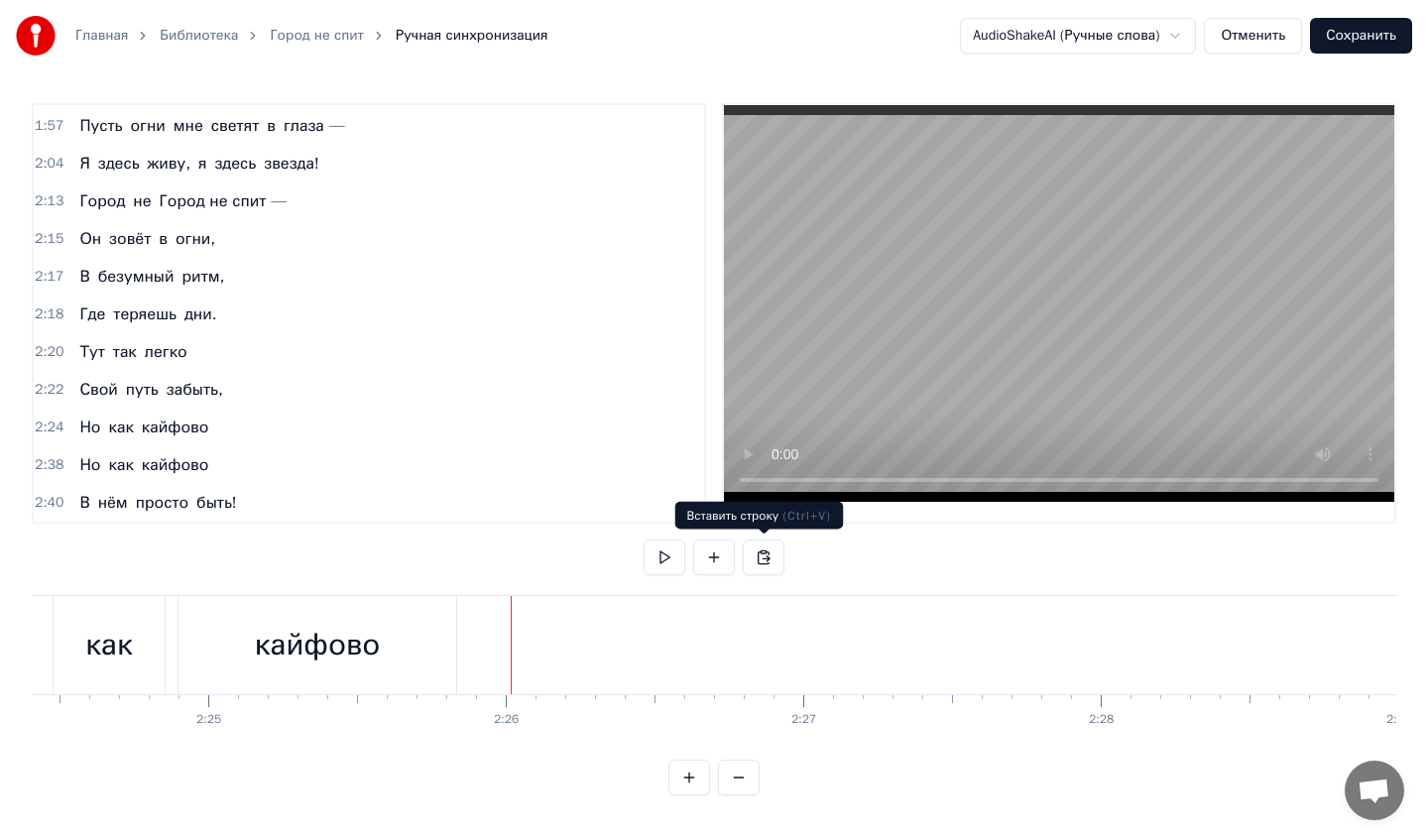 click at bounding box center [764, 557] 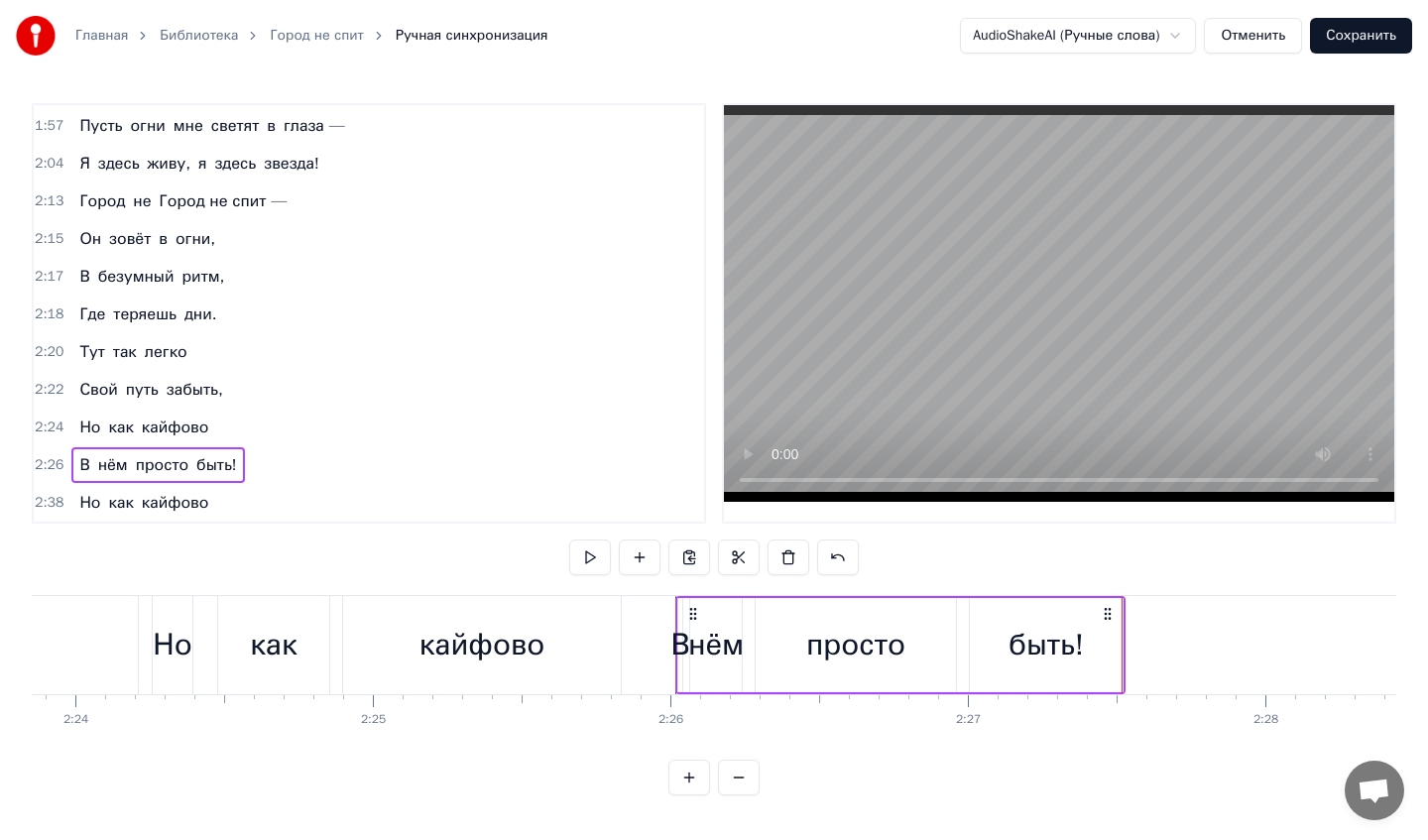 scroll, scrollTop: 0, scrollLeft: 42791, axis: horizontal 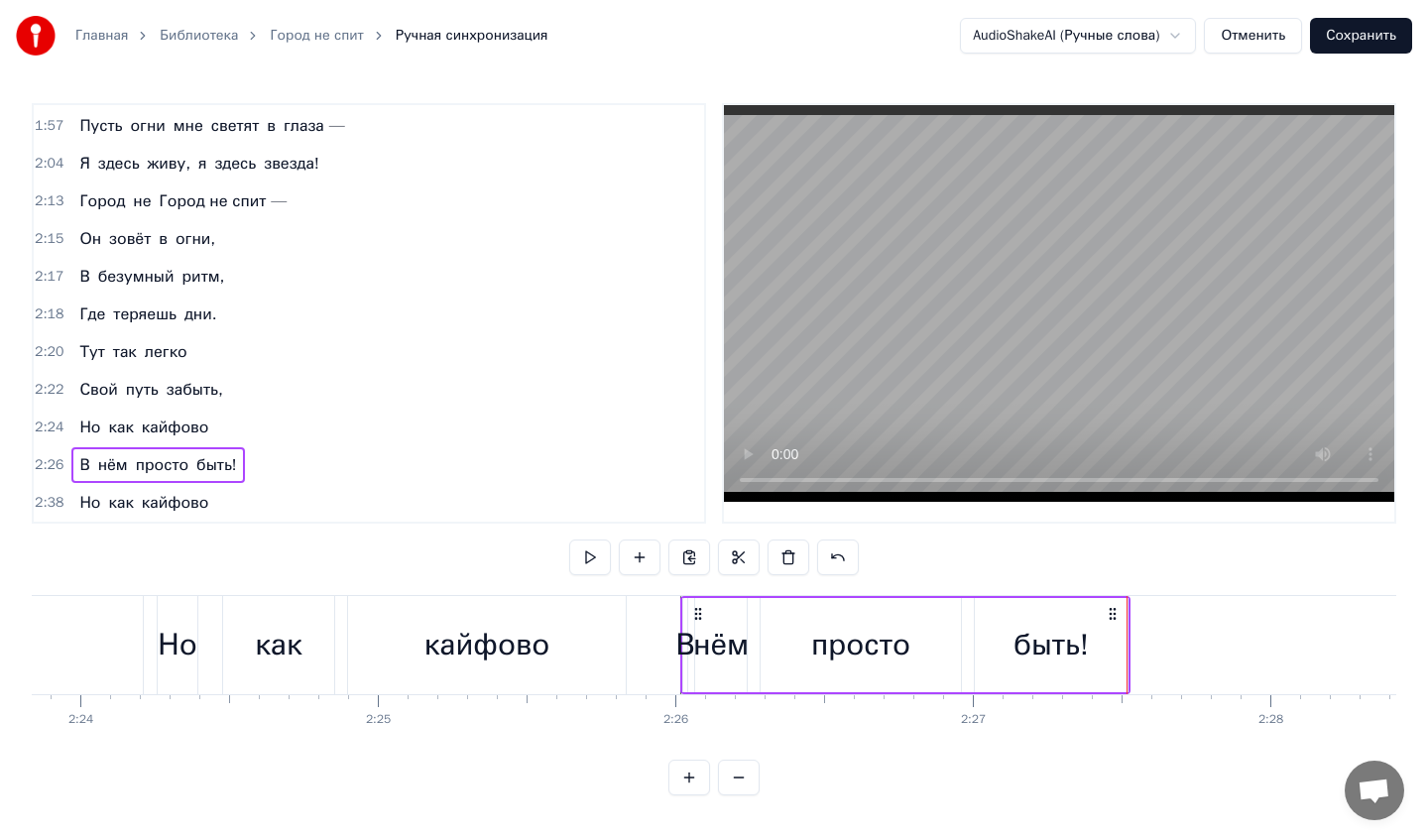 click on "Город не спит —" at bounding box center [182, 201] 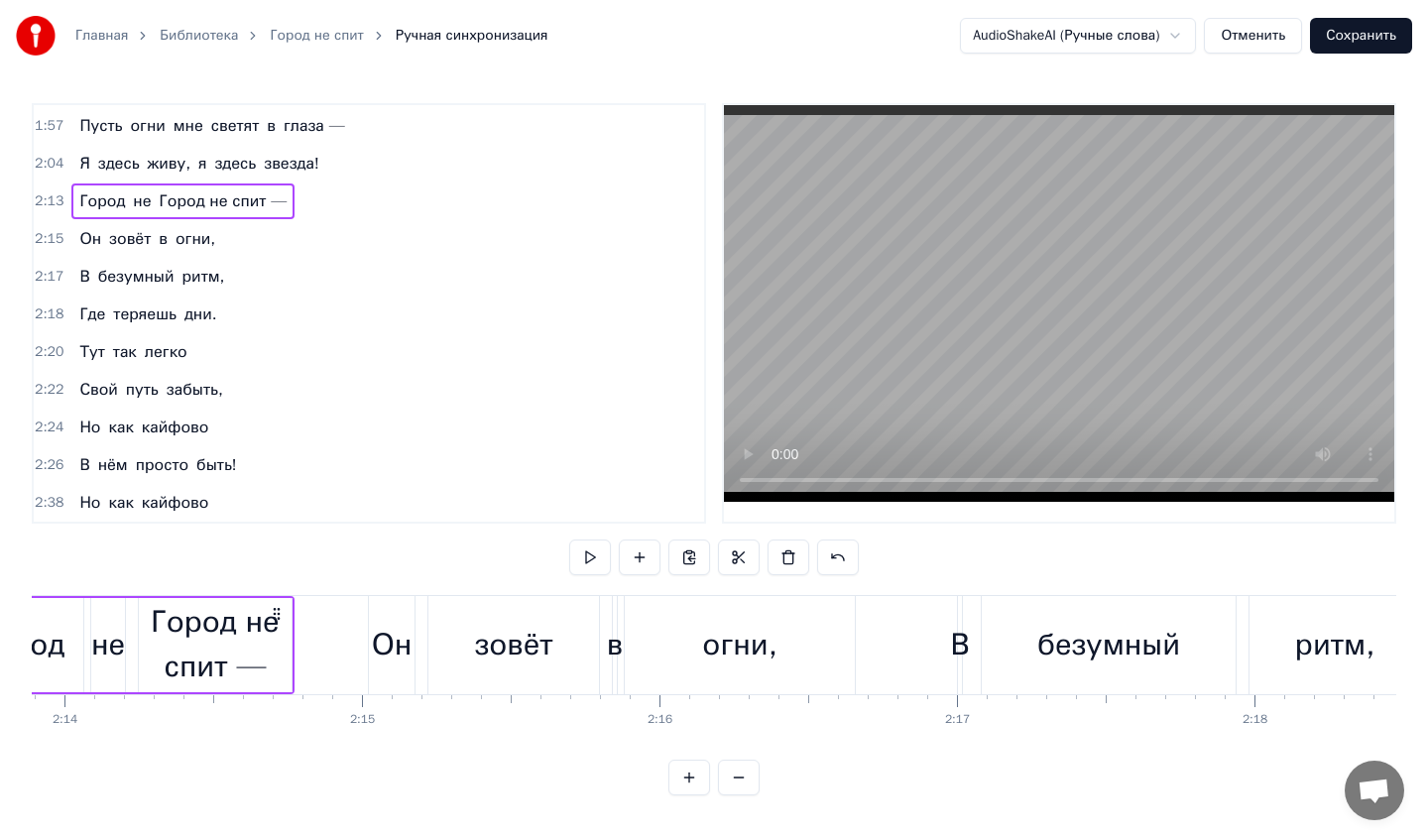 scroll, scrollTop: 0, scrollLeft: 39659, axis: horizontal 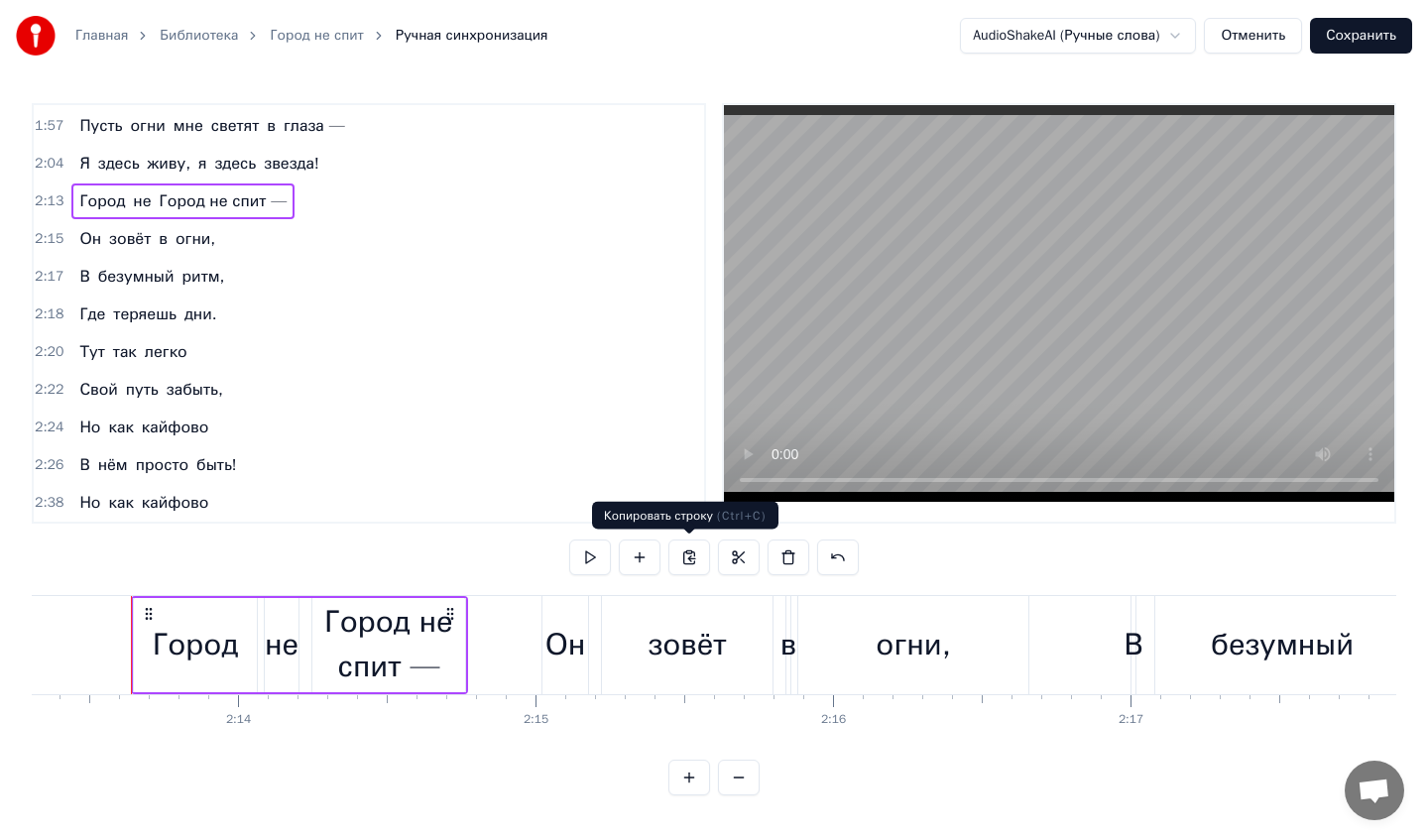 click at bounding box center [689, 557] 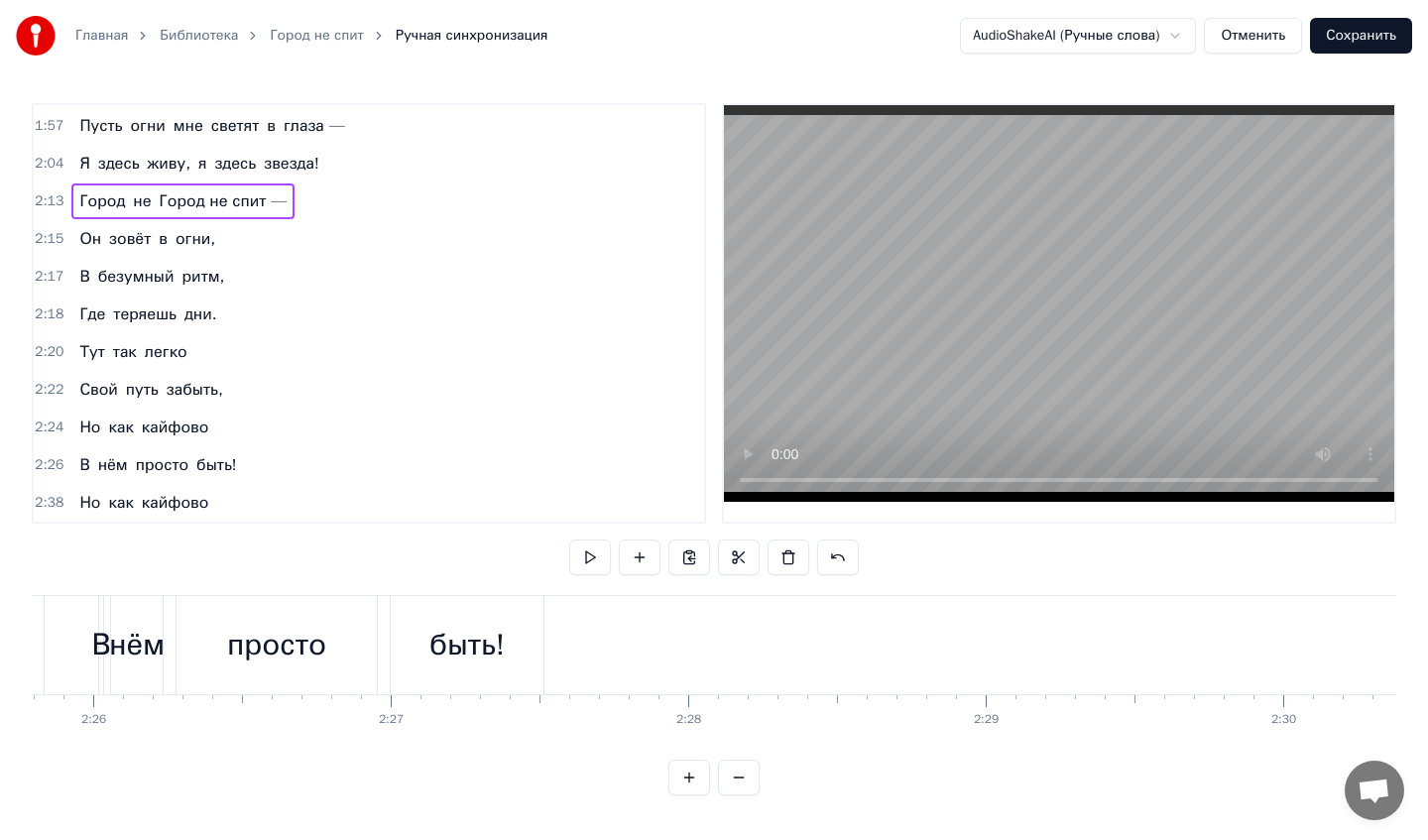 scroll, scrollTop: 0, scrollLeft: 43414, axis: horizontal 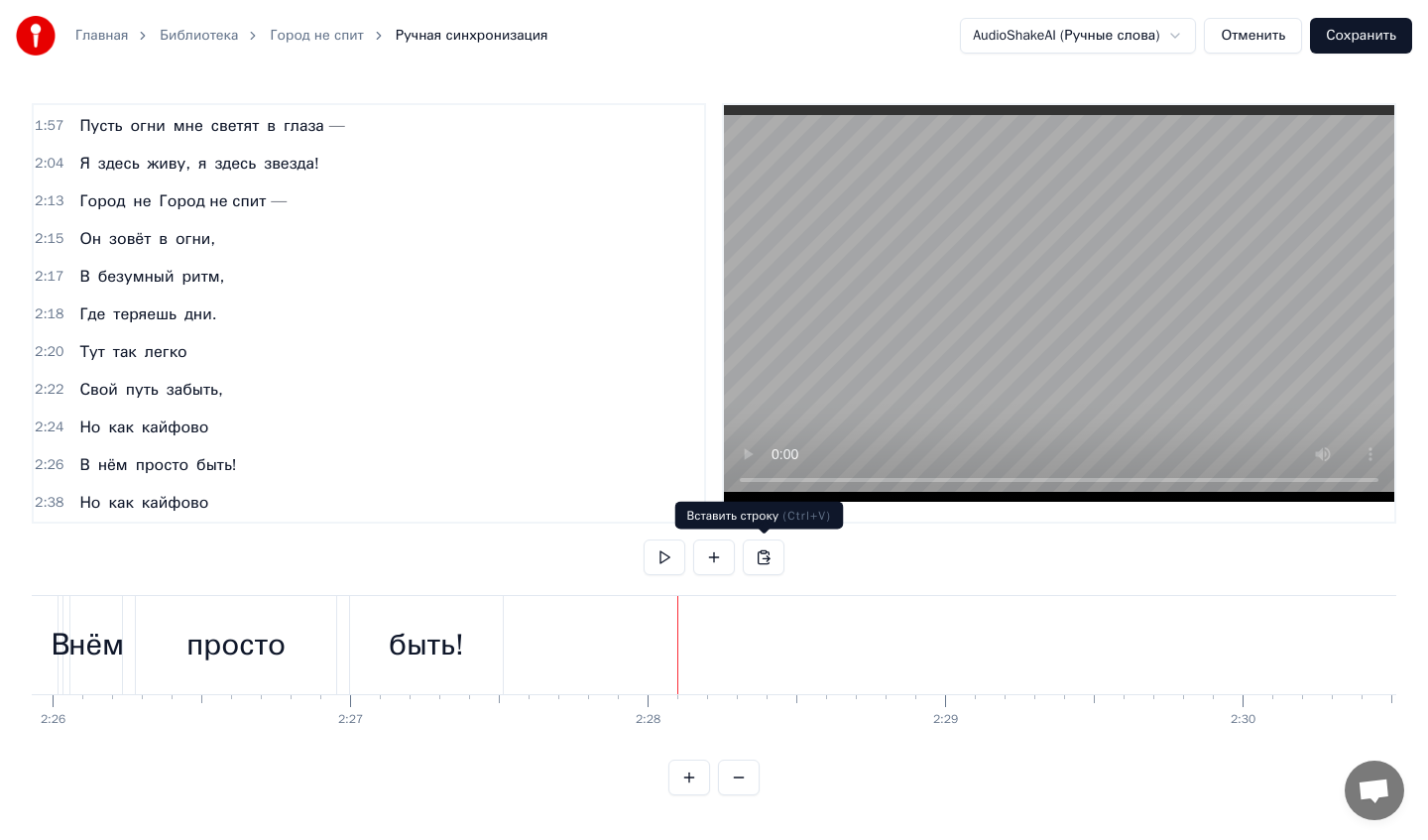 click at bounding box center (764, 557) 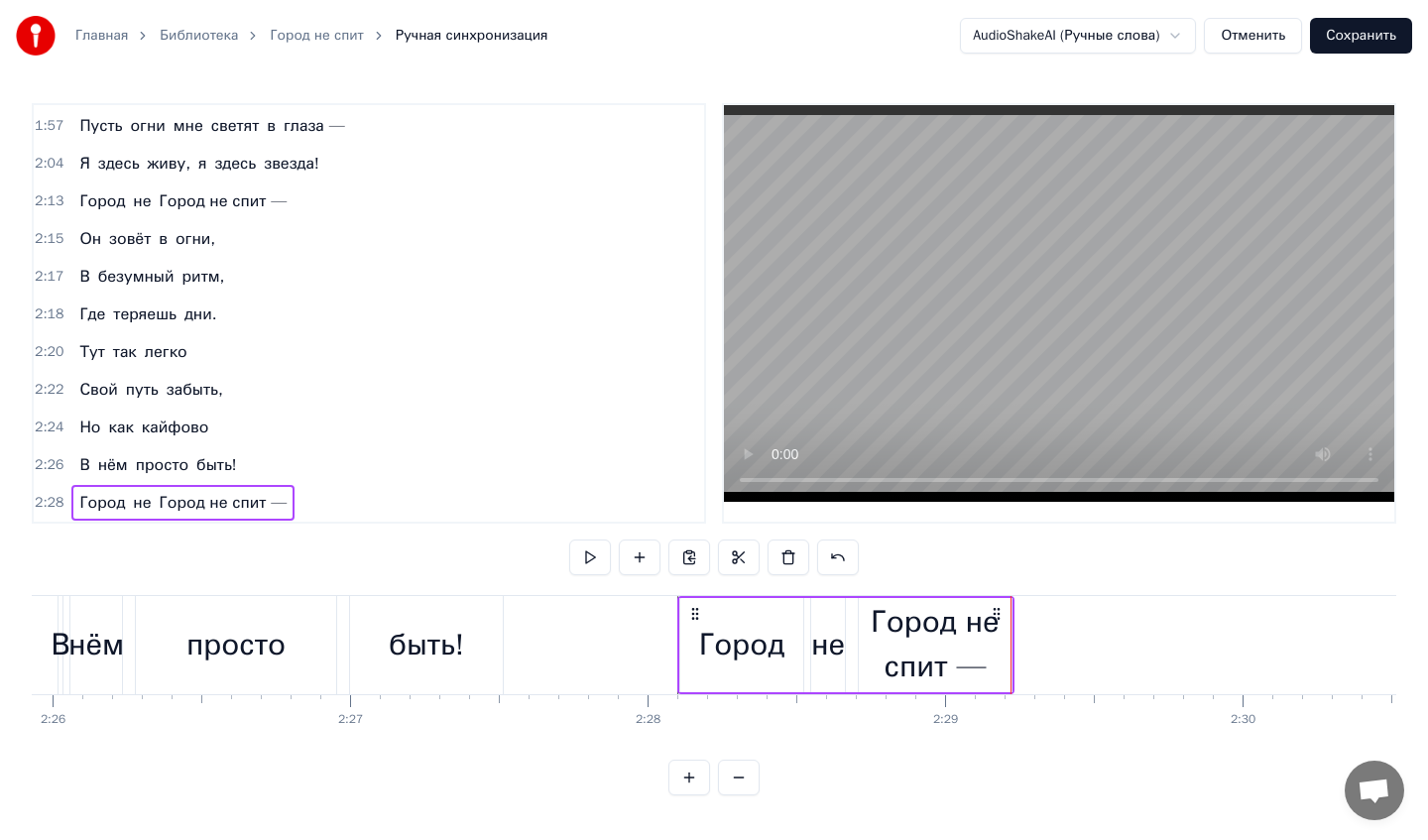 click on "Он зовёт в огни," at bounding box center (147, 239) 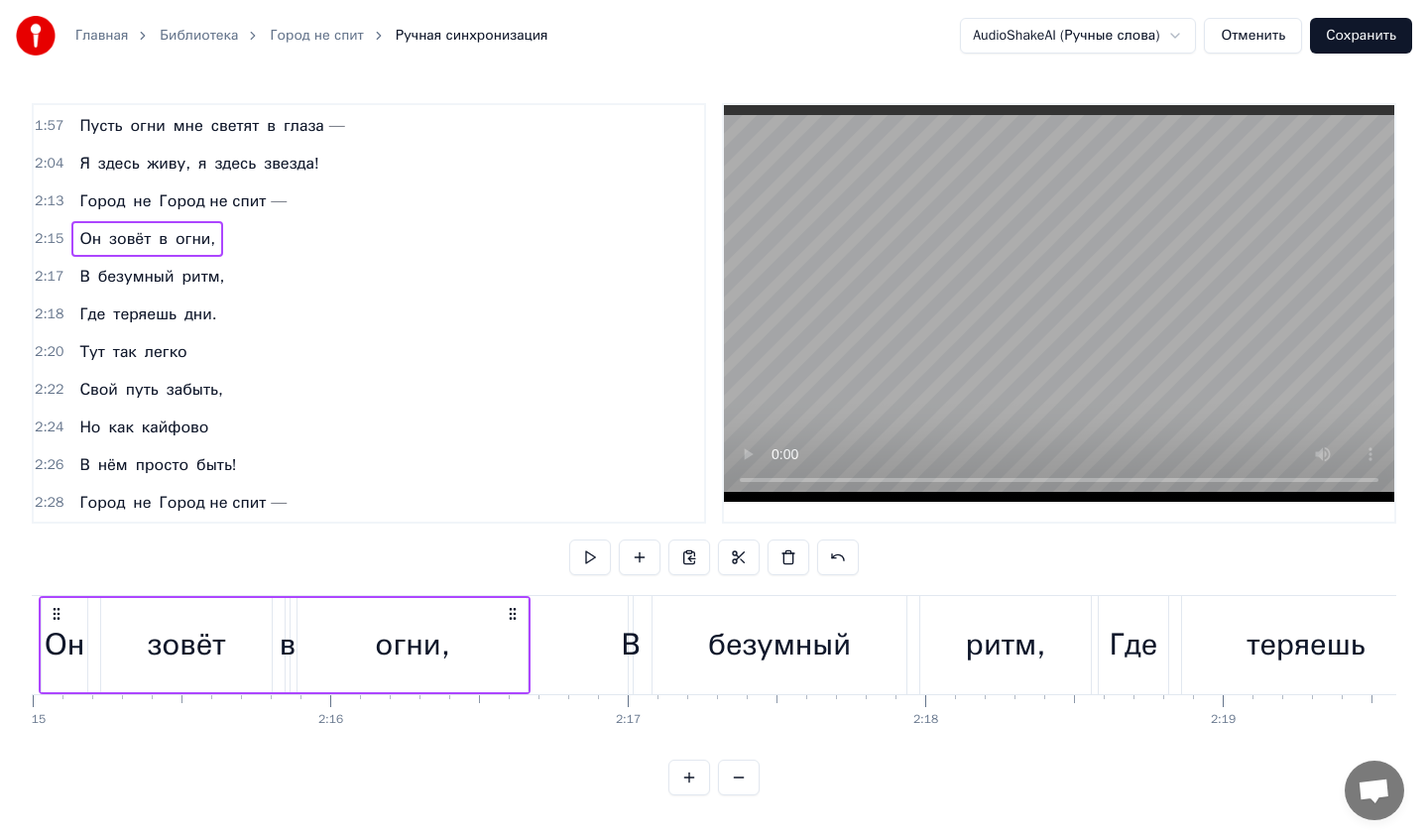 scroll, scrollTop: 0, scrollLeft: 40069, axis: horizontal 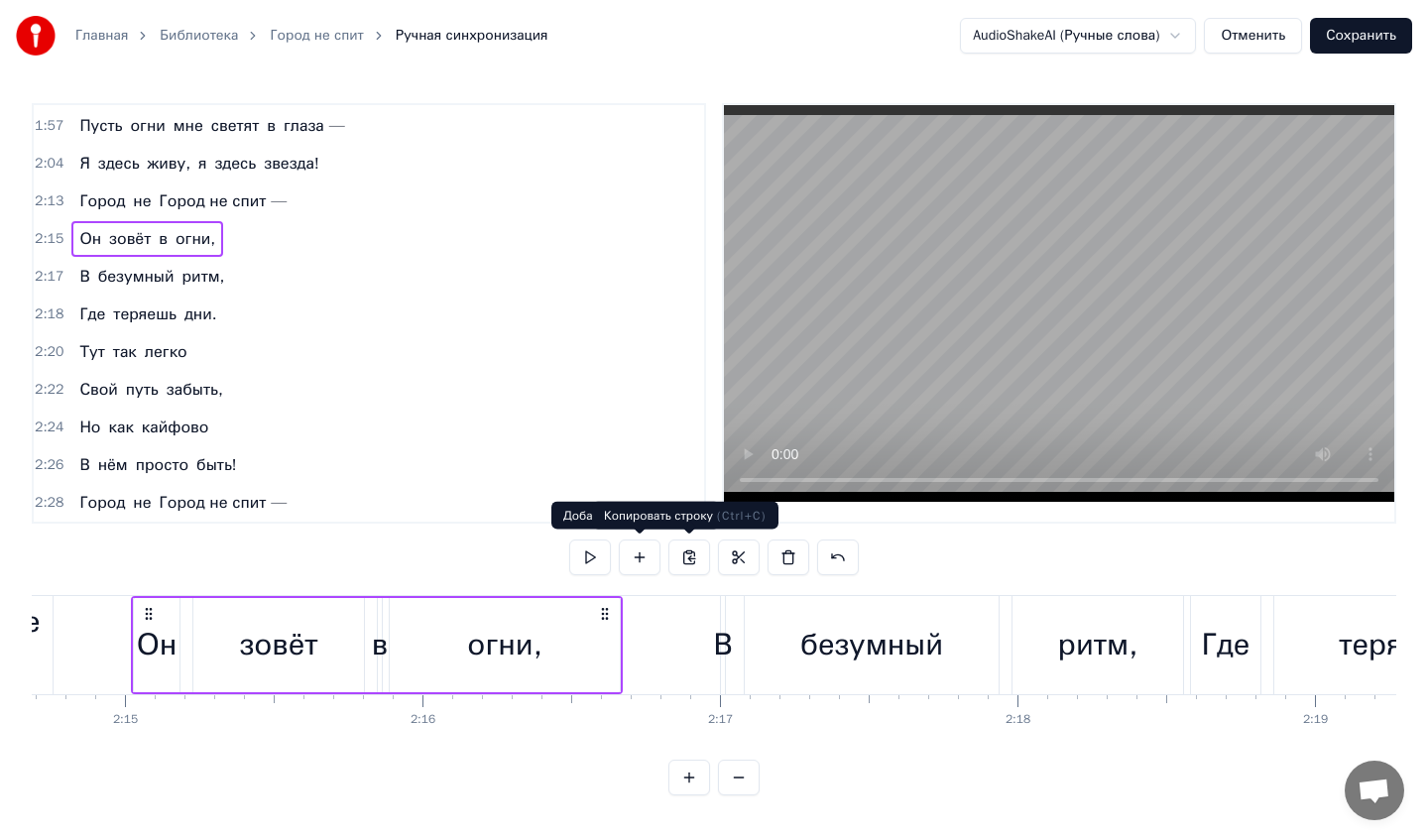click at bounding box center [689, 557] 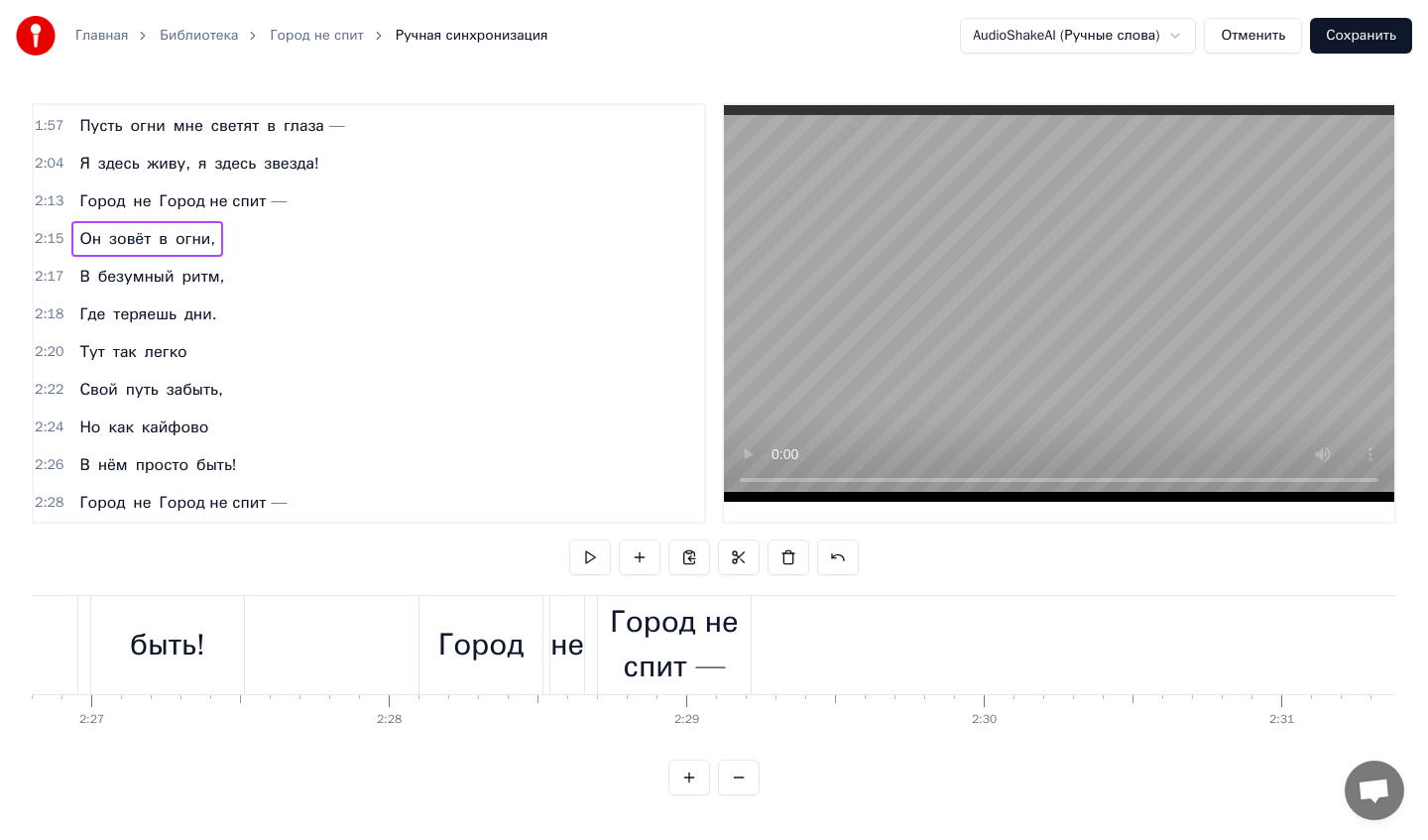 scroll, scrollTop: 0, scrollLeft: 43729, axis: horizontal 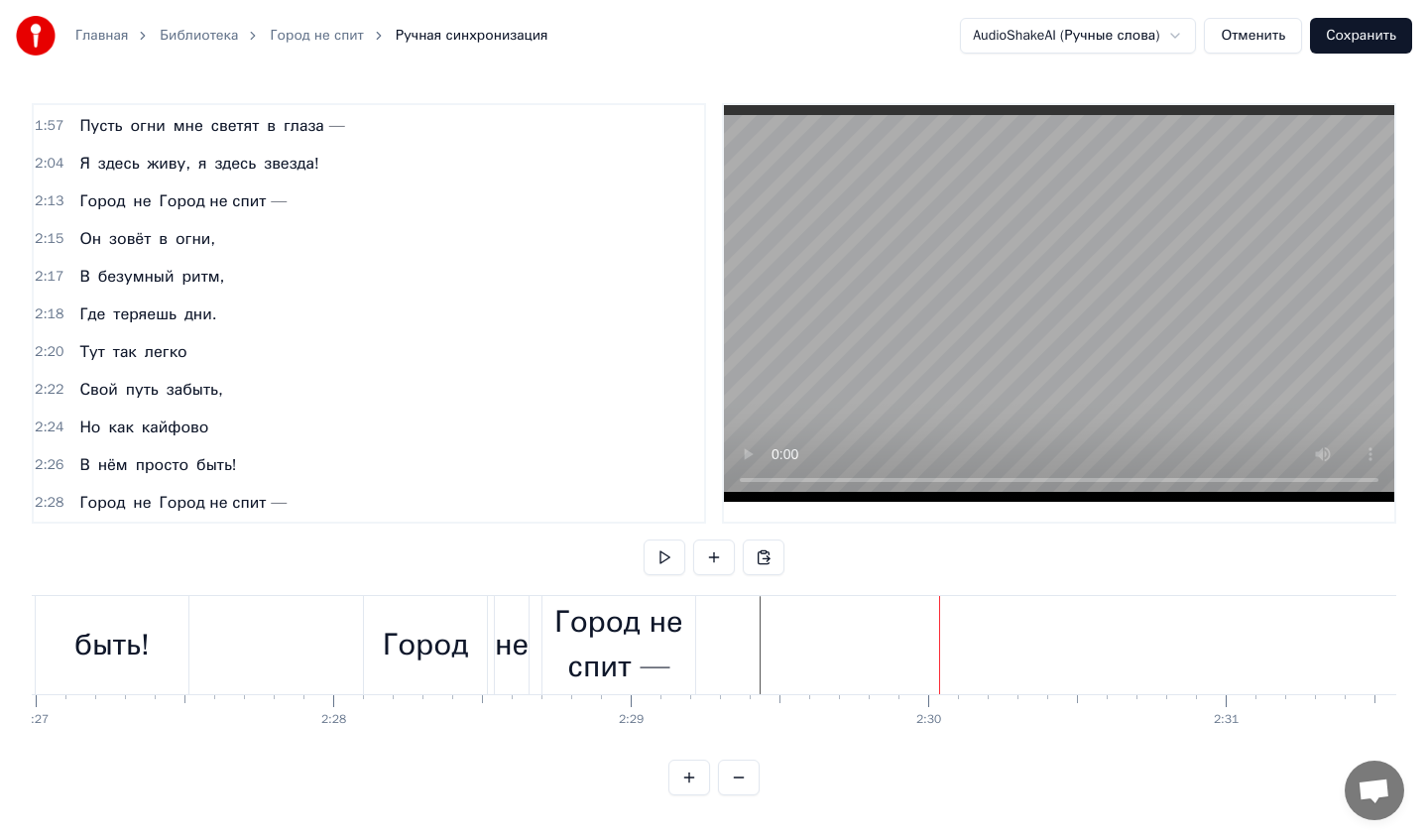 click on "Город не спит —" at bounding box center [619, 645] 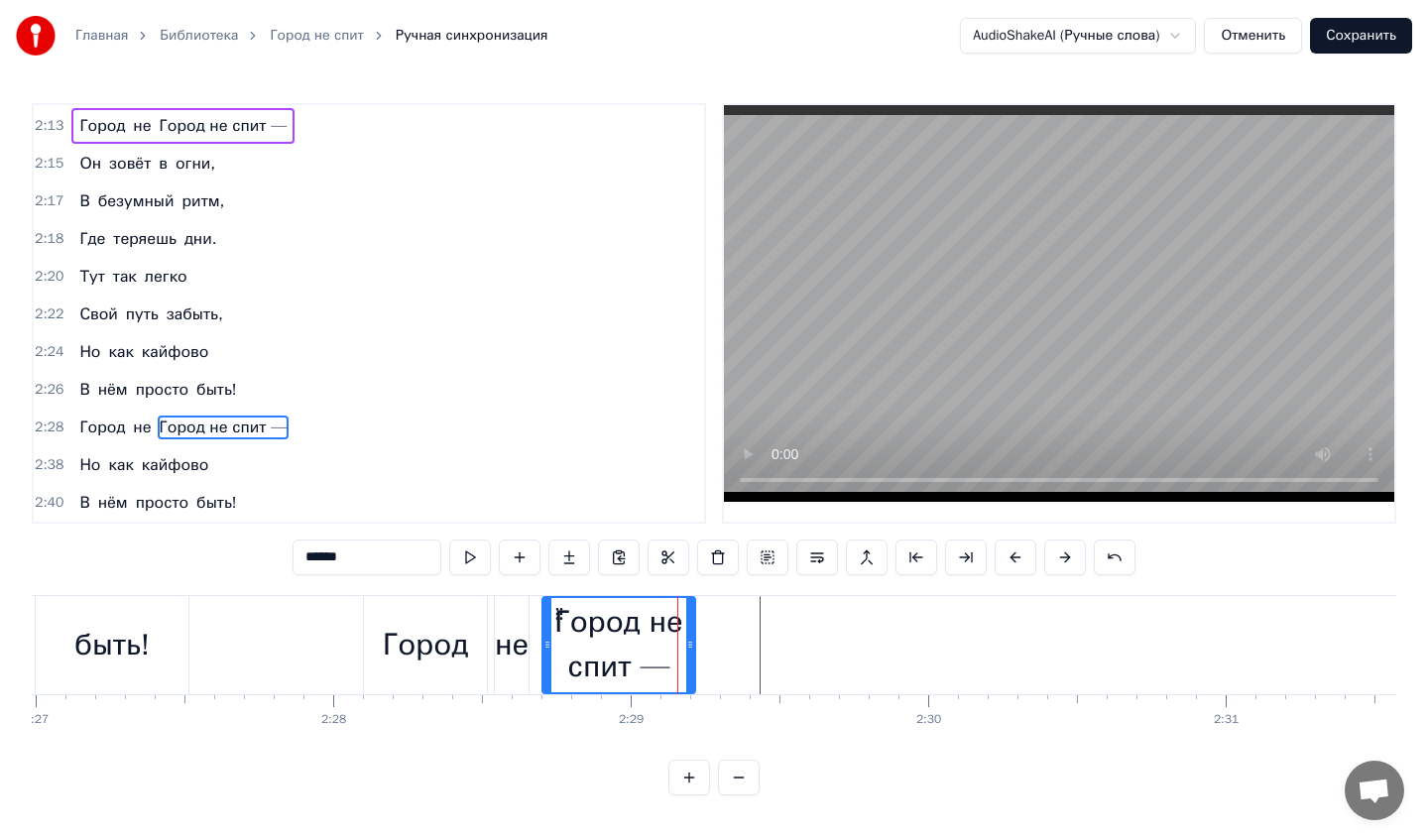 scroll, scrollTop: 1053, scrollLeft: 0, axis: vertical 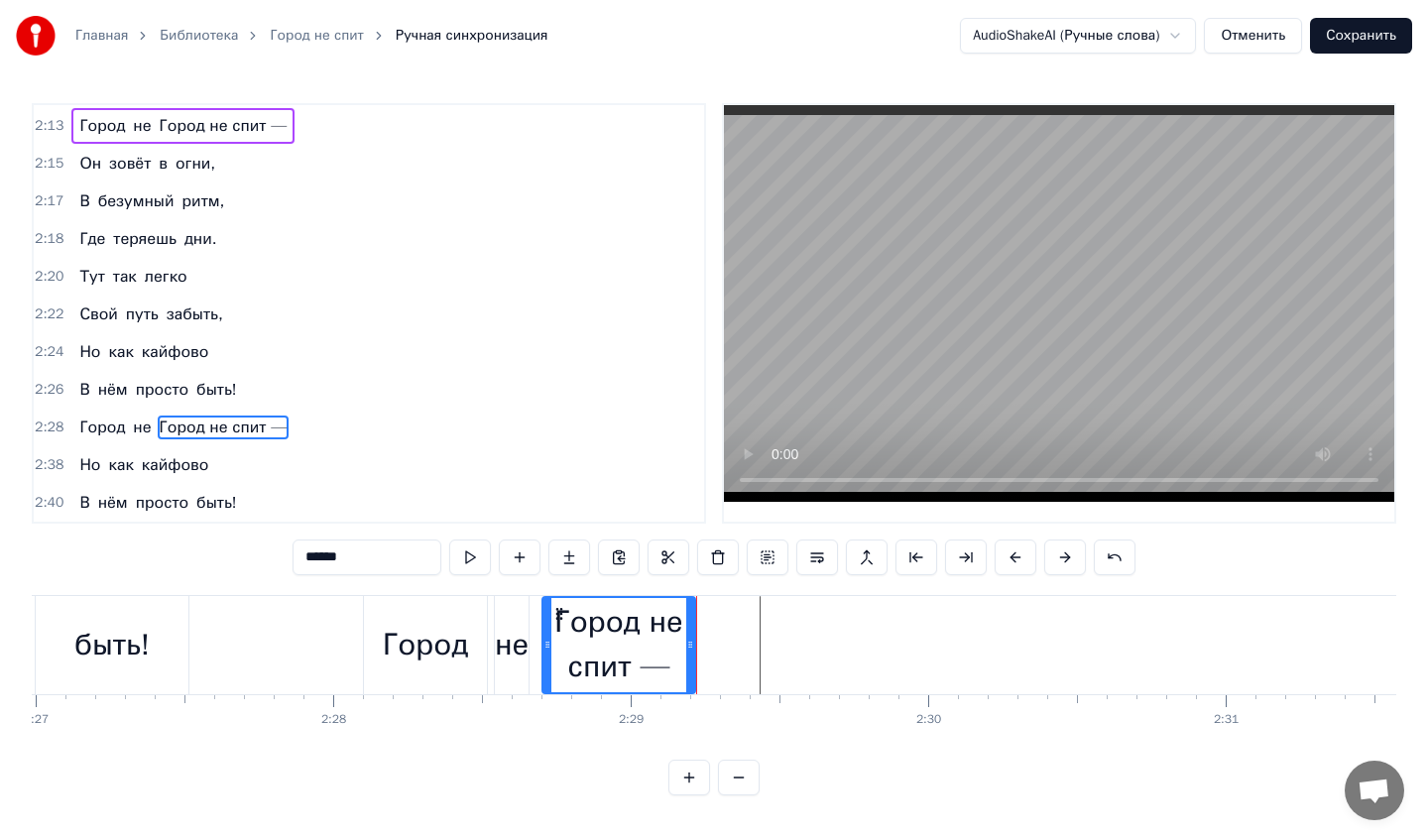 click at bounding box center [-16190, 645] 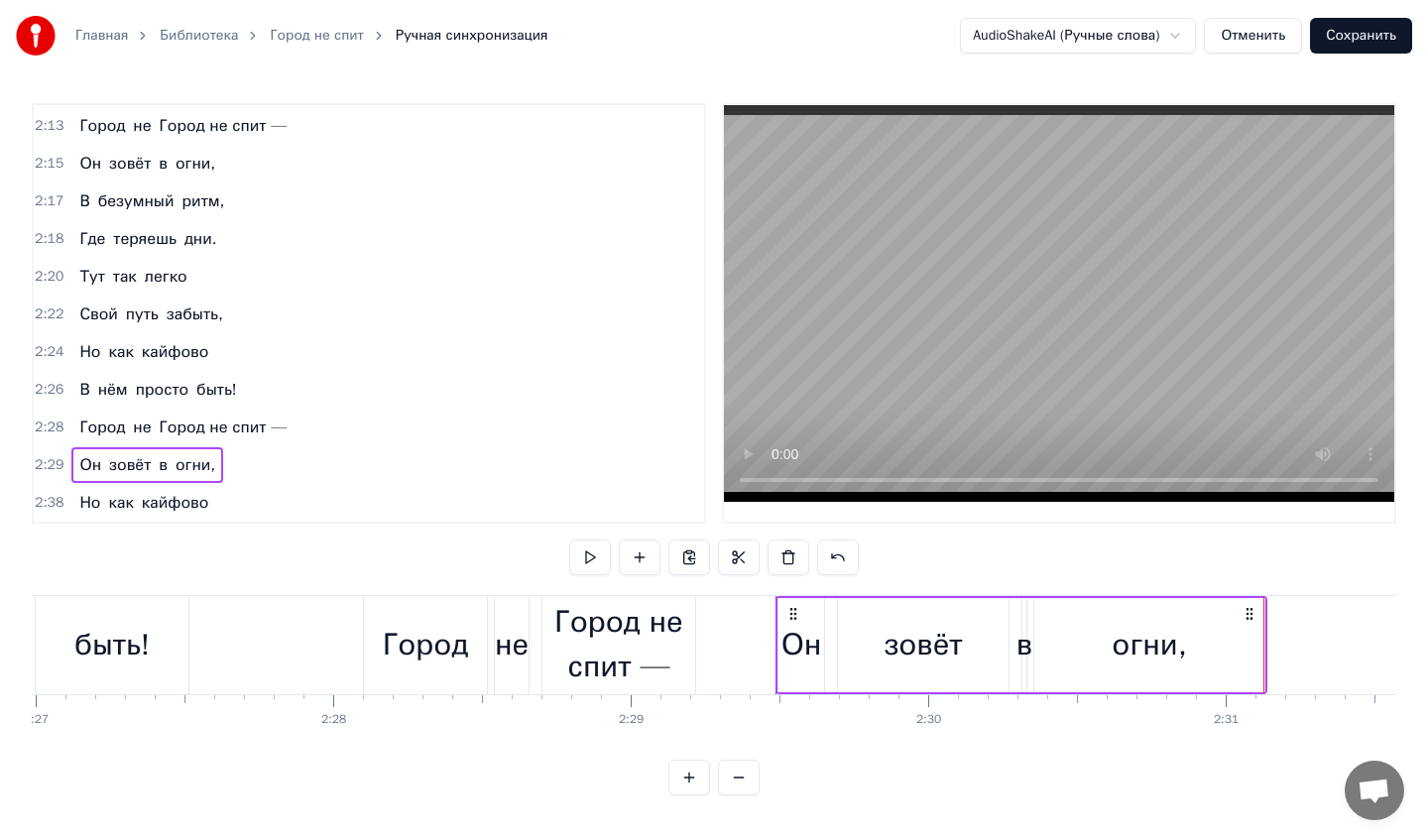 click on "В безумный ритм," at bounding box center (152, 201) 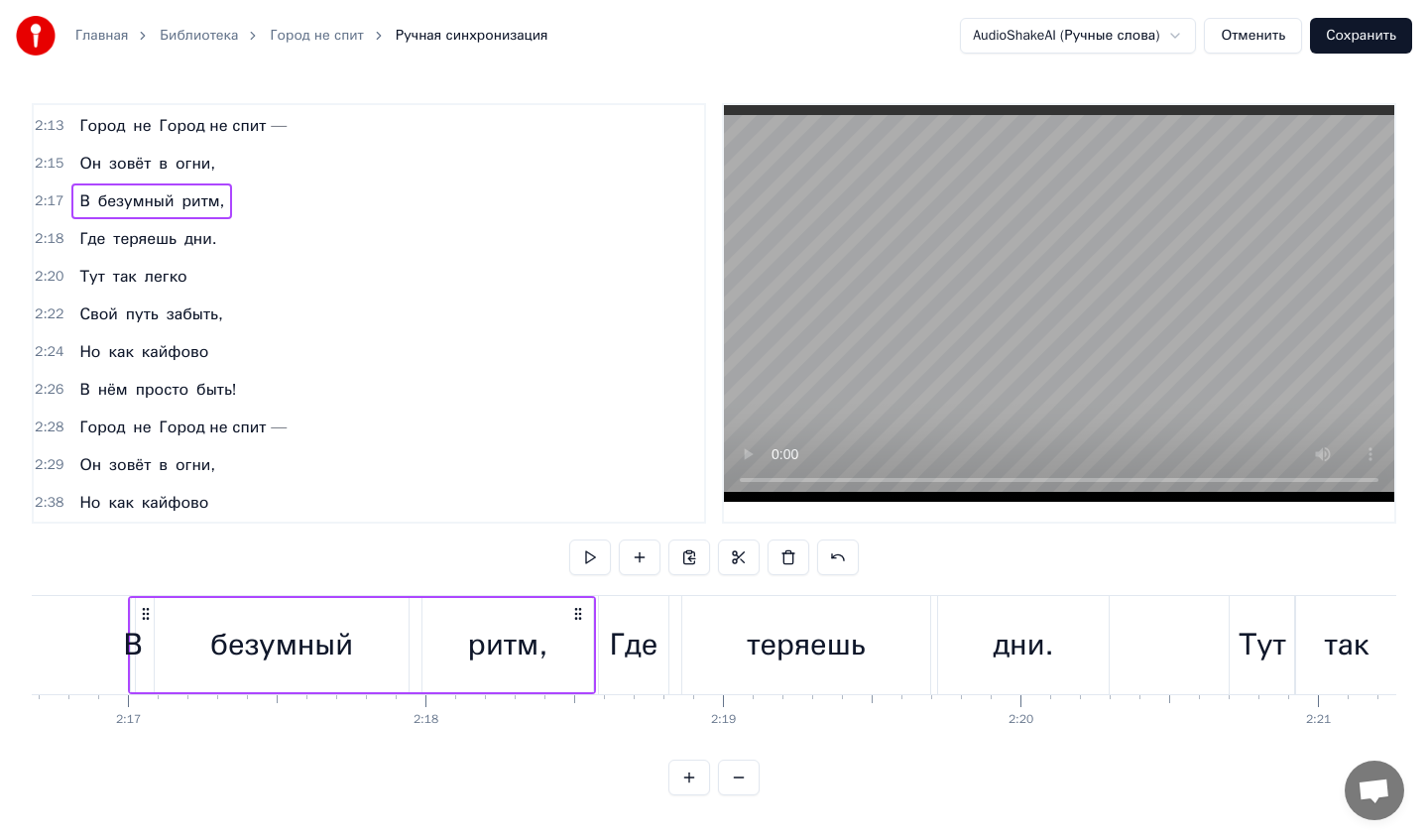 scroll, scrollTop: 0, scrollLeft: 40658, axis: horizontal 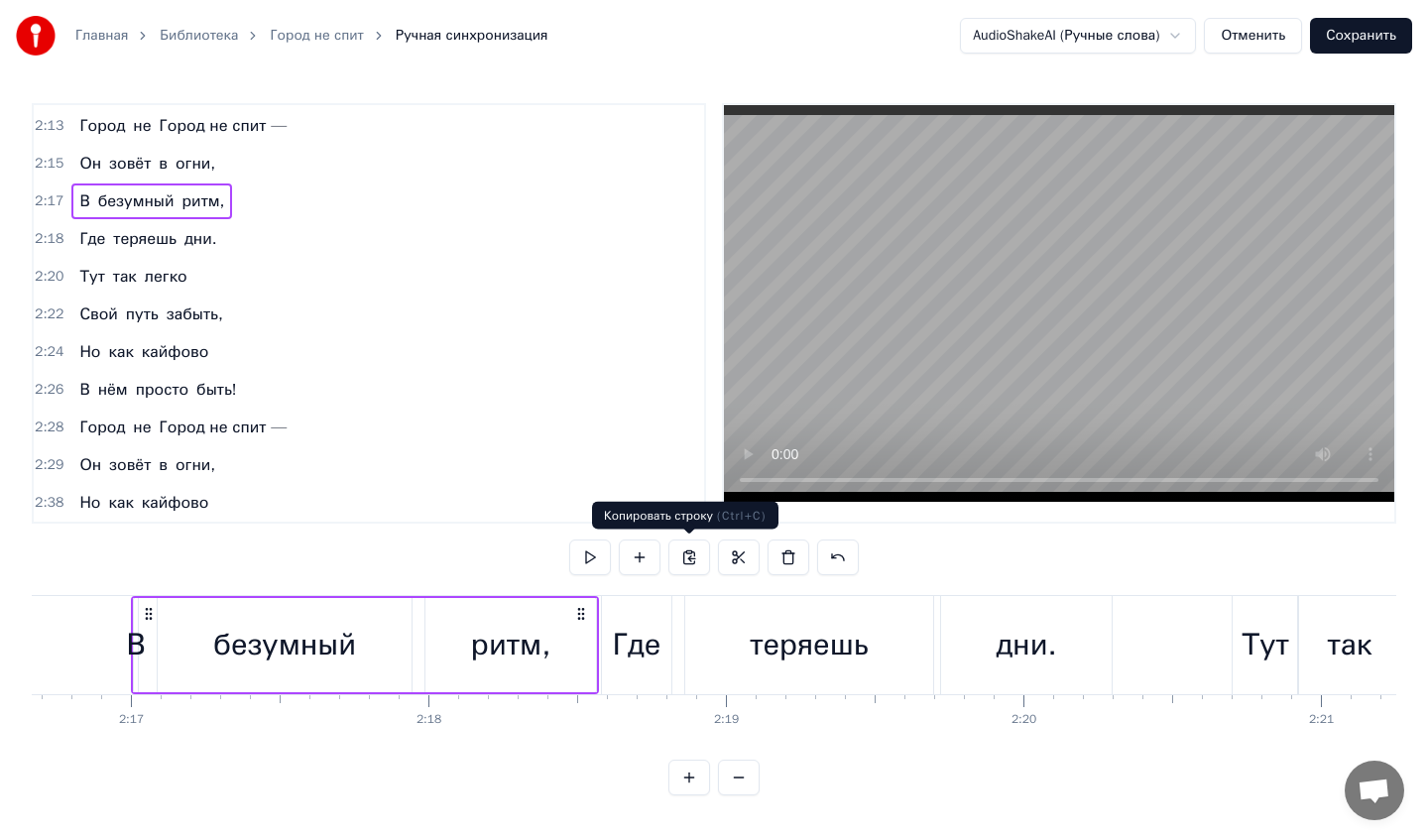 click at bounding box center (689, 557) 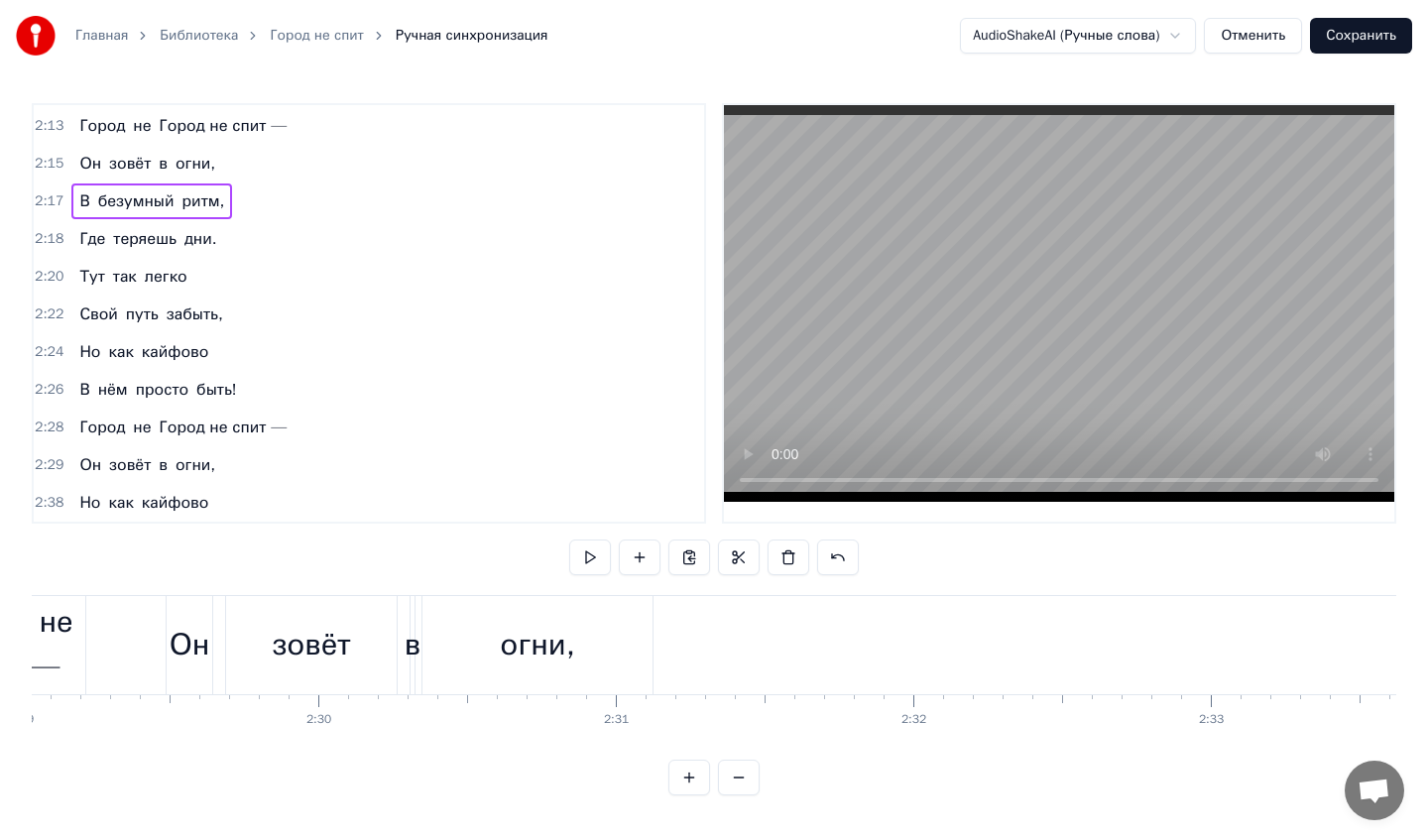 scroll, scrollTop: 0, scrollLeft: 44423, axis: horizontal 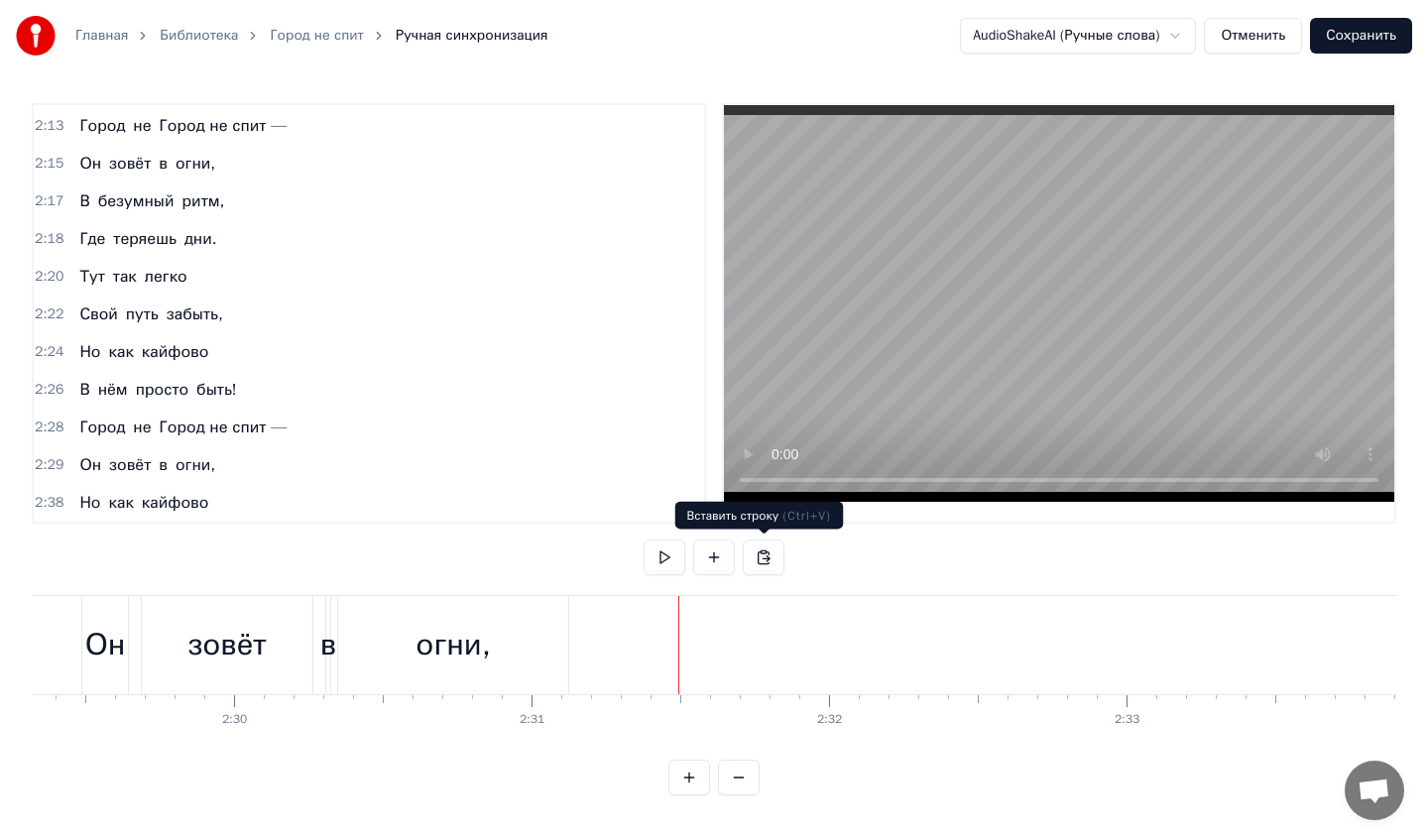 click at bounding box center (764, 557) 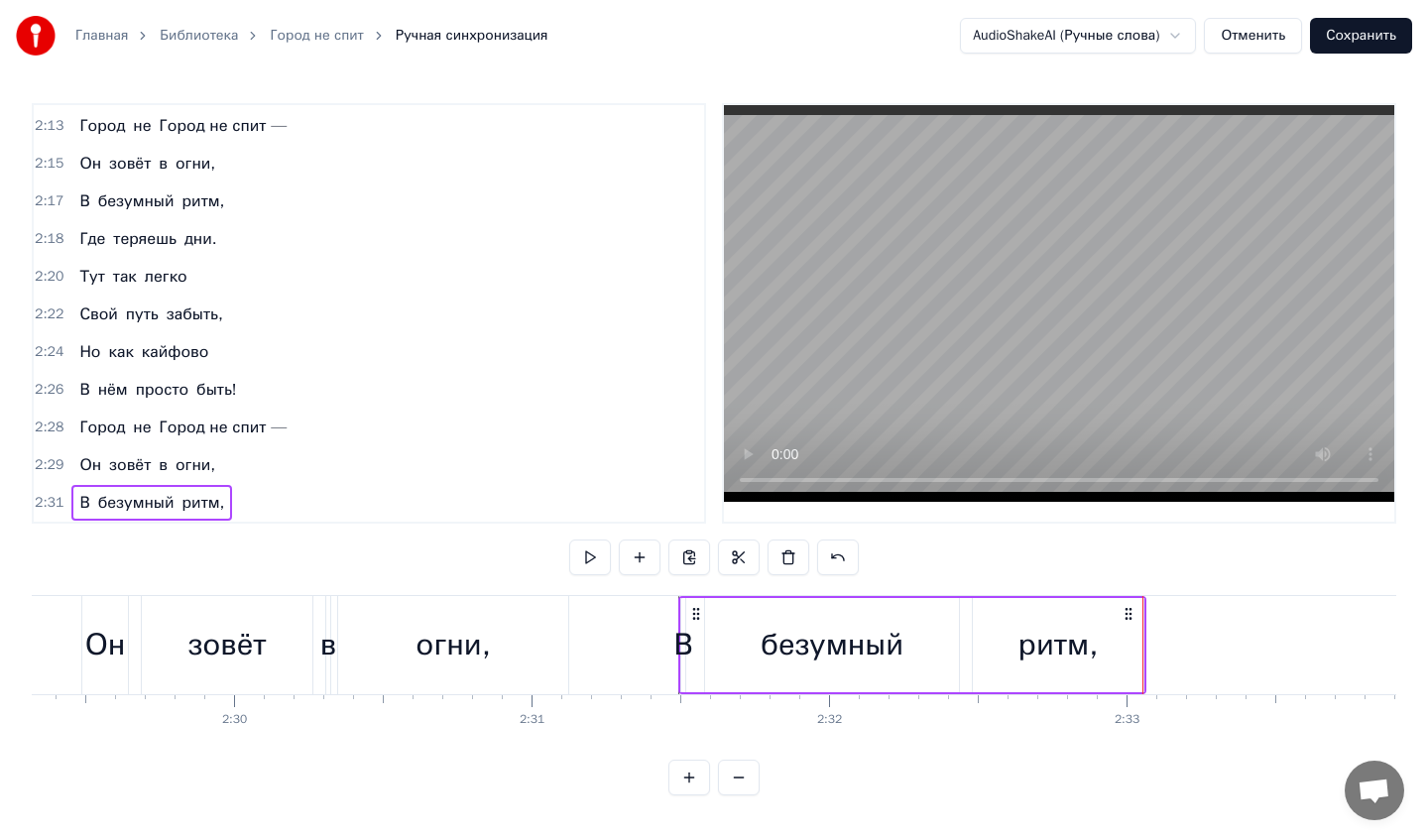 click on "Где теряешь дни." at bounding box center (148, 239) 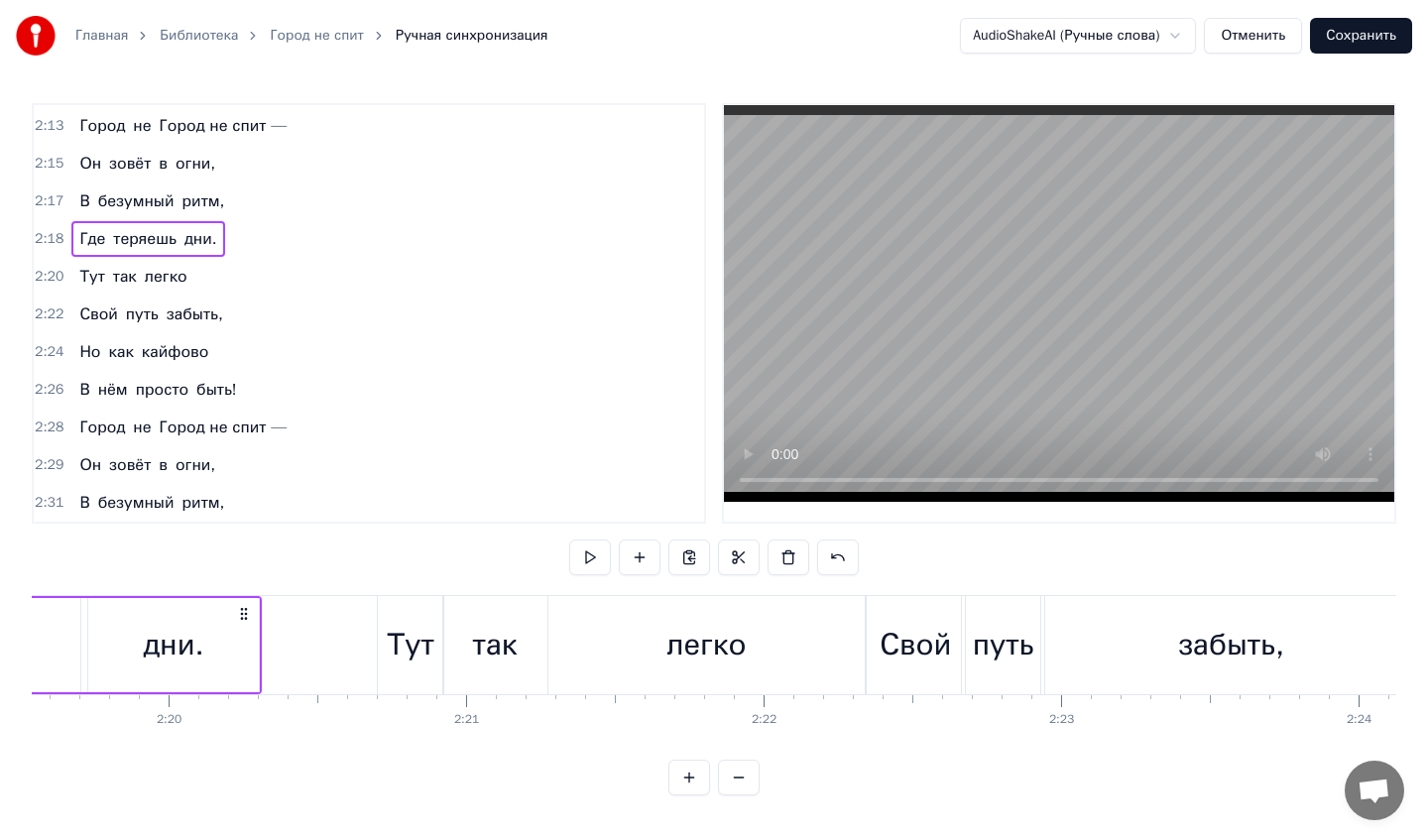 scroll, scrollTop: 0, scrollLeft: 41128, axis: horizontal 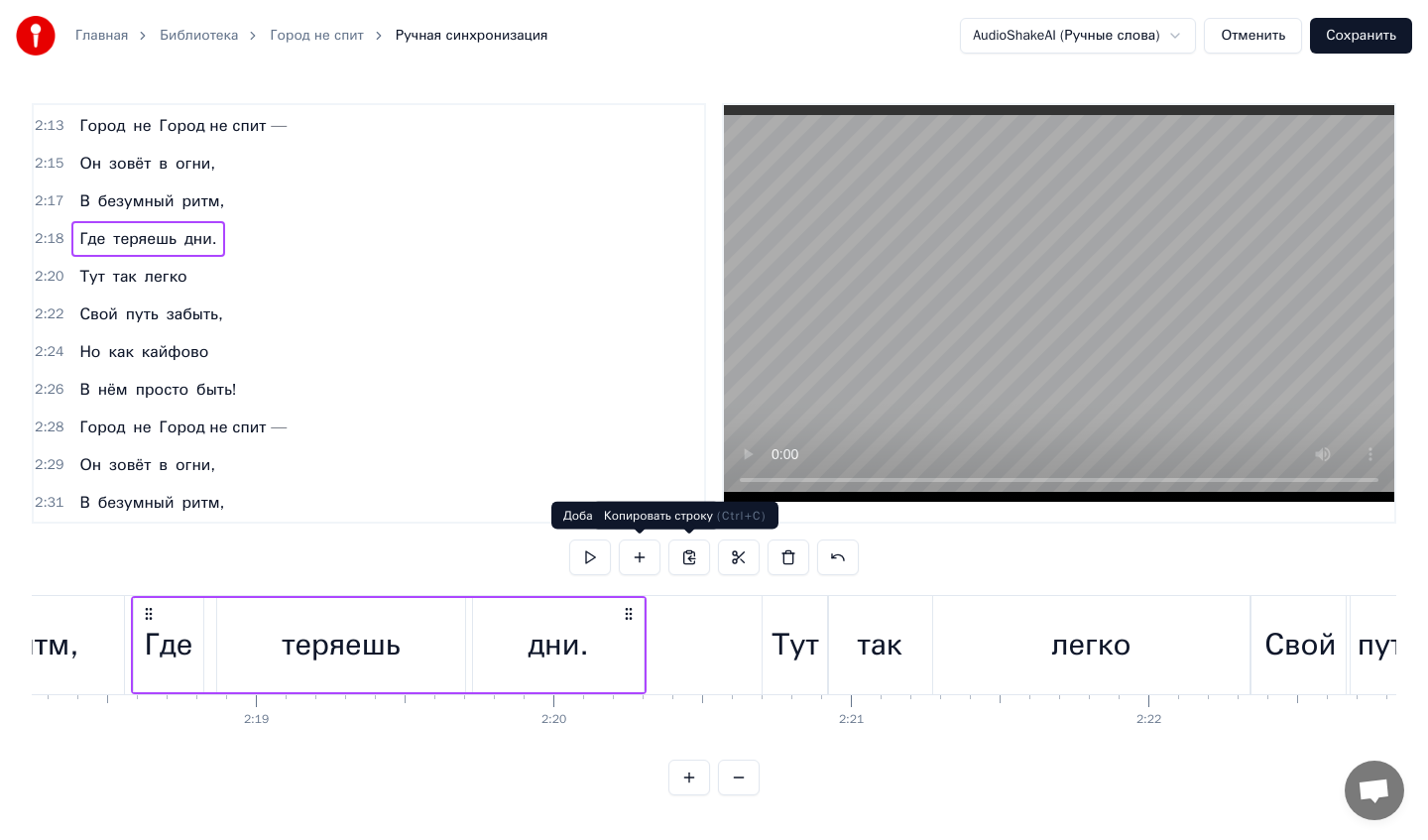 click at bounding box center (689, 557) 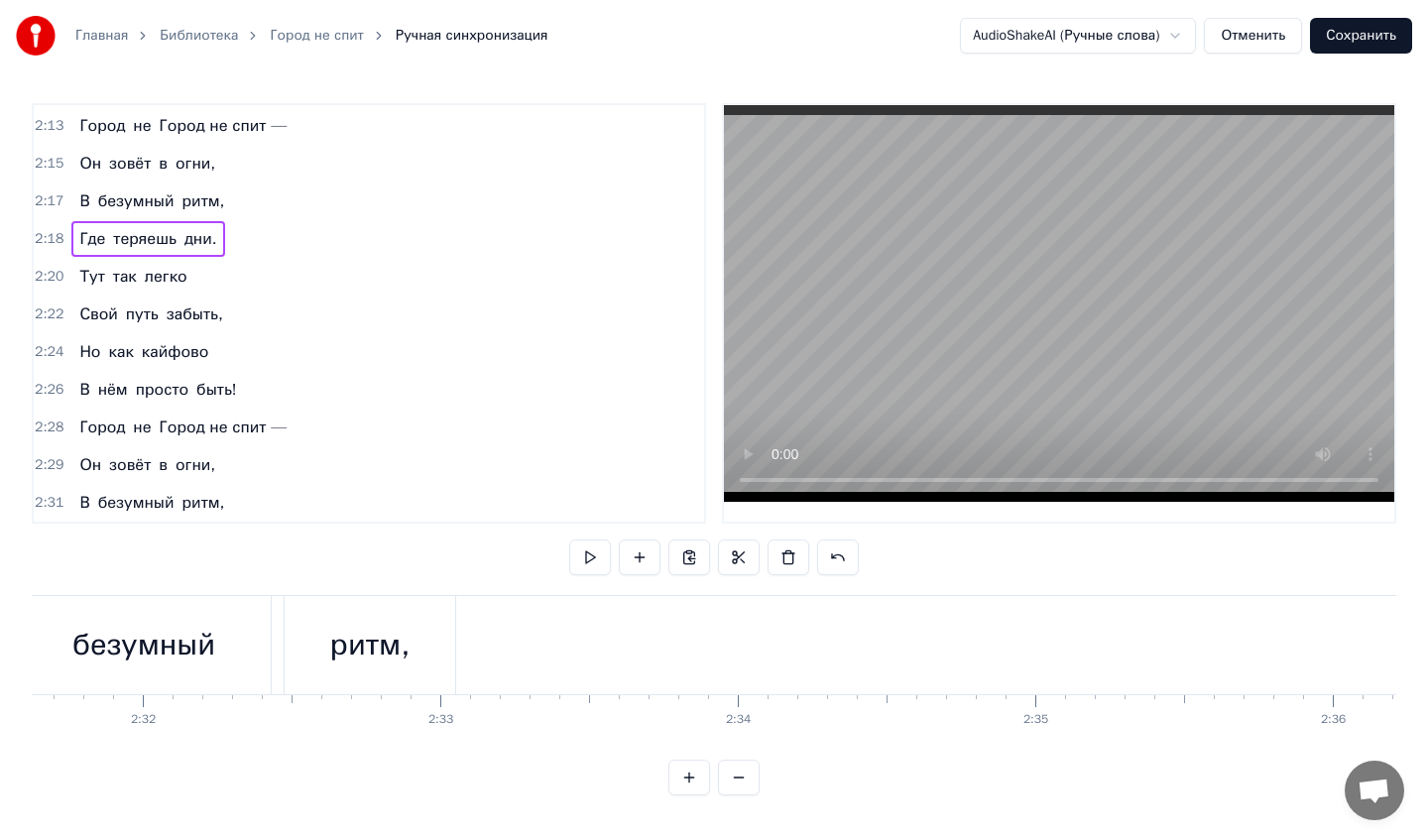 scroll, scrollTop: 0, scrollLeft: 44964, axis: horizontal 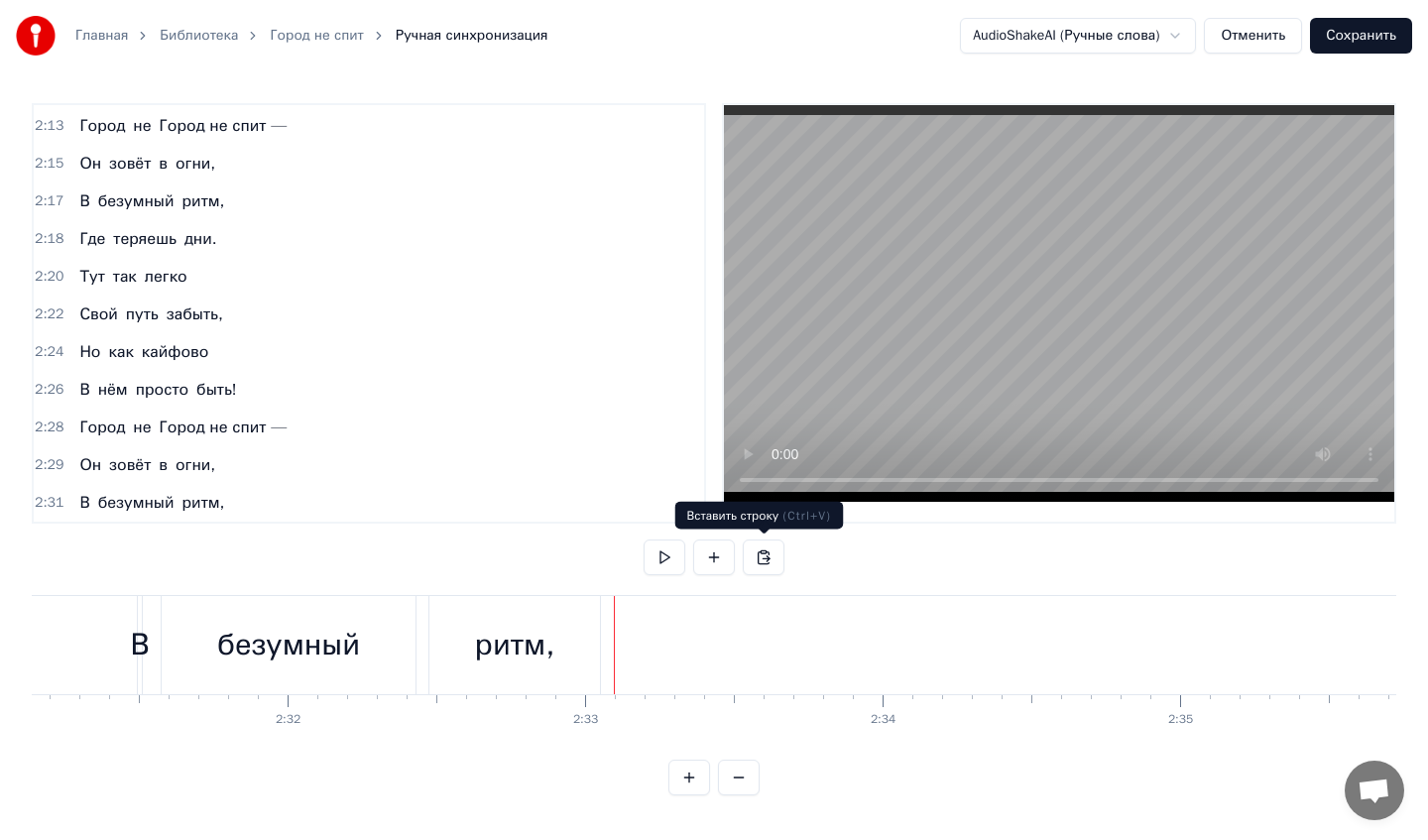 click at bounding box center [764, 557] 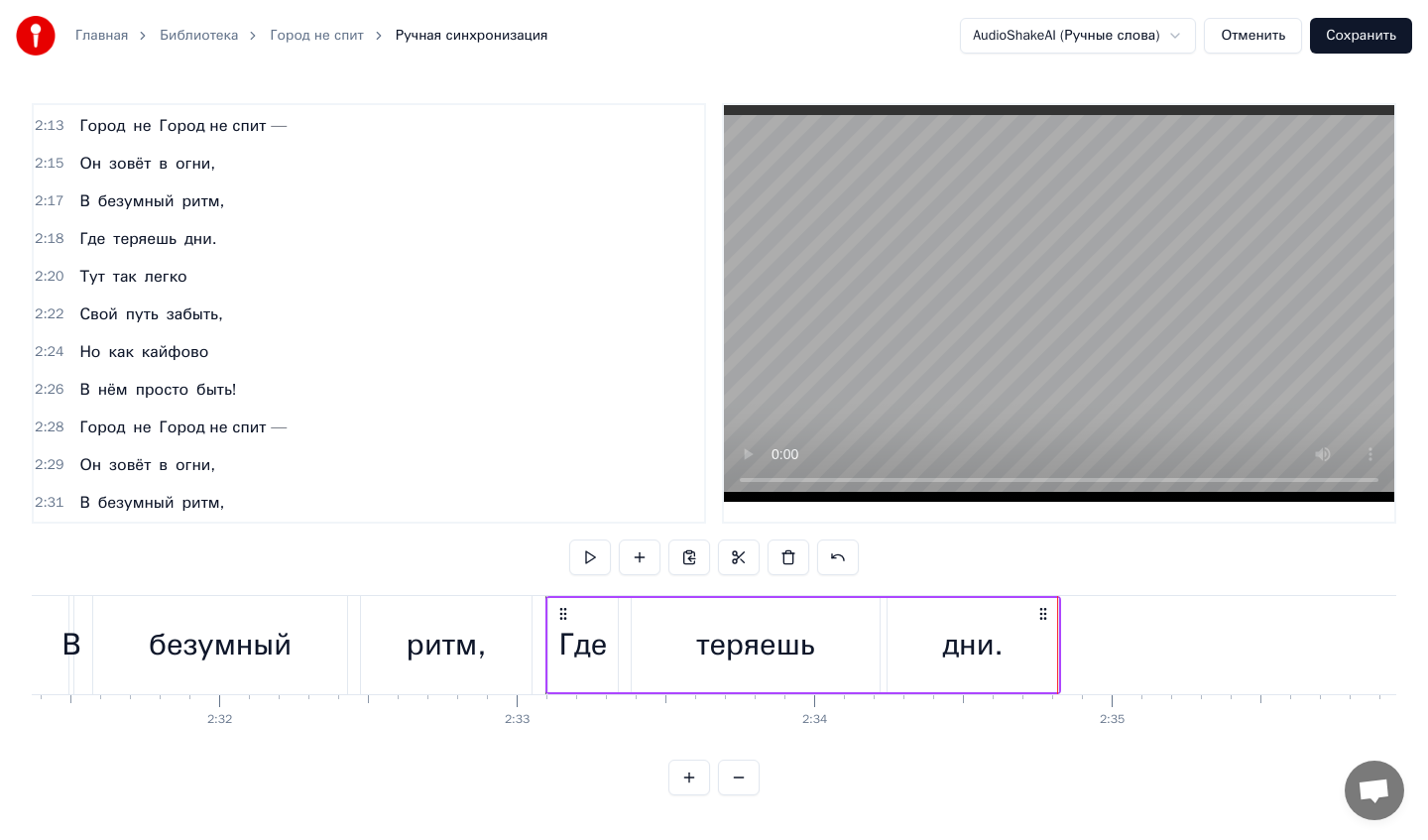 scroll, scrollTop: 0, scrollLeft: 45035, axis: horizontal 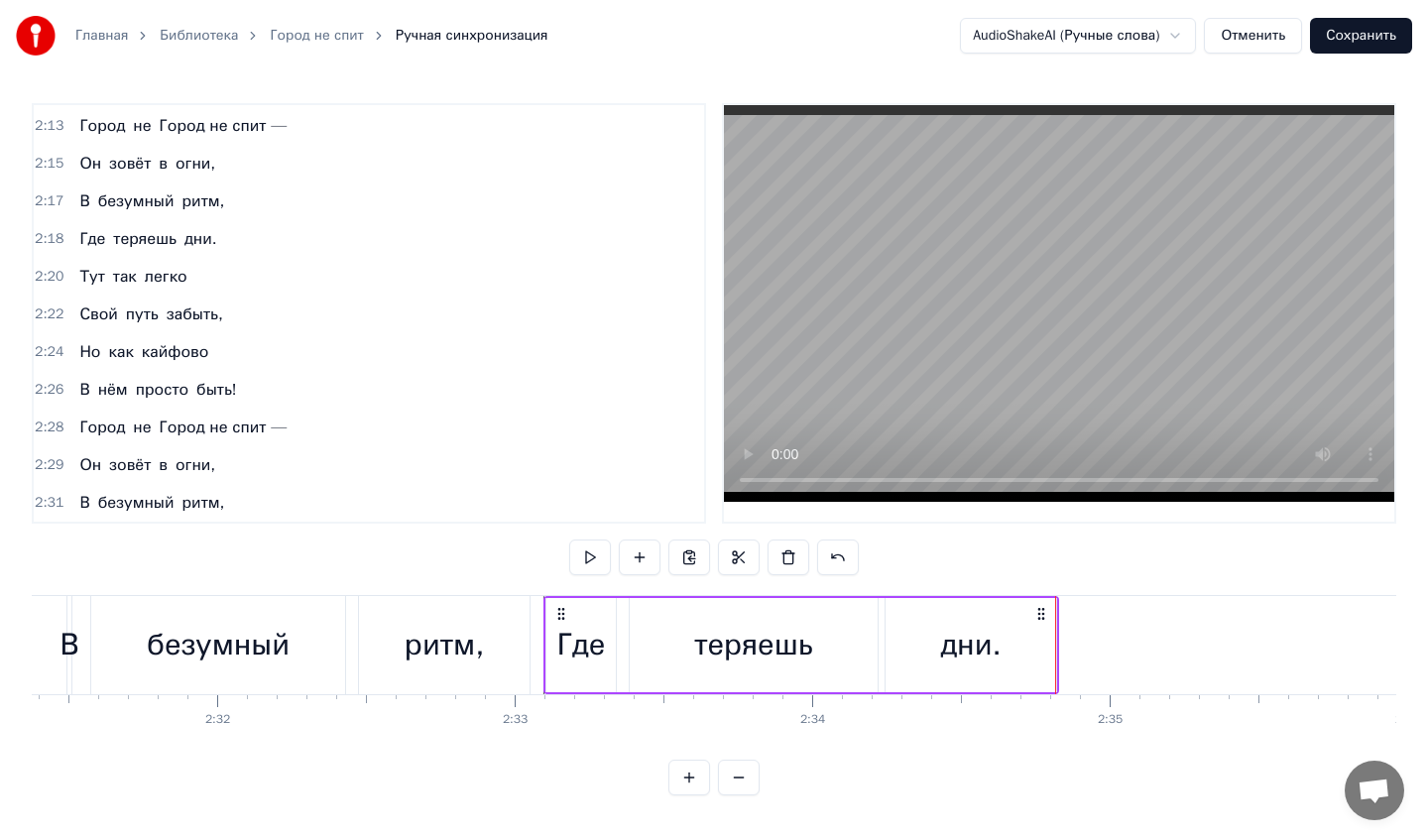 click on "Тут так легко" at bounding box center [133, 277] 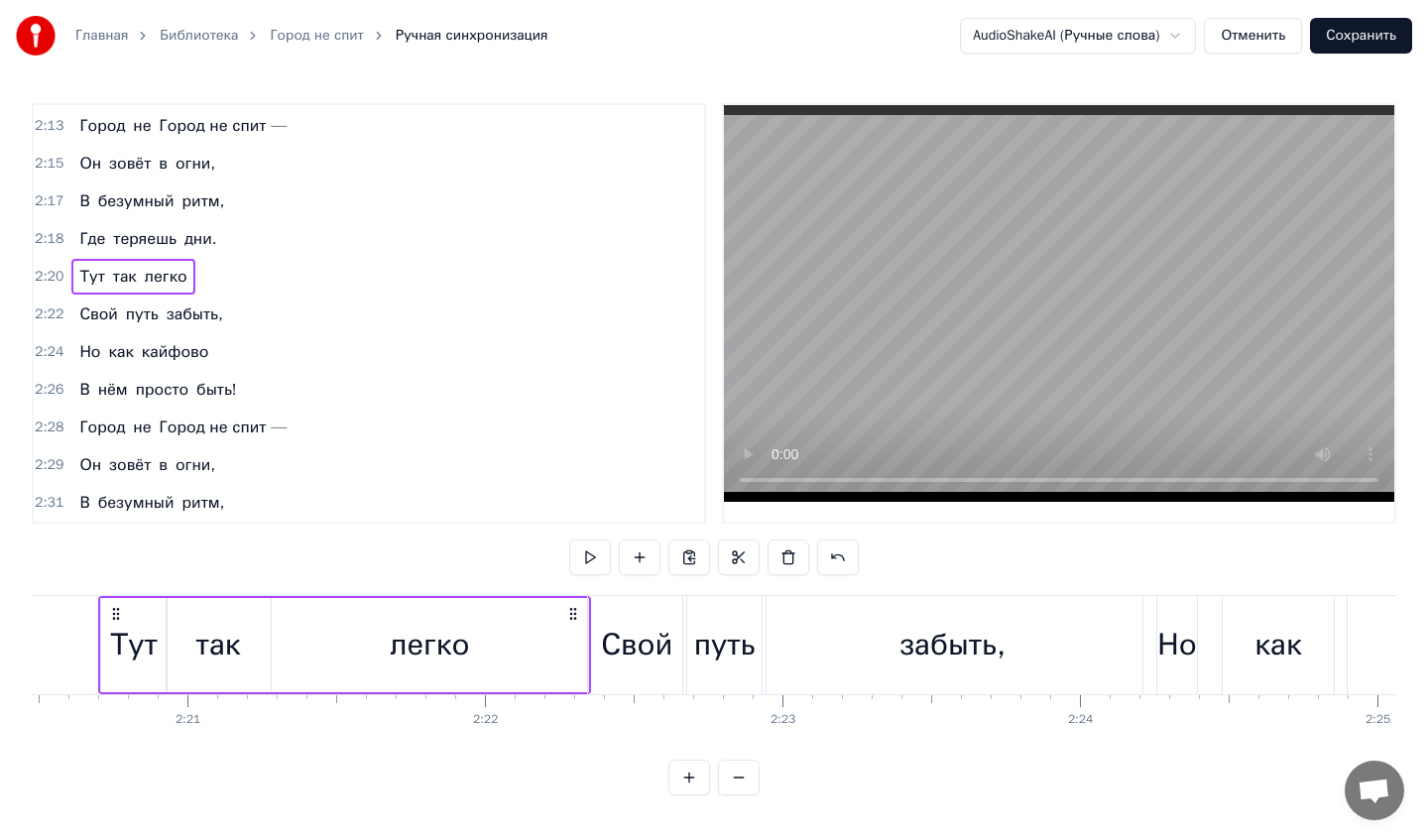 scroll, scrollTop: 0, scrollLeft: 41759, axis: horizontal 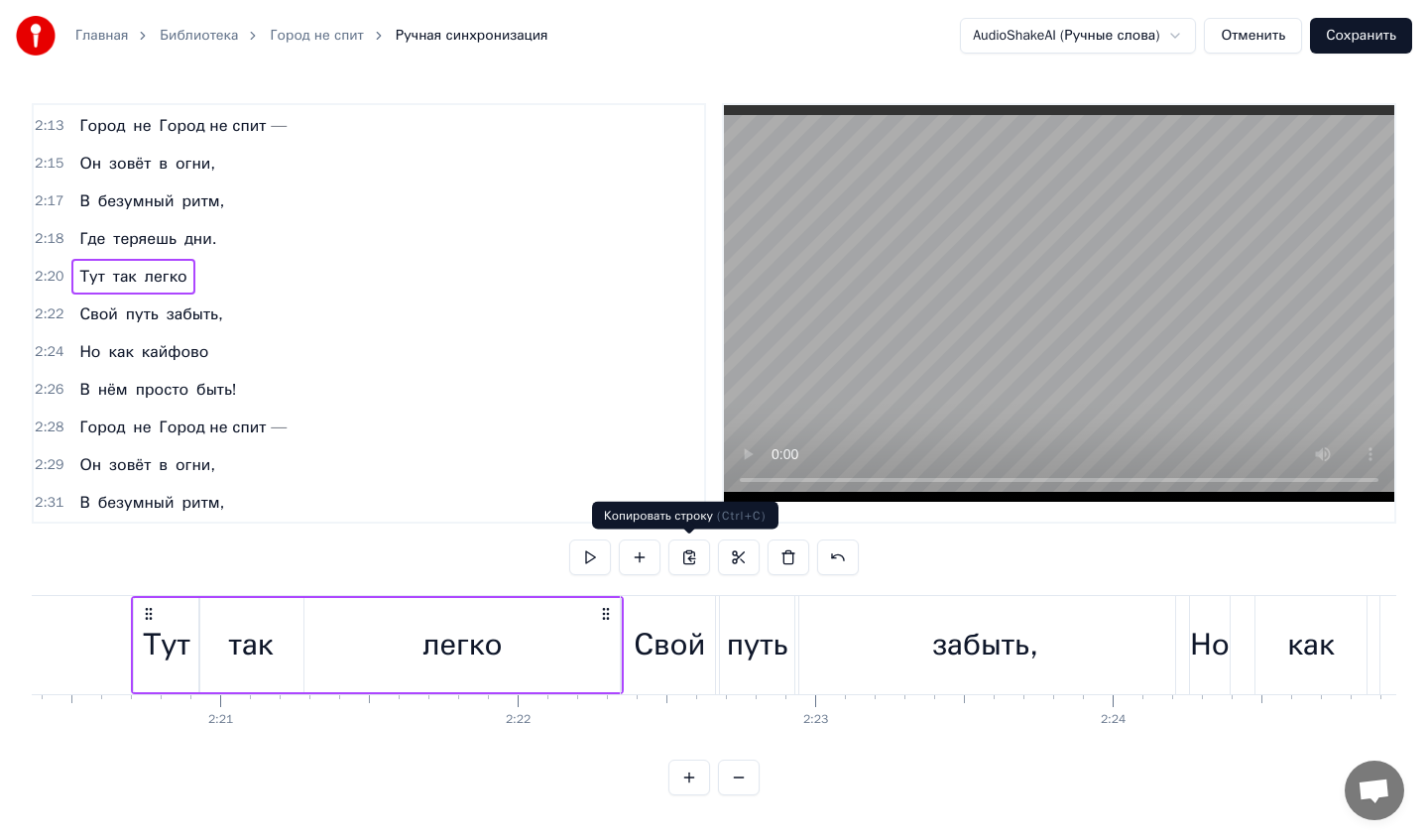 click at bounding box center [689, 557] 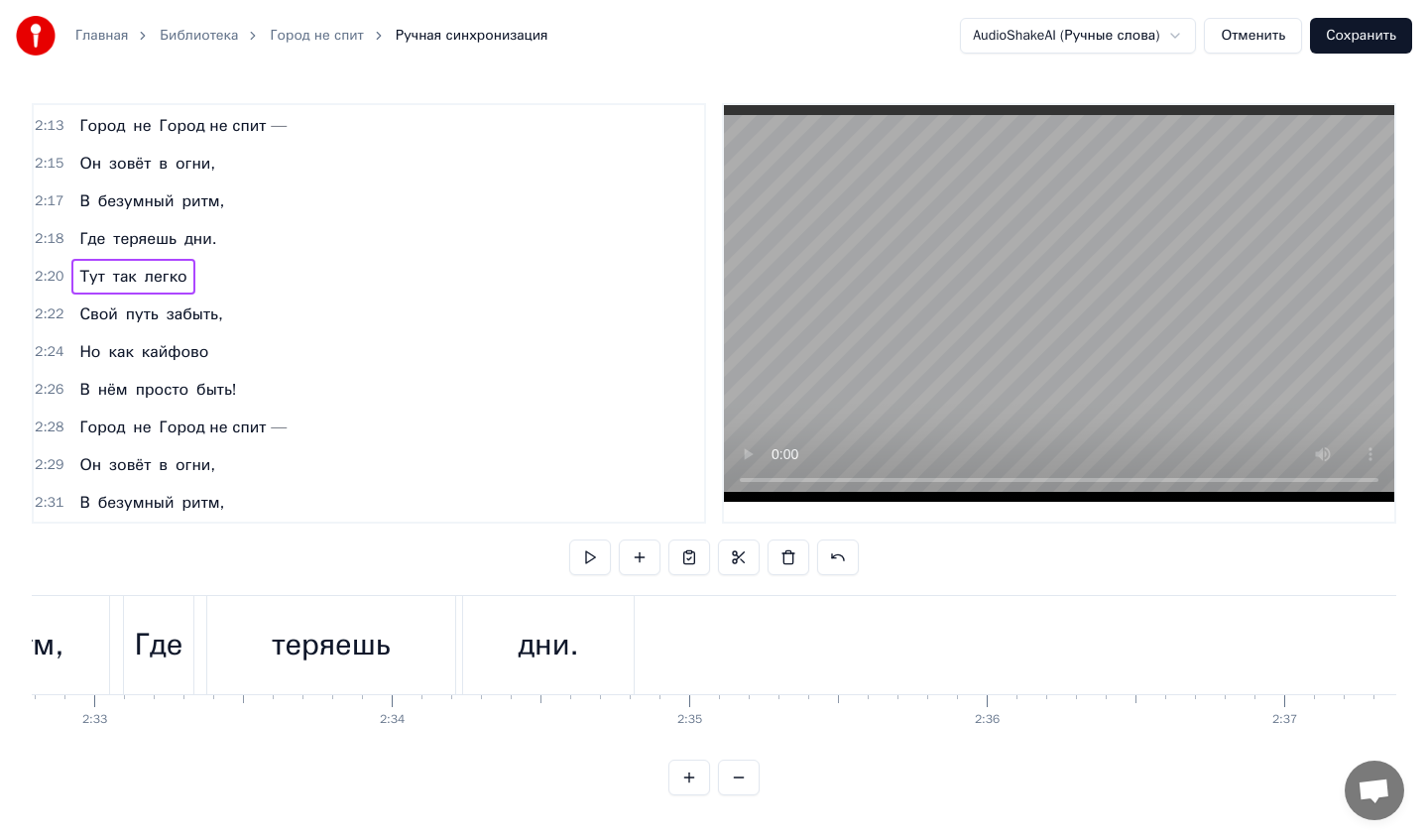 scroll, scrollTop: 0, scrollLeft: 45454, axis: horizontal 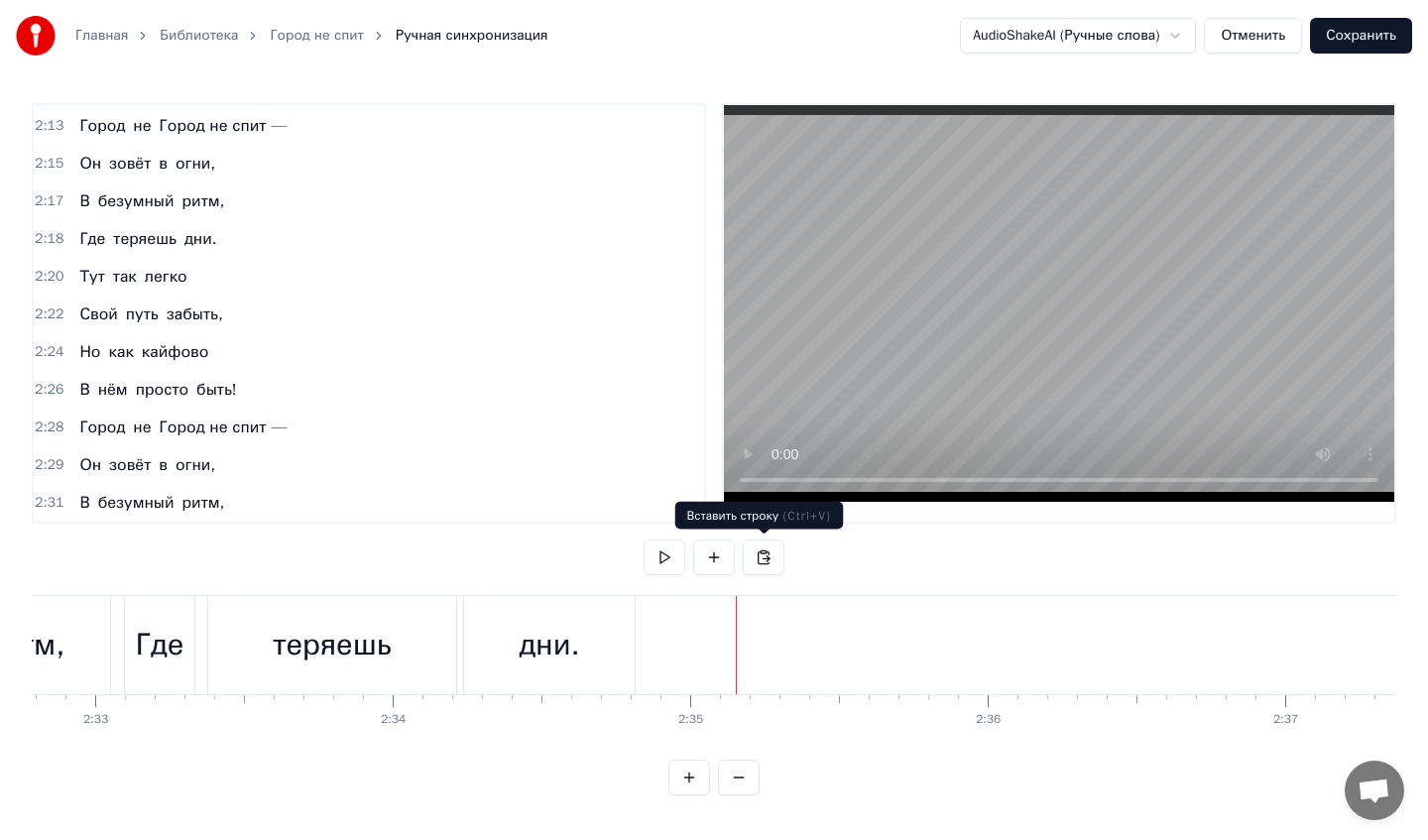 click at bounding box center (764, 557) 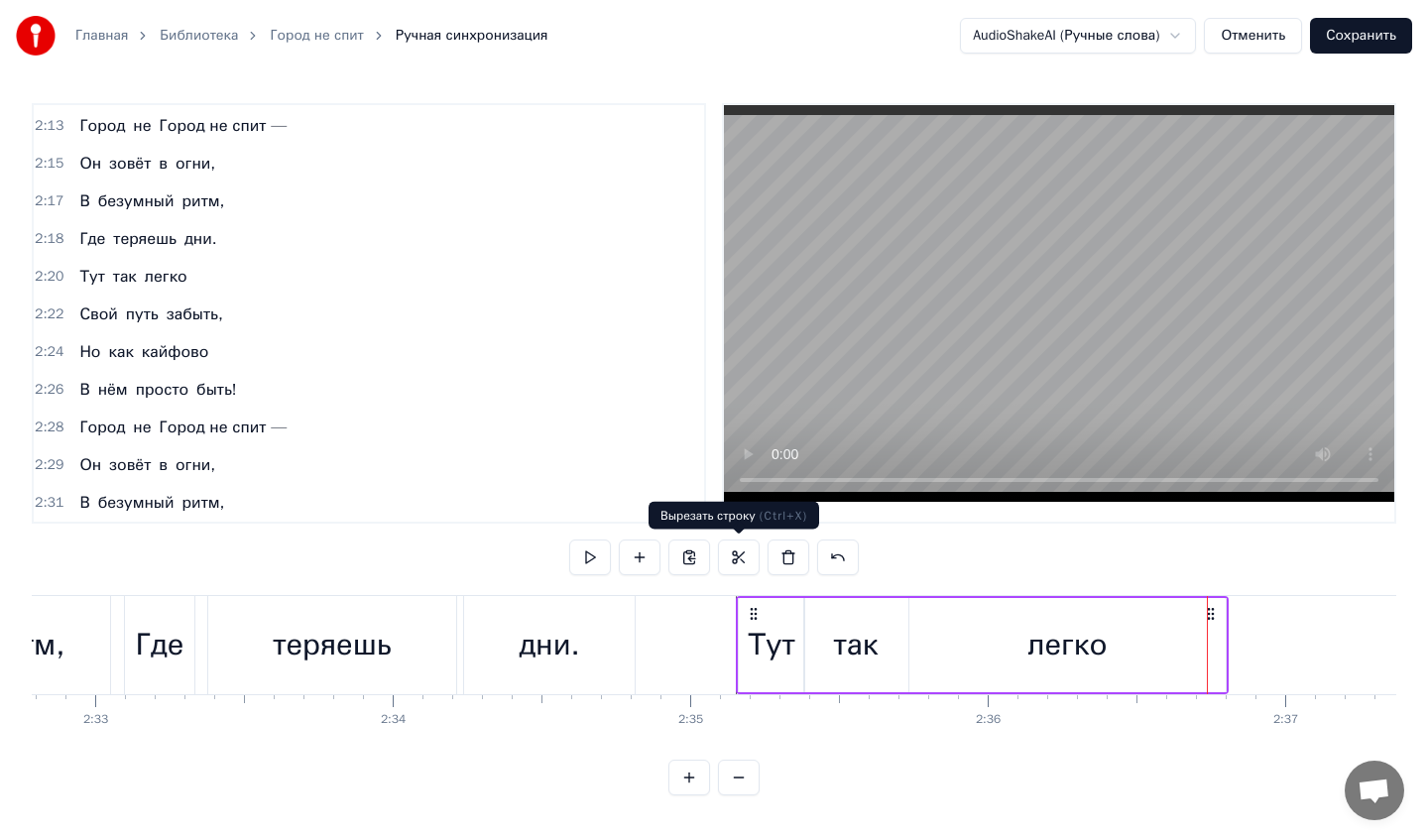 scroll, scrollTop: 1054, scrollLeft: 0, axis: vertical 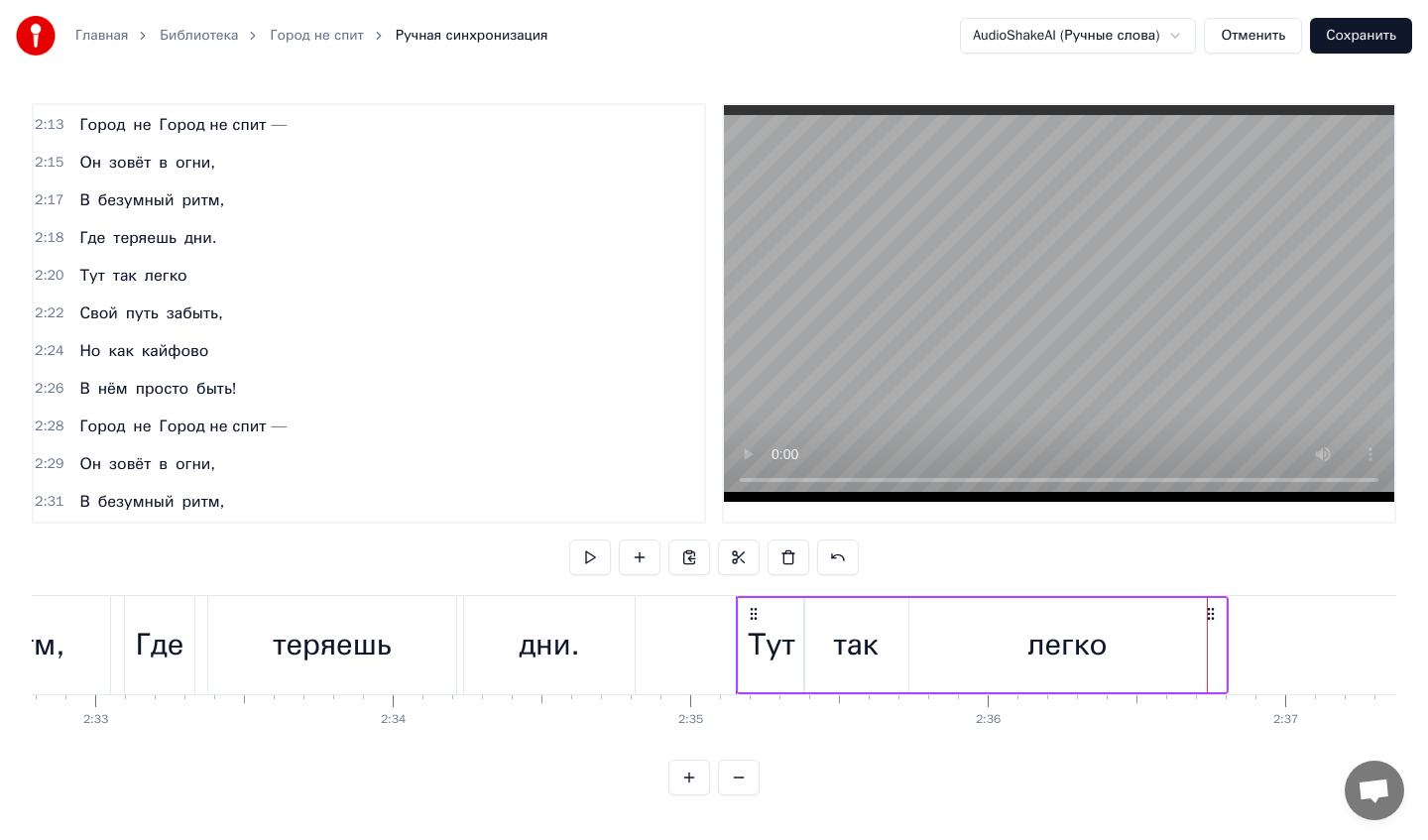 click on "Свой путь забыть," at bounding box center (151, 313) 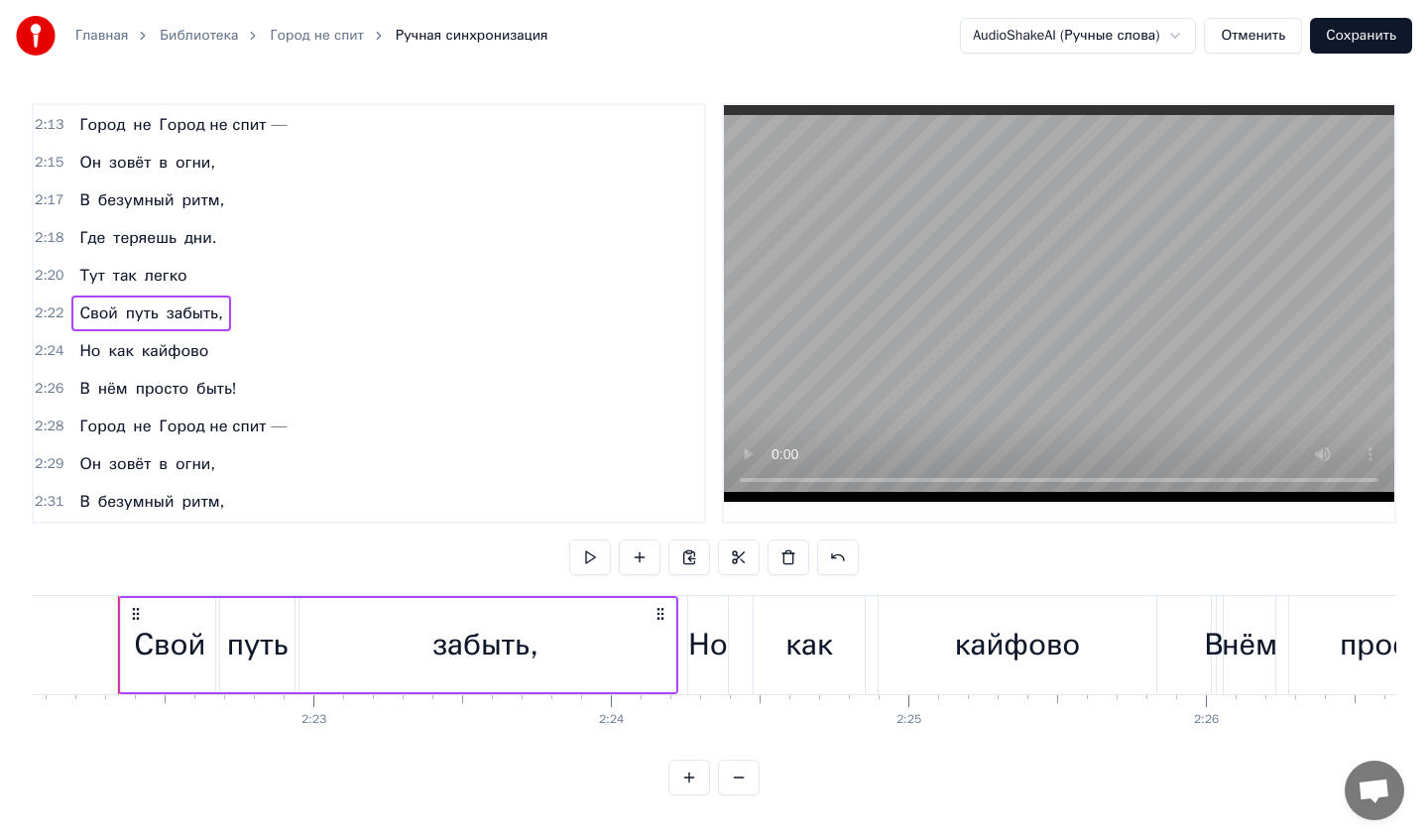 scroll, scrollTop: 0, scrollLeft: 42248, axis: horizontal 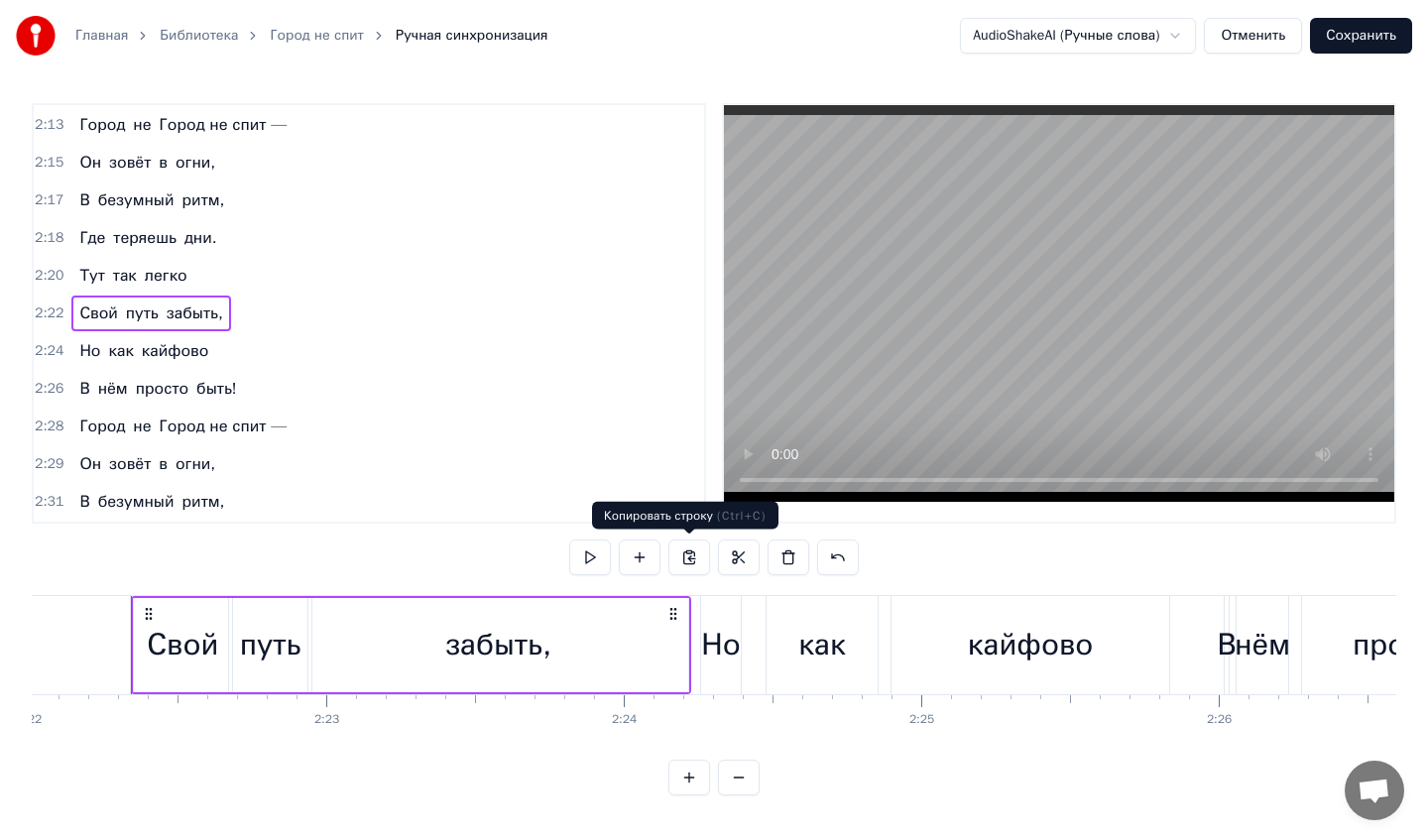 click at bounding box center (689, 557) 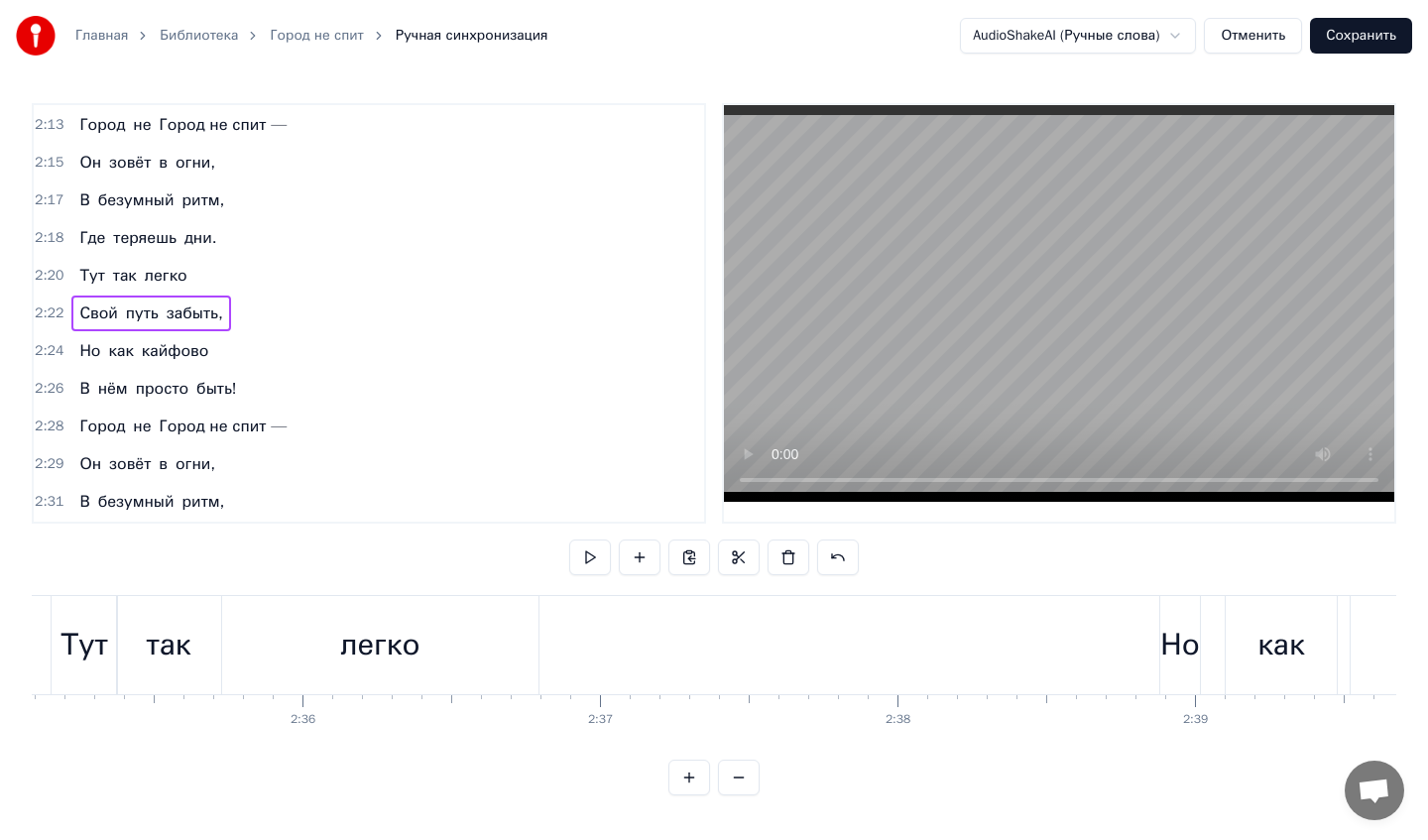 scroll, scrollTop: 0, scrollLeft: 46133, axis: horizontal 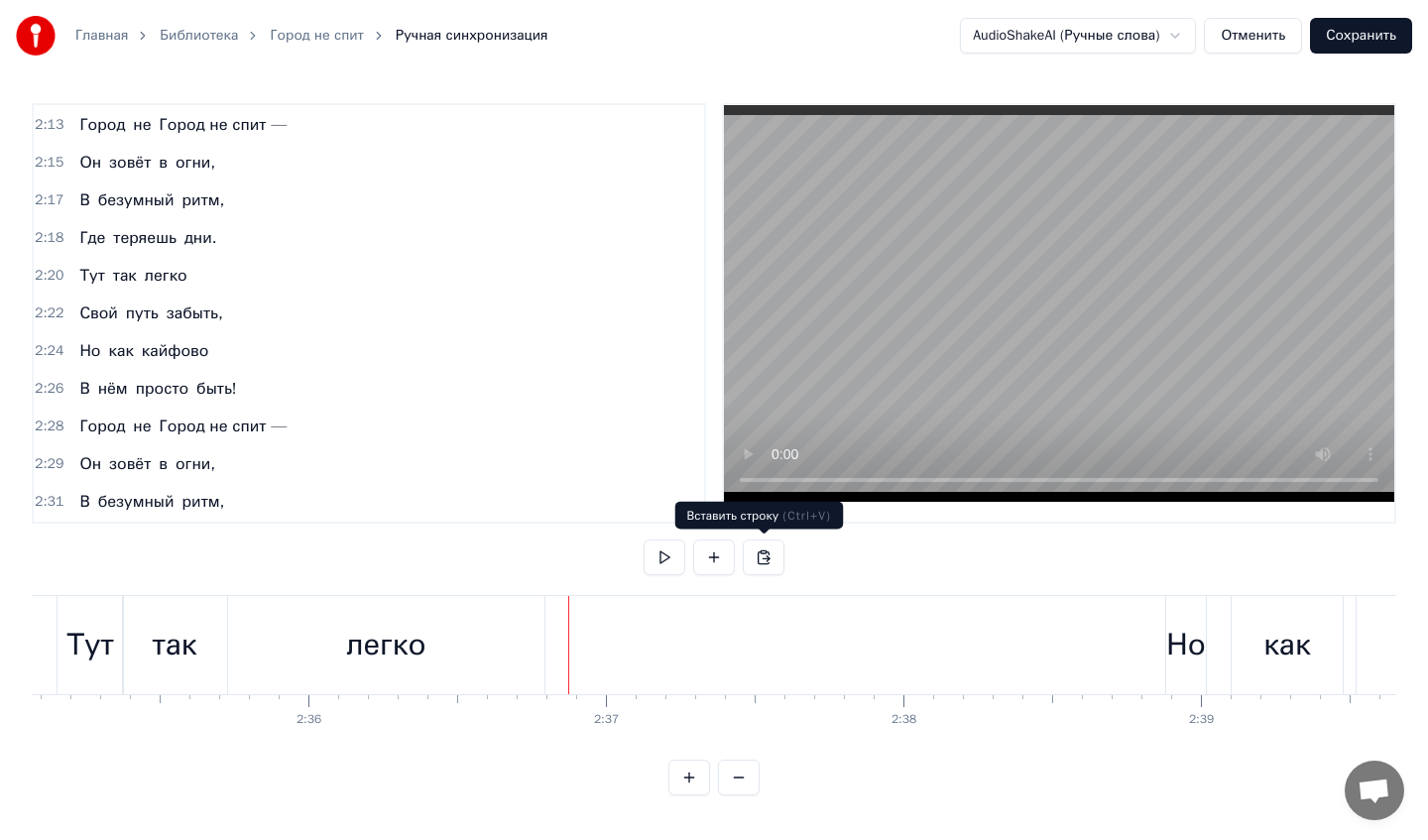 click at bounding box center (764, 557) 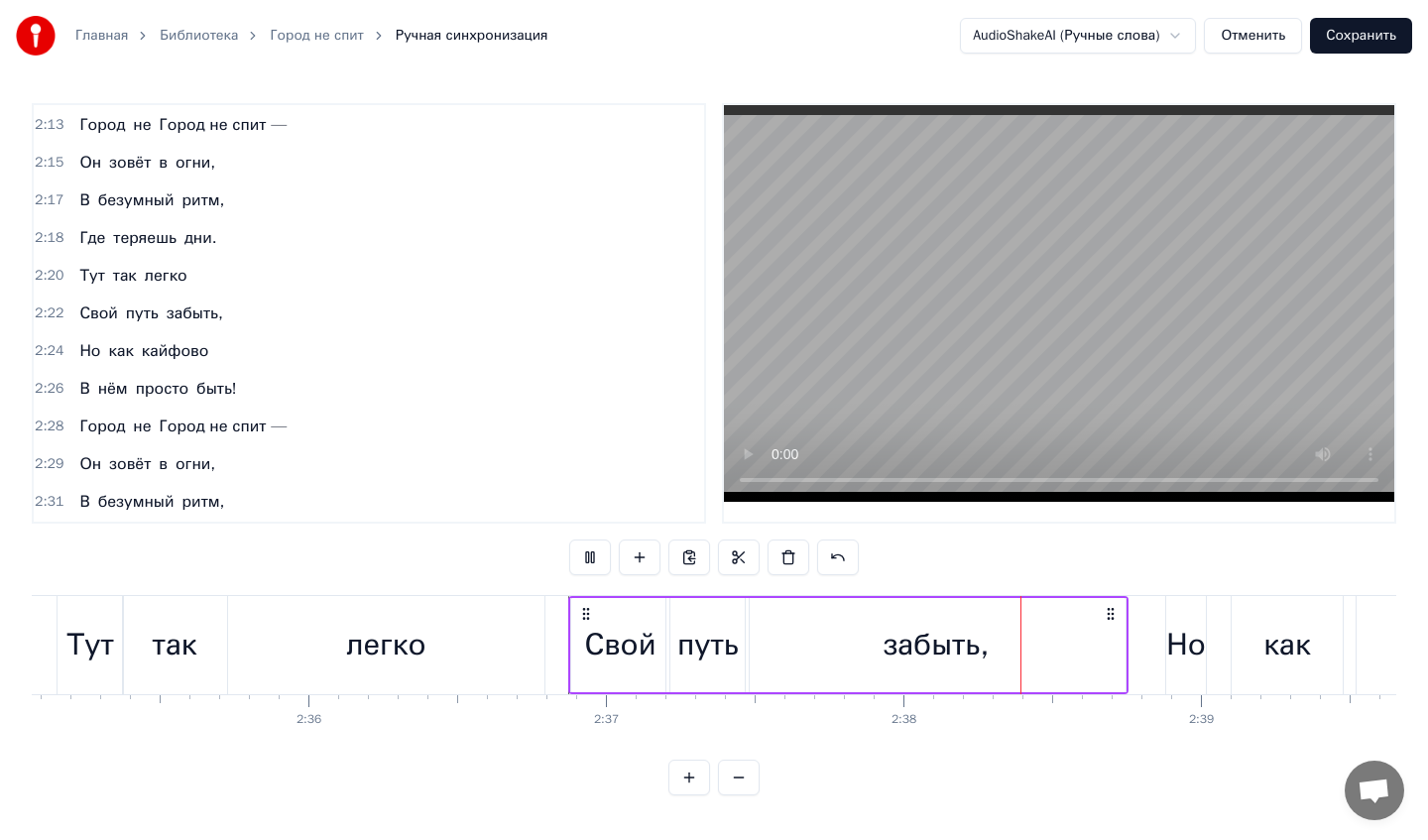 click on "0:00 Неон горит, как тысяча огней, 0:07 Город шепчет мне: «Поспеши за ней!» 0:14 Ветра носят смех по мостовой, 0:22 Каждый шаг — как танец над чертой. 0:30 Город не спит — 0:31 Он зовёт в огни, 0:33 В безумный ритм, 0:34 Где теряешь дни. 0:37 Тут так легко 0:38 Свой путь забыть, 0:40 Но как кайфово 0:42 В нём просто быть! 0:58 Вокруг огни — как звёзды в глубине, 1:02 Каждый миг, как вспышка на волне. 1:05 Музыка пульсирует в груди, 1:09 И всё вокруг шепчет: «Иди!» 1:13 Город не спит — 1:15 Он зовёт в огни, 1:16 В безумный ритм, 1:18 Где теряешь дни. 1:20 Тут так легко 1:22 Свой путь забыть, 1:24 Но как кайфово 1:26 В нём" at bounding box center [714, 449] 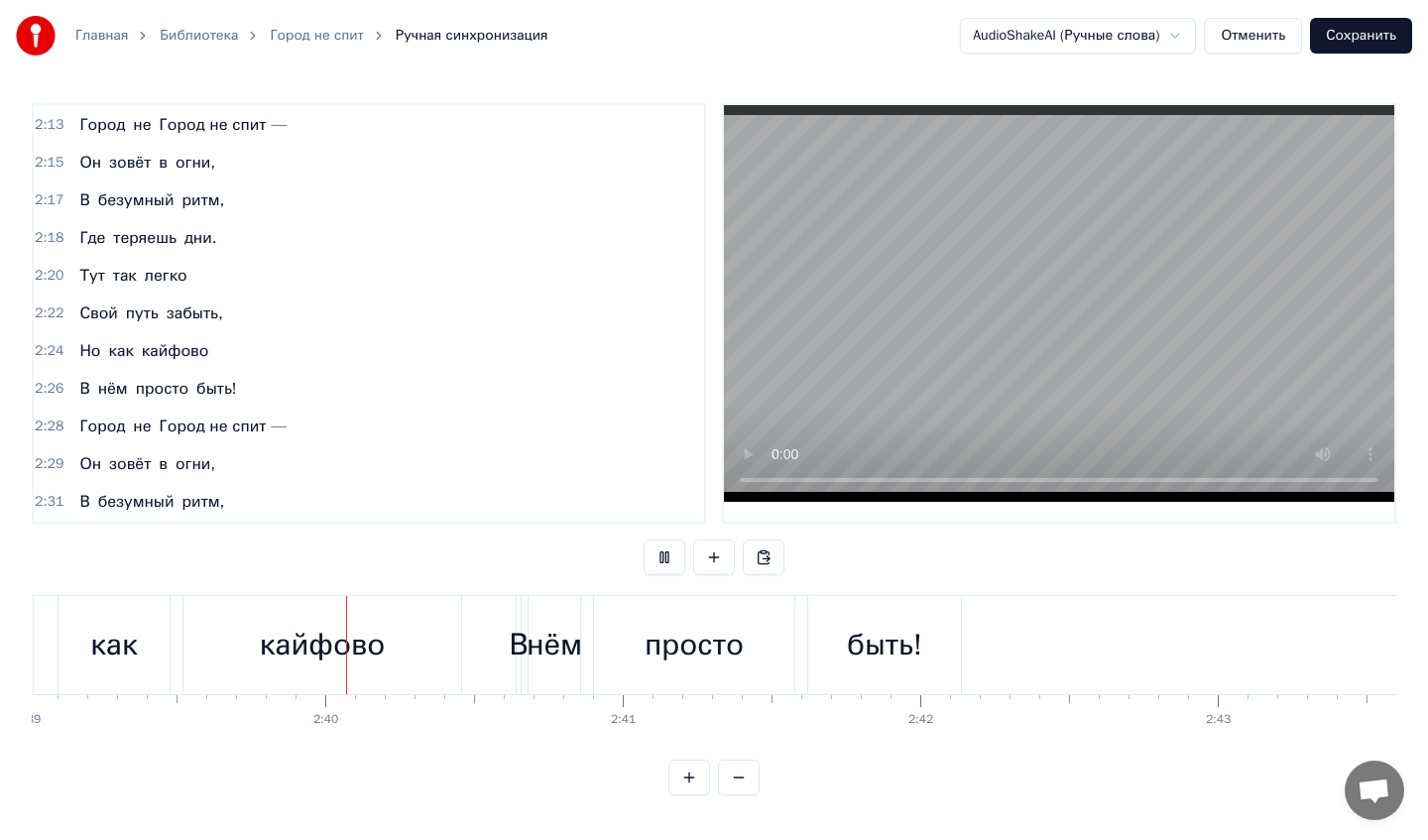 scroll, scrollTop: 0, scrollLeft: 47356, axis: horizontal 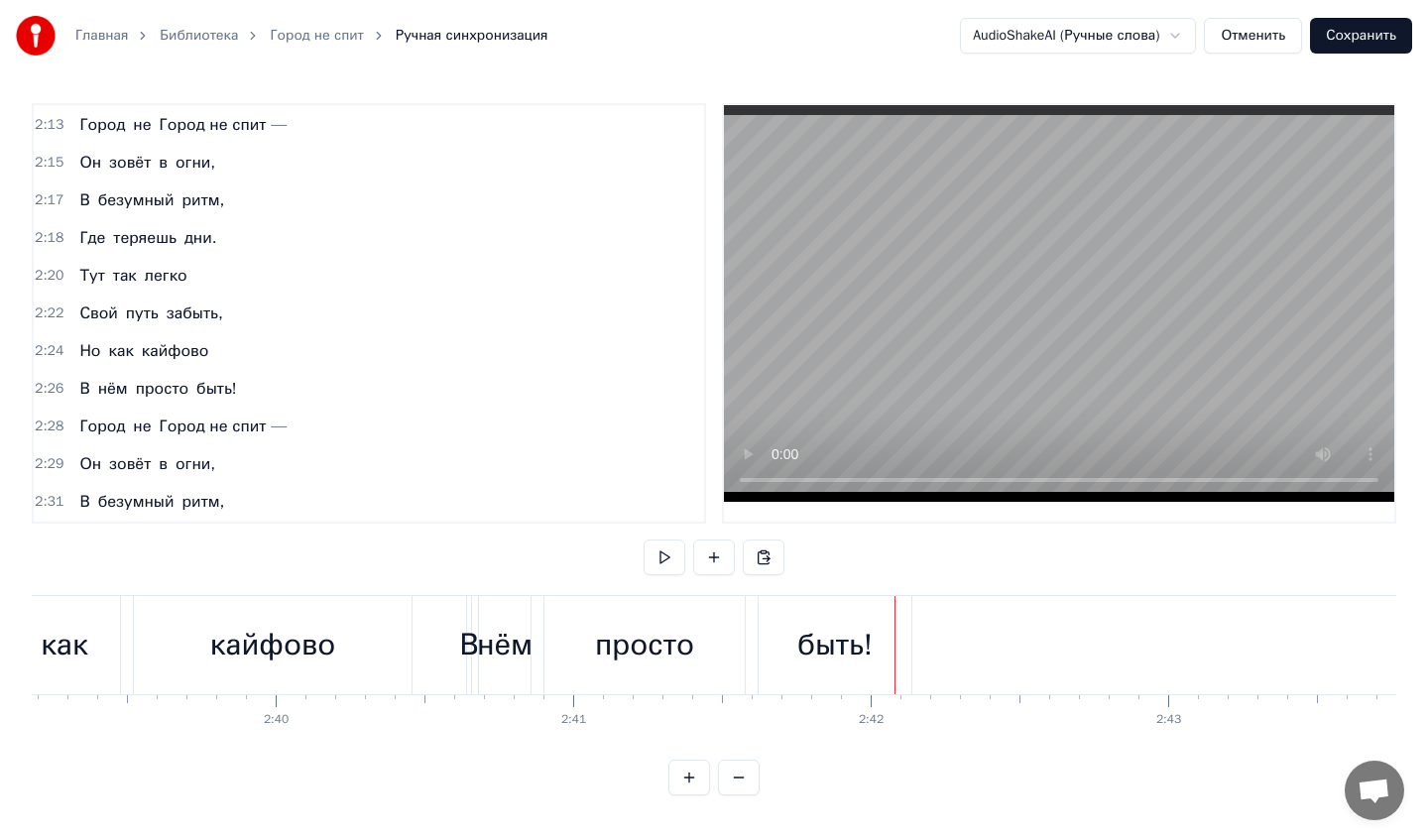 click on "Сохранить" at bounding box center [1361, 36] 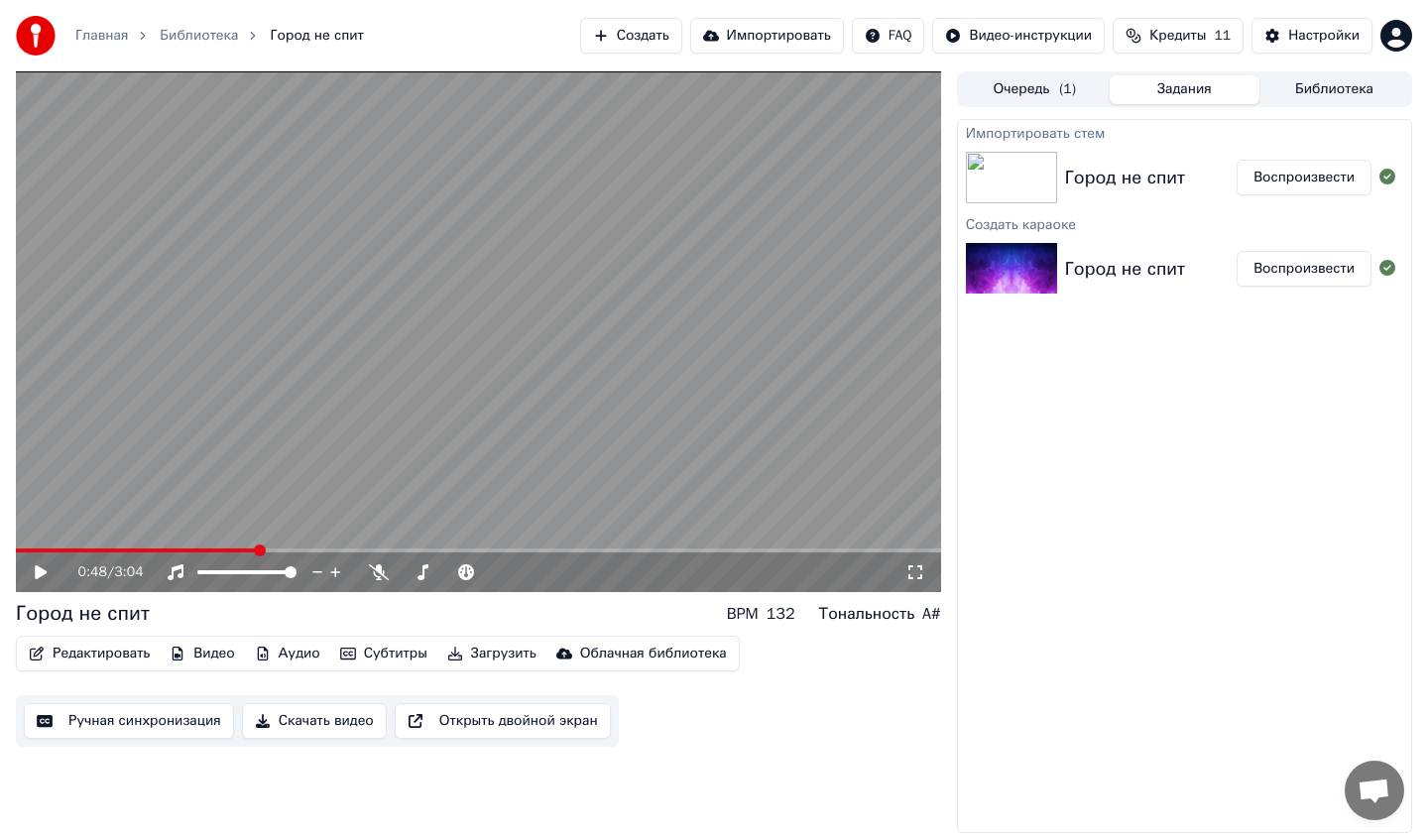 click on "Скачать видео" at bounding box center [314, 721] 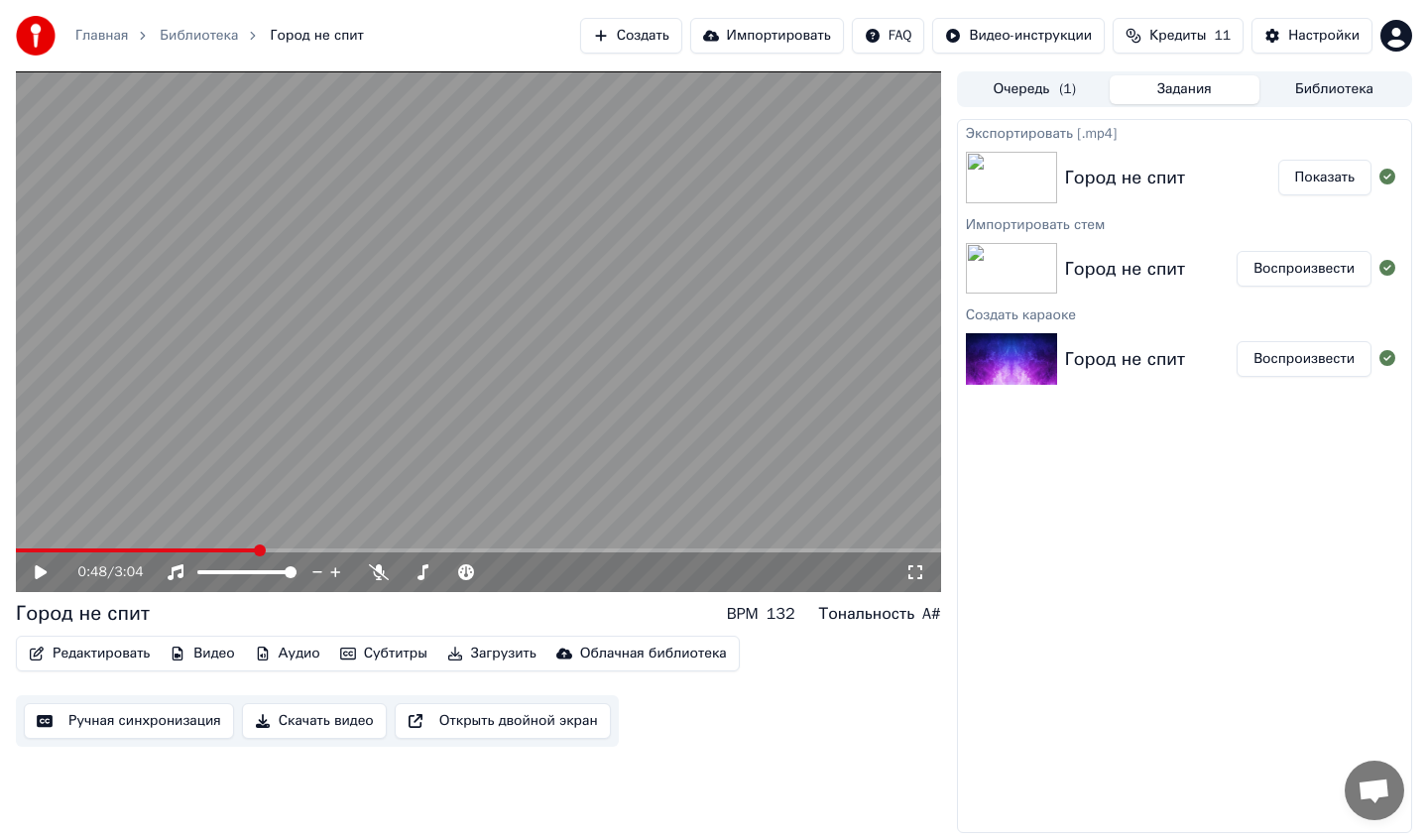 click on "Показать" at bounding box center [1325, 178] 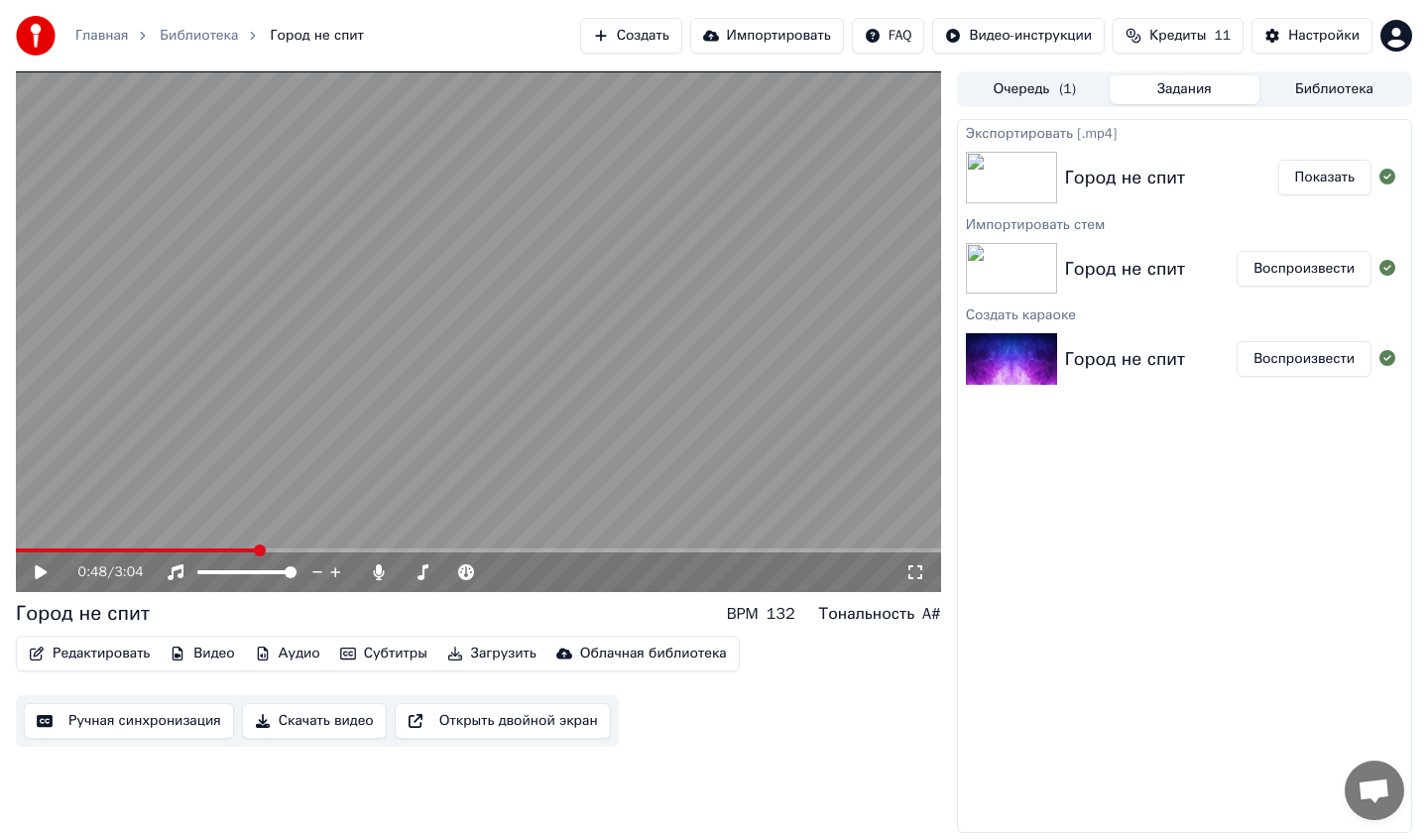 drag, startPoint x: 248, startPoint y: 552, endPoint x: 217, endPoint y: 552, distance: 31 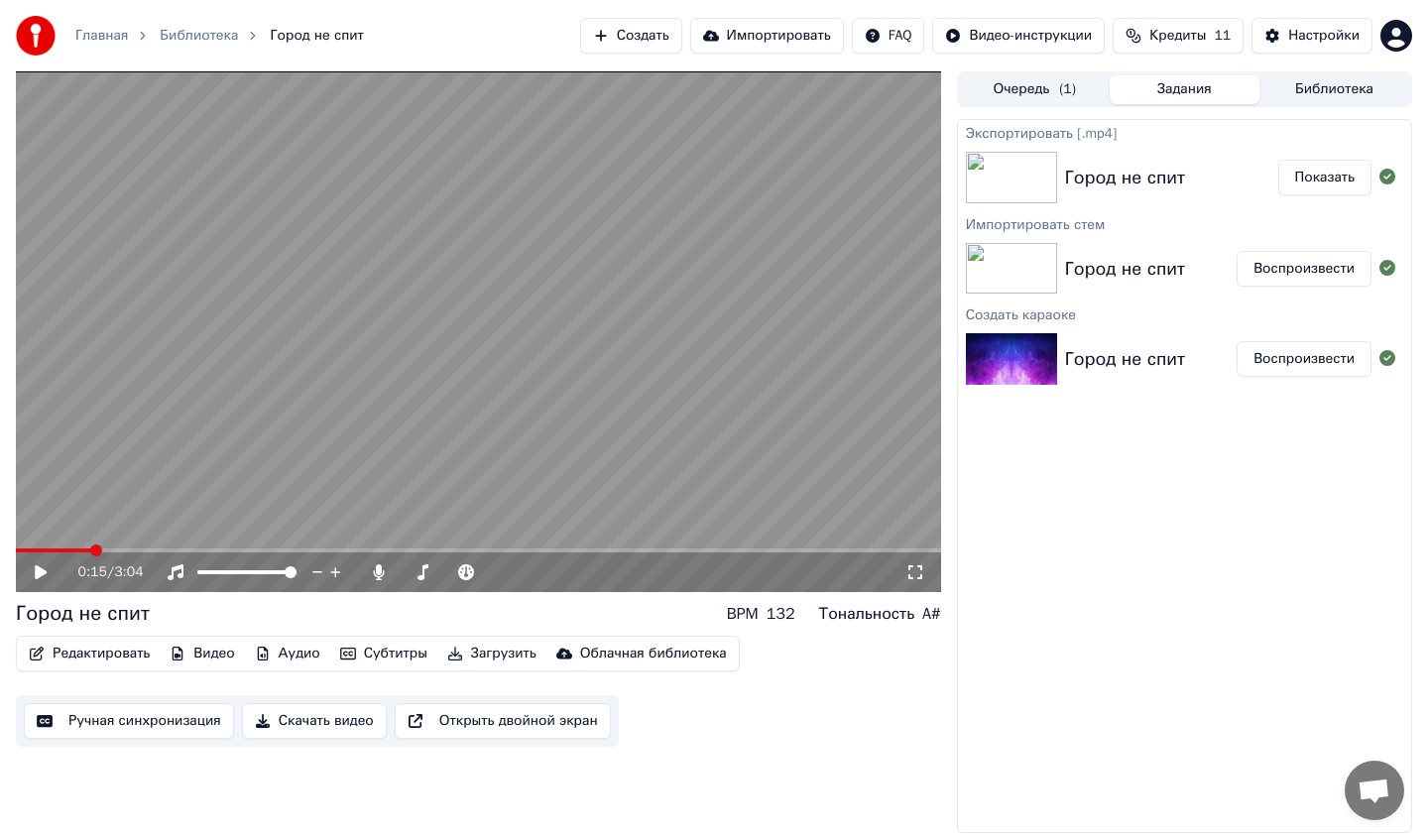 click at bounding box center [96, 550] 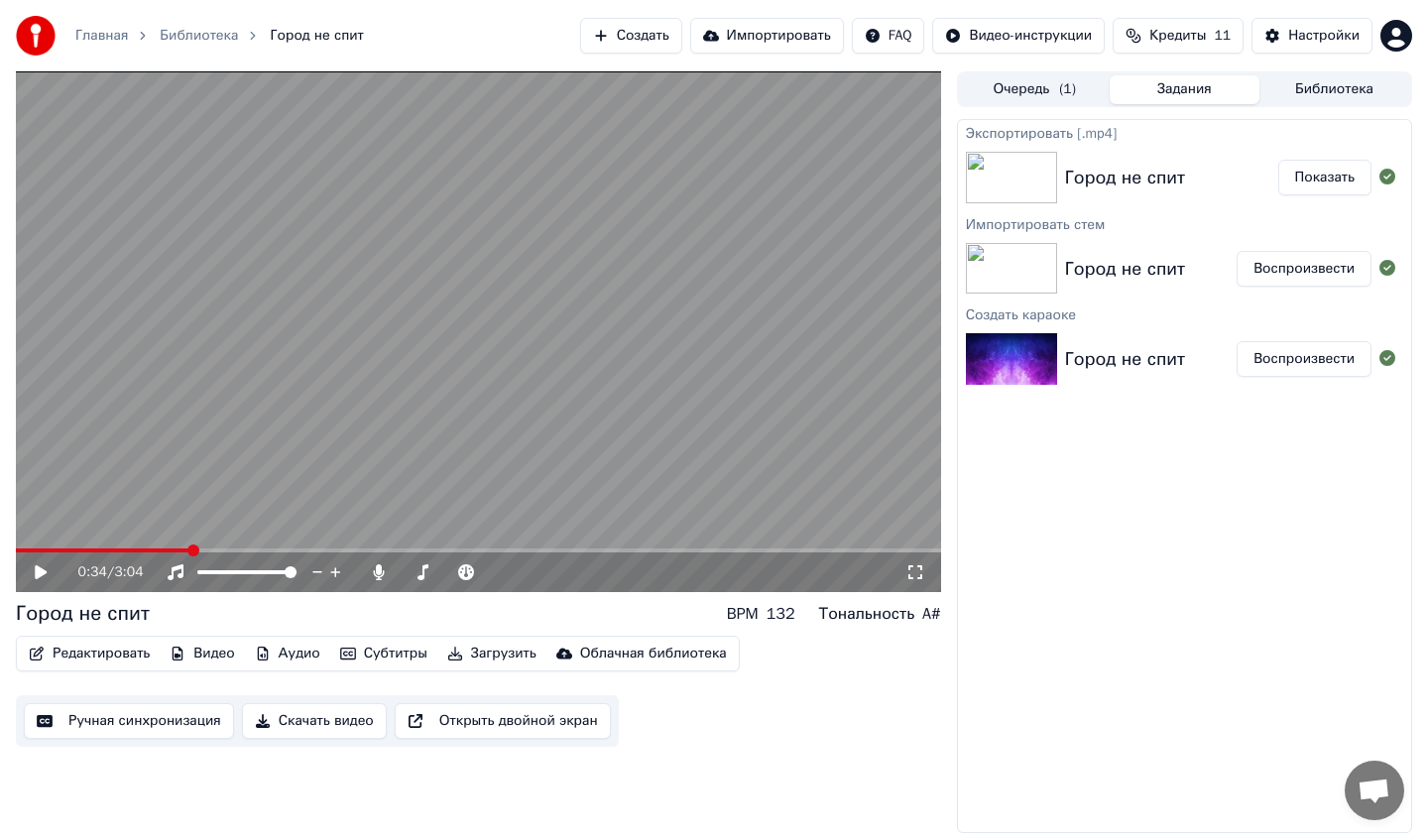 click on "Скачать видео" at bounding box center [314, 721] 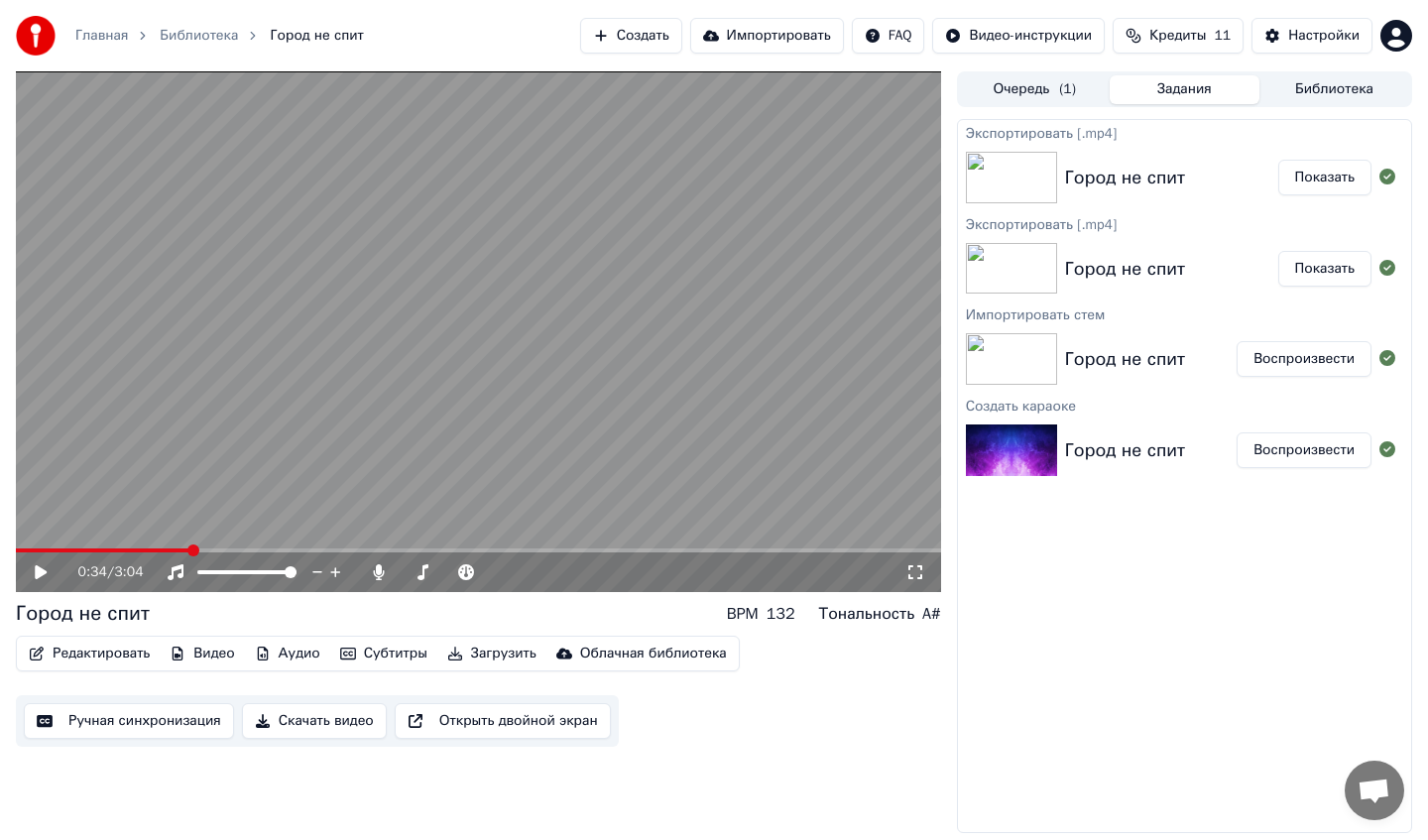 click on "Показать" at bounding box center [1325, 178] 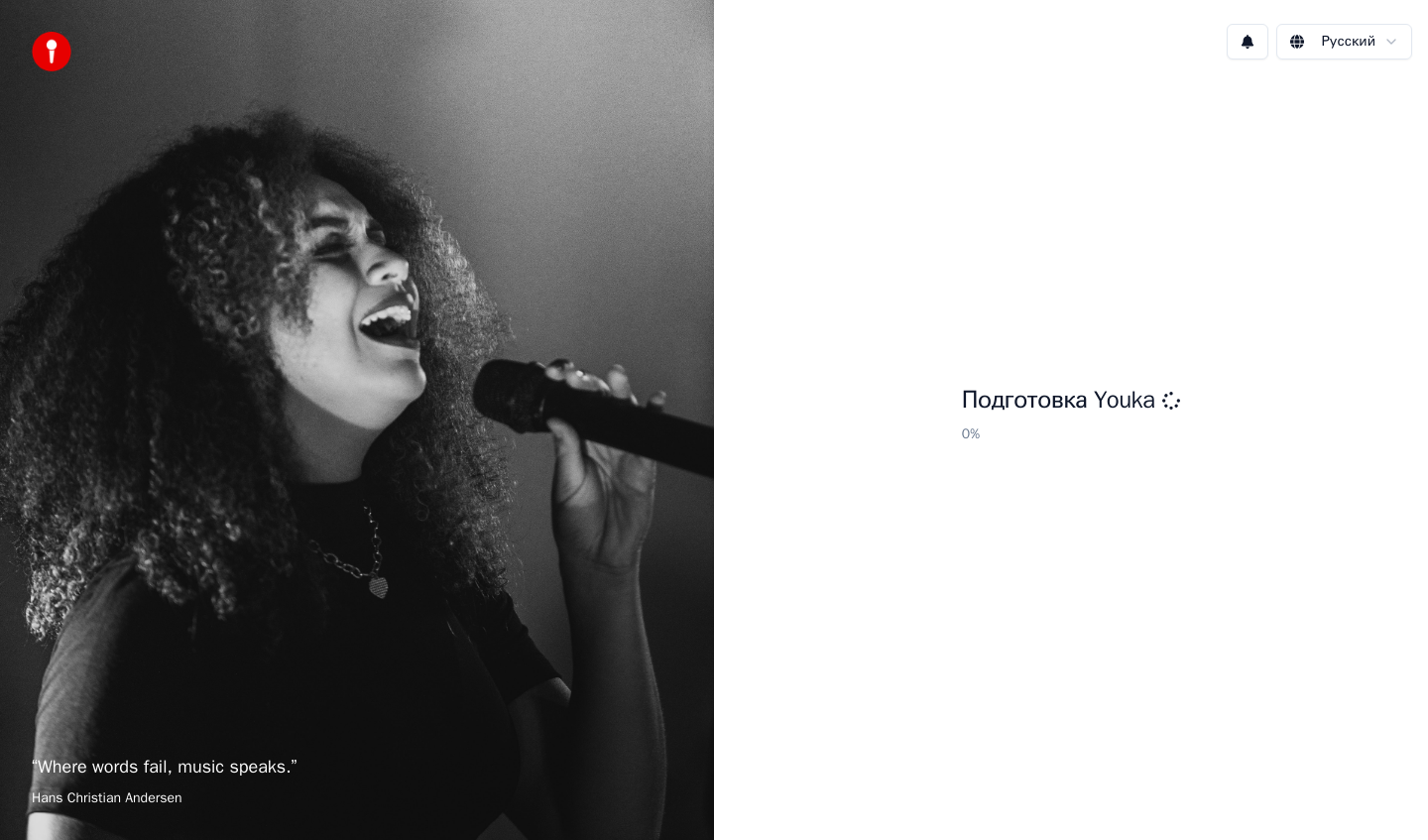 scroll, scrollTop: 0, scrollLeft: 0, axis: both 